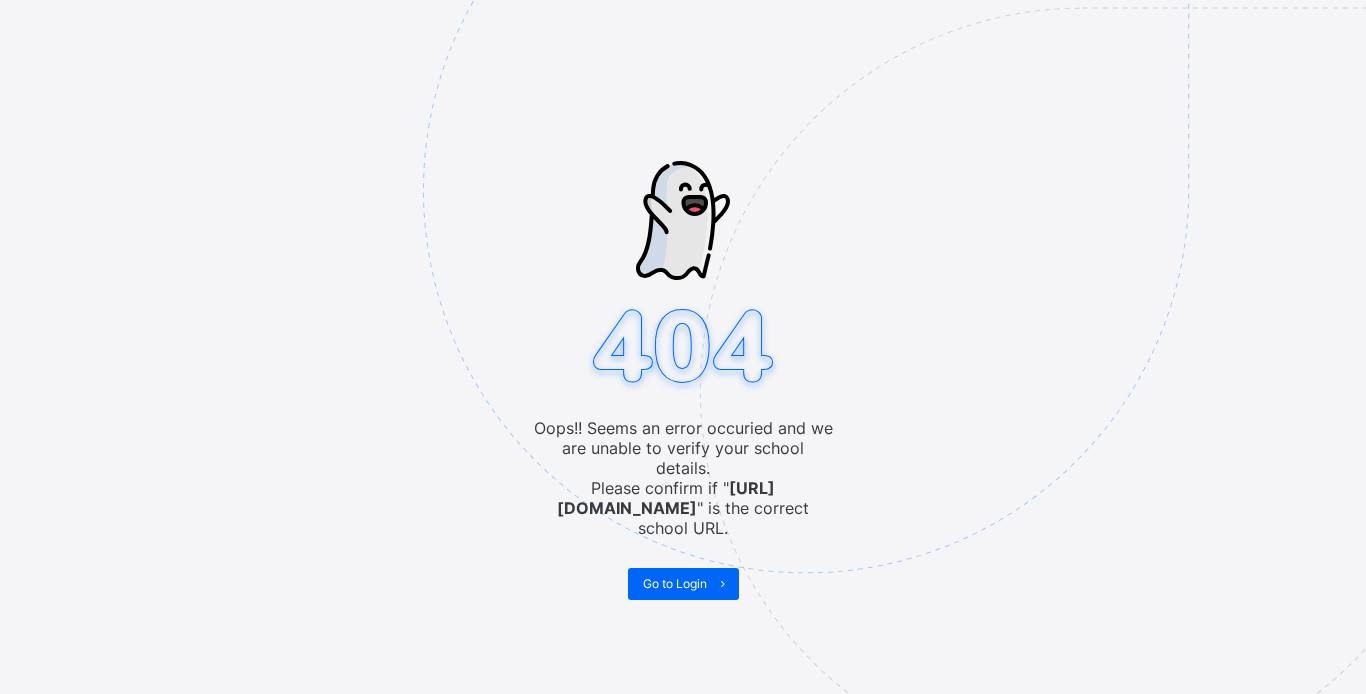 click on "Oops!! Seems an error occuried and we are unable to verify your school details. Please confirm if " https://umsskwara.safsims.com " is the correct school URL. Go to Login" at bounding box center [683, 347] 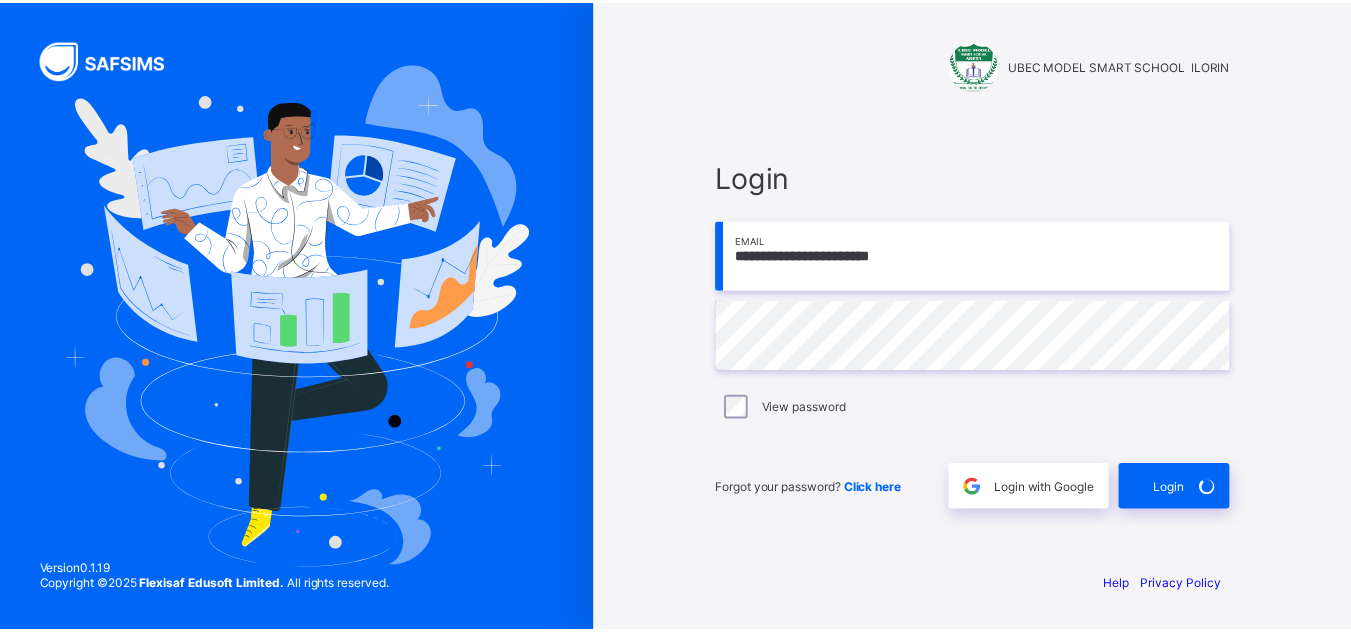 scroll, scrollTop: 0, scrollLeft: 0, axis: both 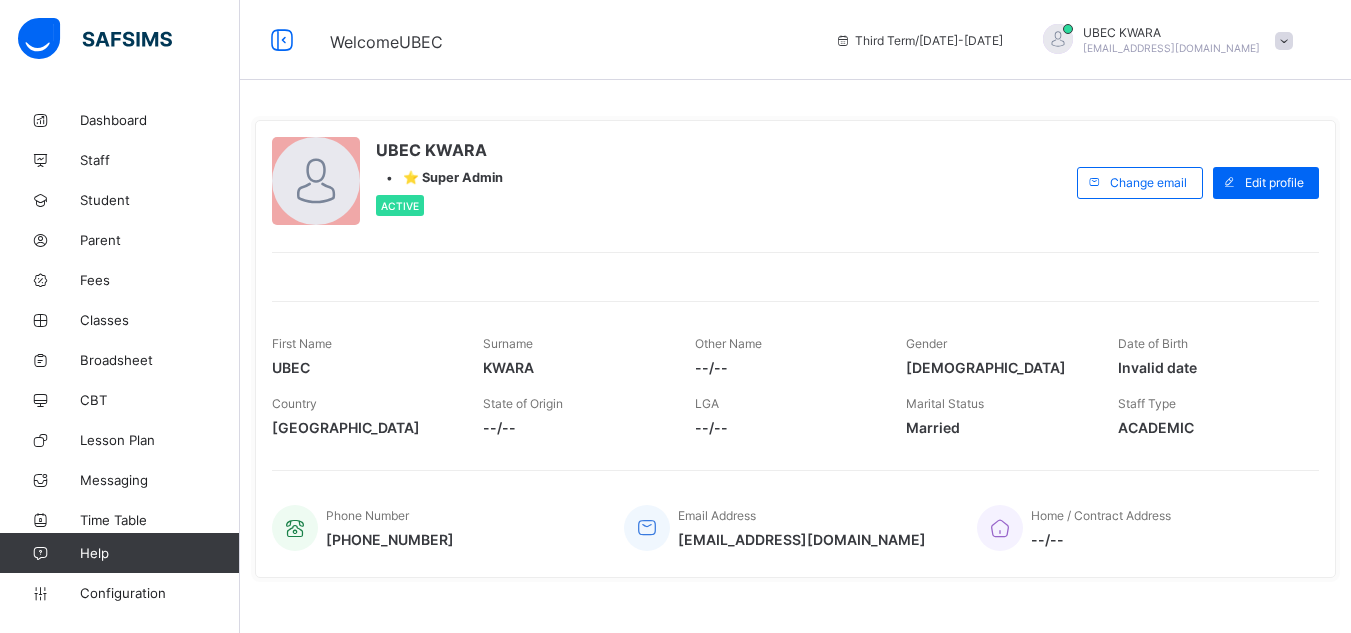 click on "UBEC  KWARA • ⭐ Super Admin     Active   Change email Edit profile First Name UBEC Surname KWARA Other Name --/-- Gender Female Date of Birth Invalid date Country Nigeria State of Origin --/-- LGA --/-- Marital Status Married Staff Type ACADEMIC Phone Number +2348107440598 Email Address ubecmss.kwara@gmail.com Home / Contract Address --/--" at bounding box center (795, 349) 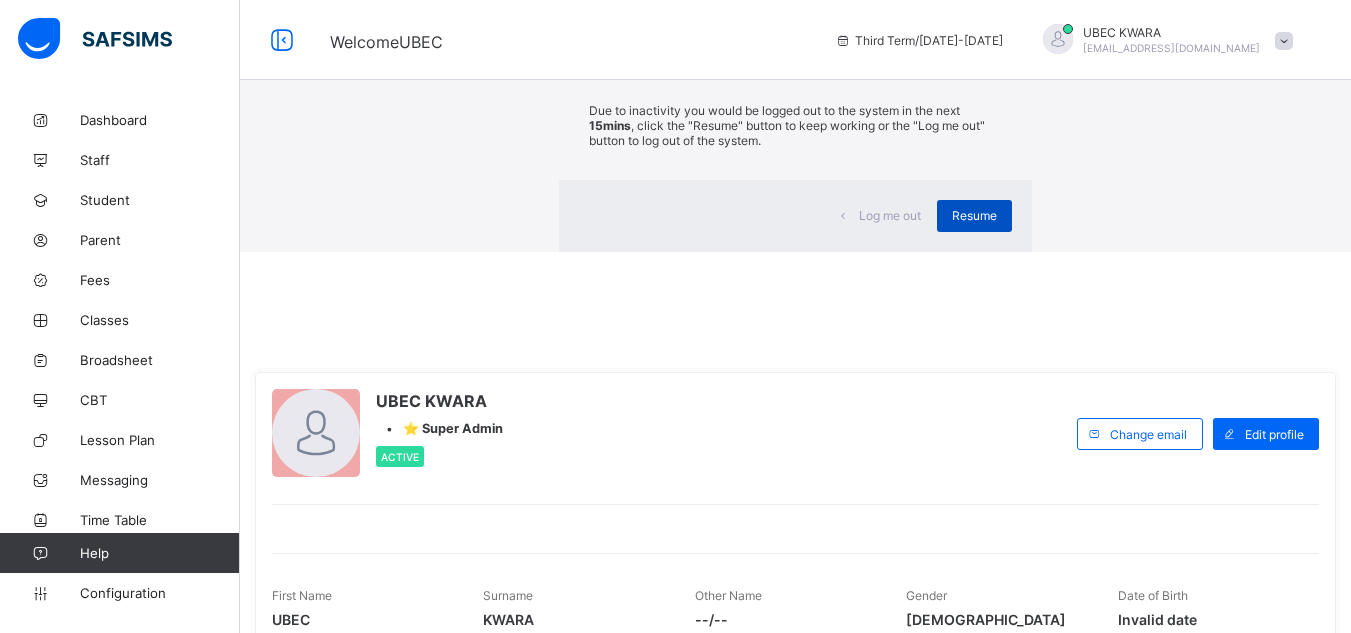 click on "Resume" at bounding box center [974, 216] 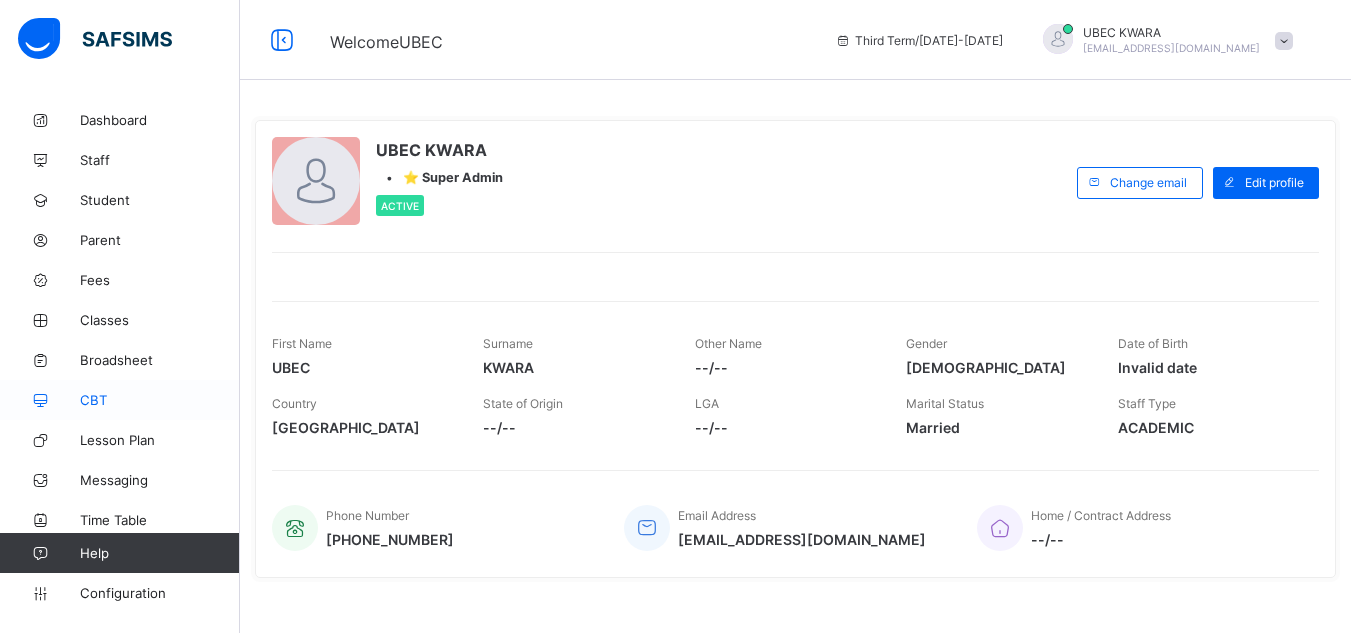 click on "CBT" at bounding box center (160, 400) 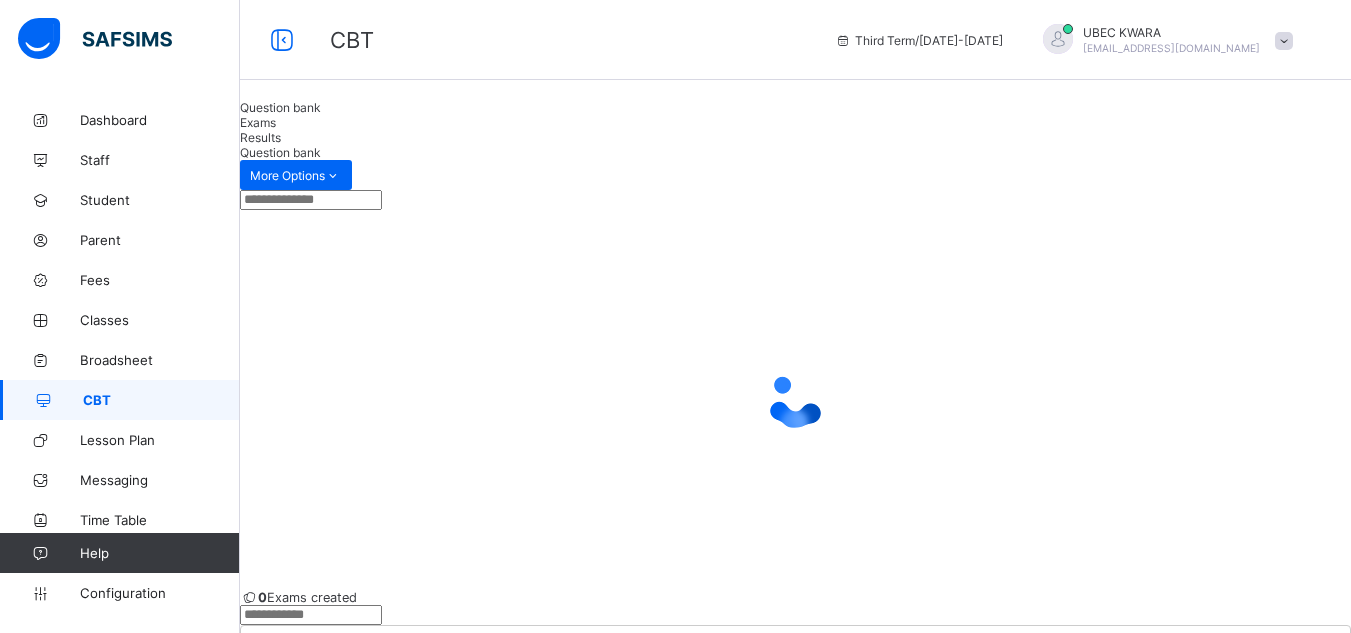 click on "Exams" at bounding box center (258, 122) 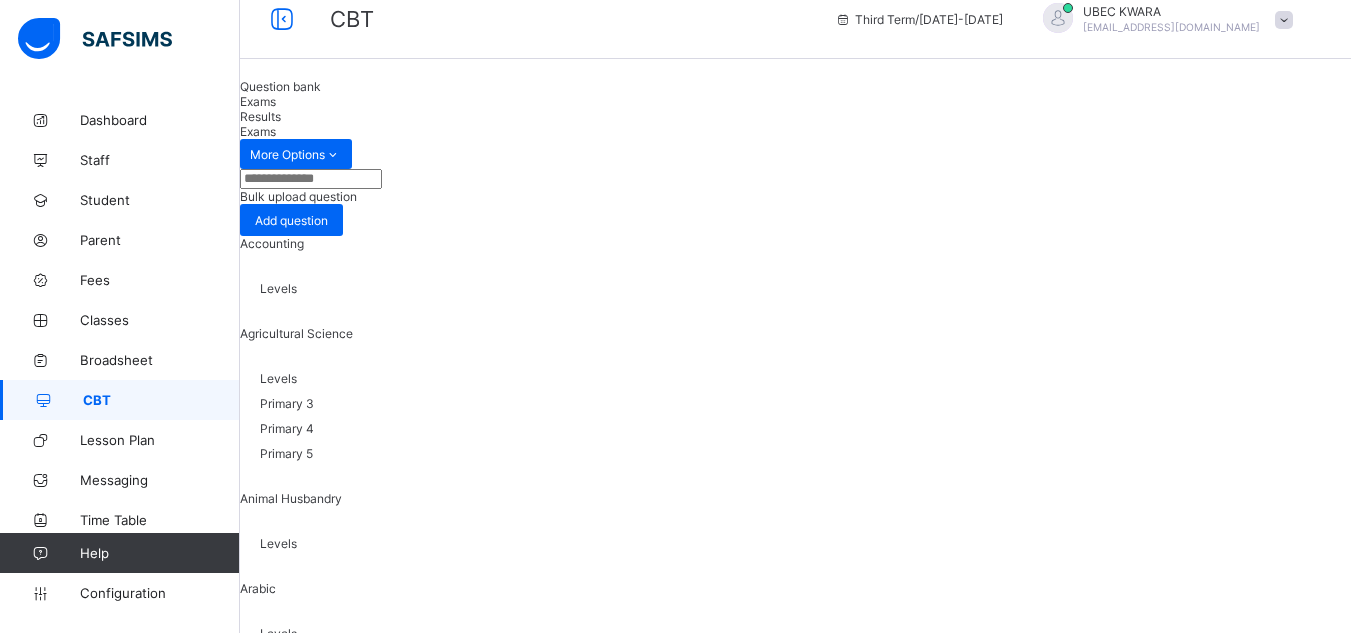 scroll, scrollTop: 40, scrollLeft: 0, axis: vertical 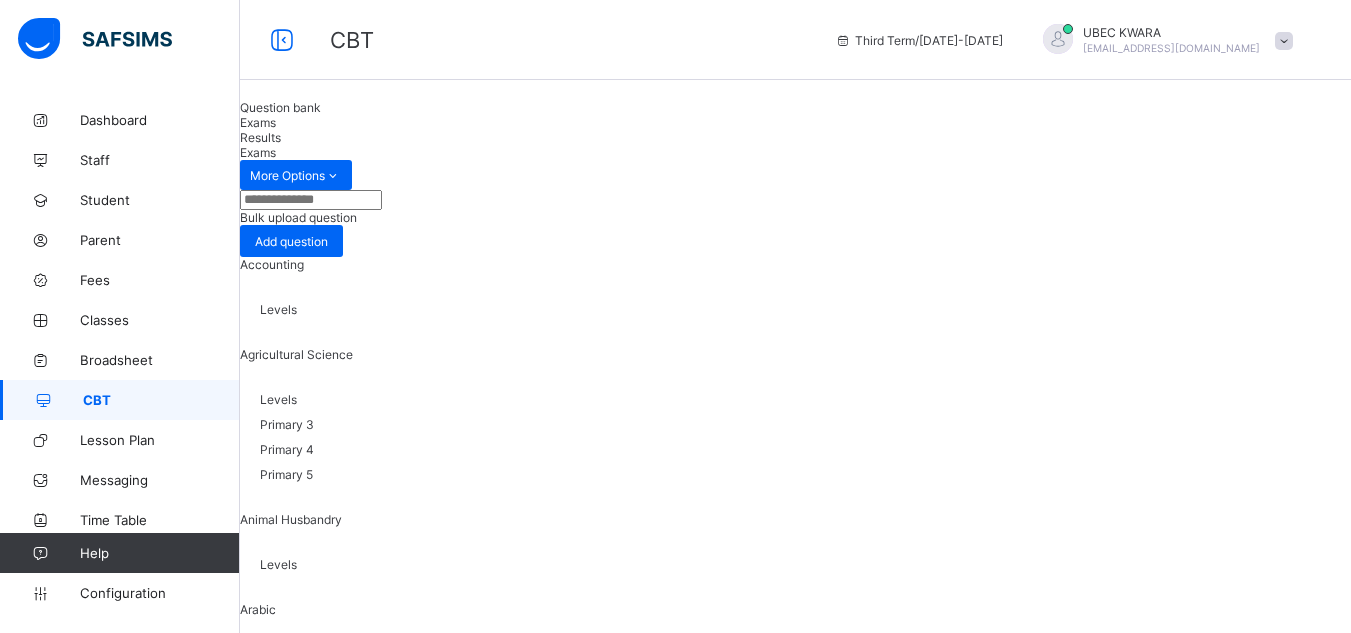 click on "Question bank" at bounding box center [795, 107] 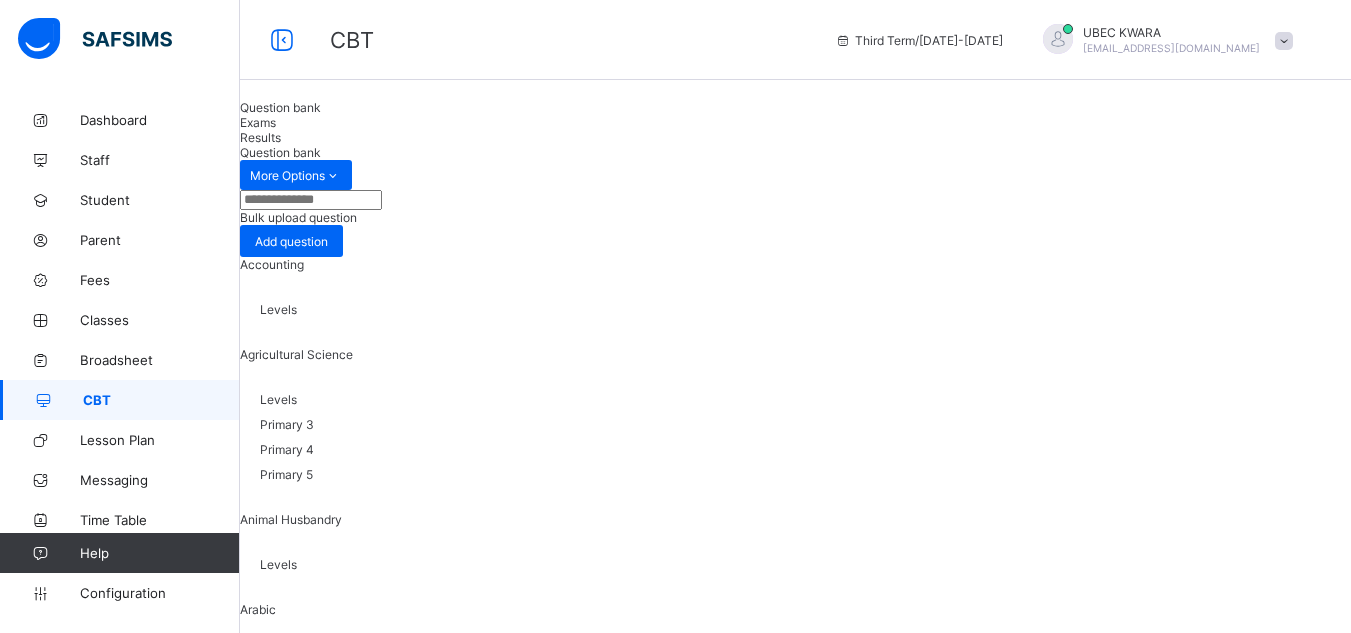 click on "Bulk upload question" at bounding box center [298, 217] 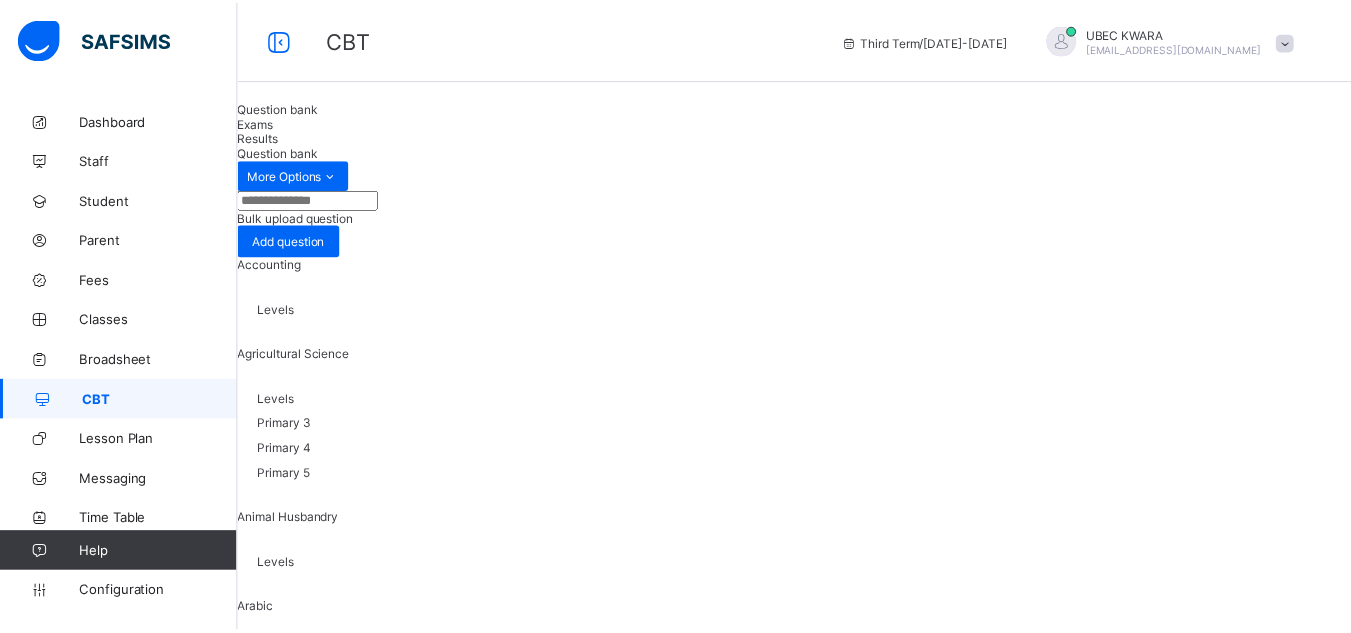 scroll, scrollTop: 554, scrollLeft: 0, axis: vertical 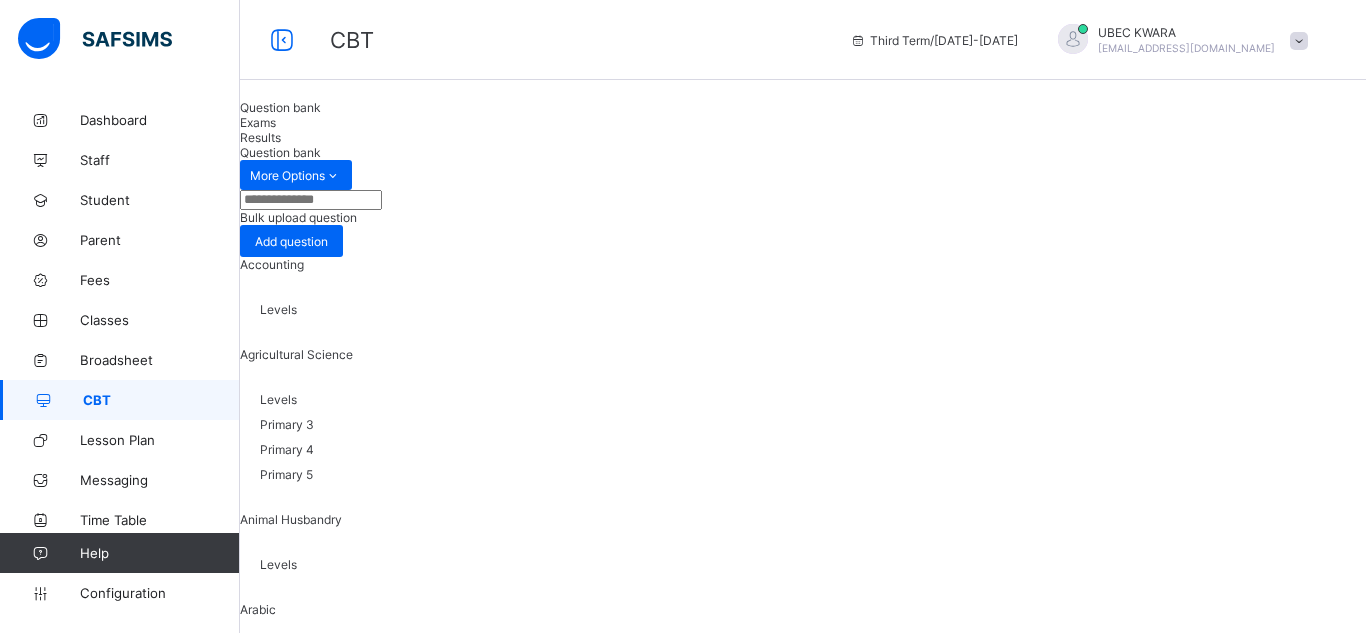 click on "Download XLSX File" at bounding box center (632, 10379) 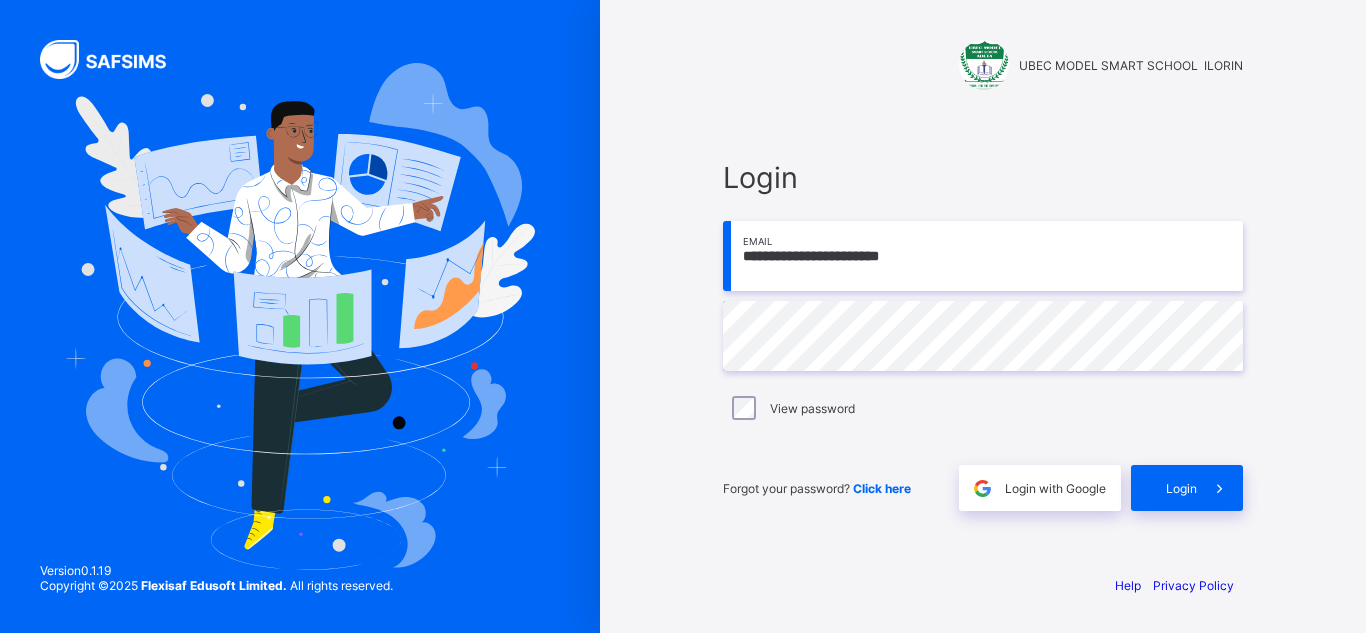 click on "Forgot your password?   Click here Login with Google Login" at bounding box center (983, 478) 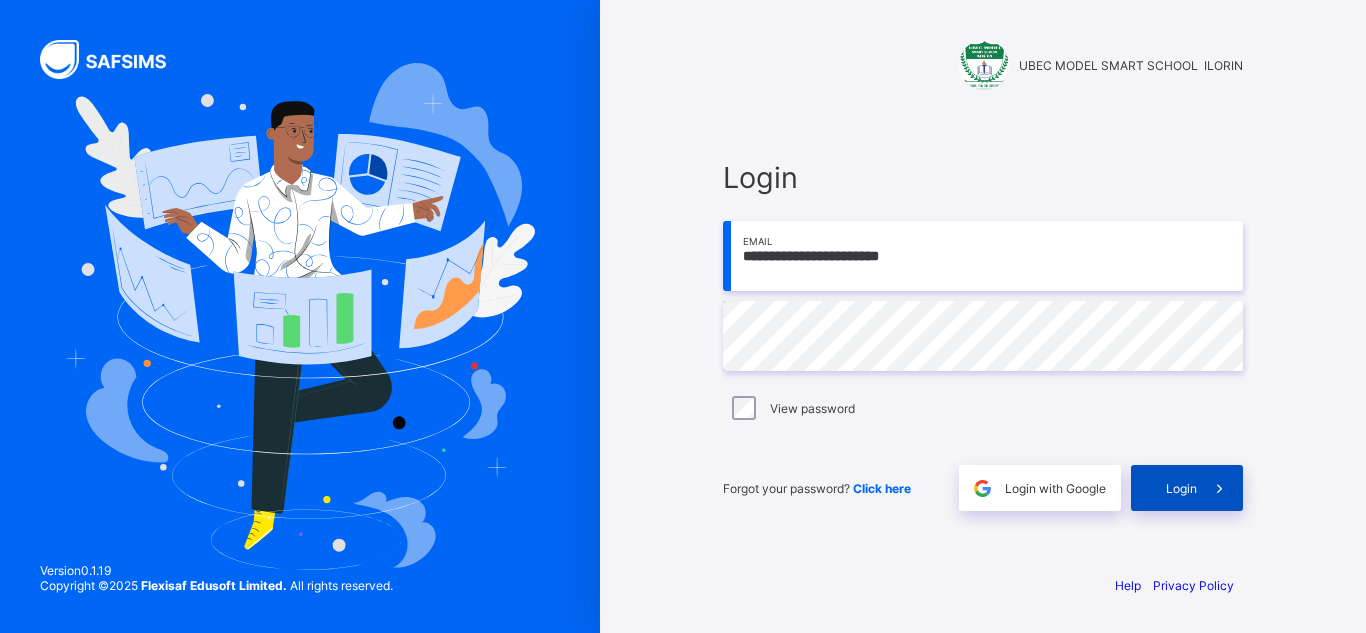 click on "Login" at bounding box center (1187, 488) 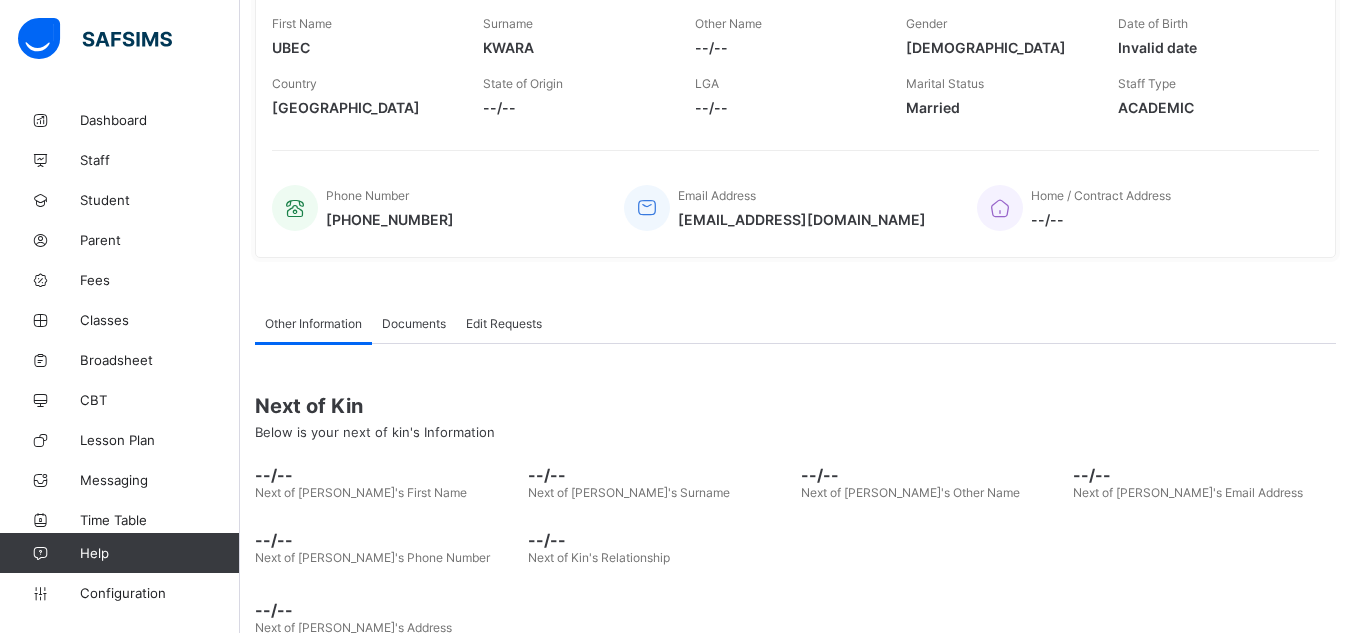 scroll, scrollTop: 367, scrollLeft: 0, axis: vertical 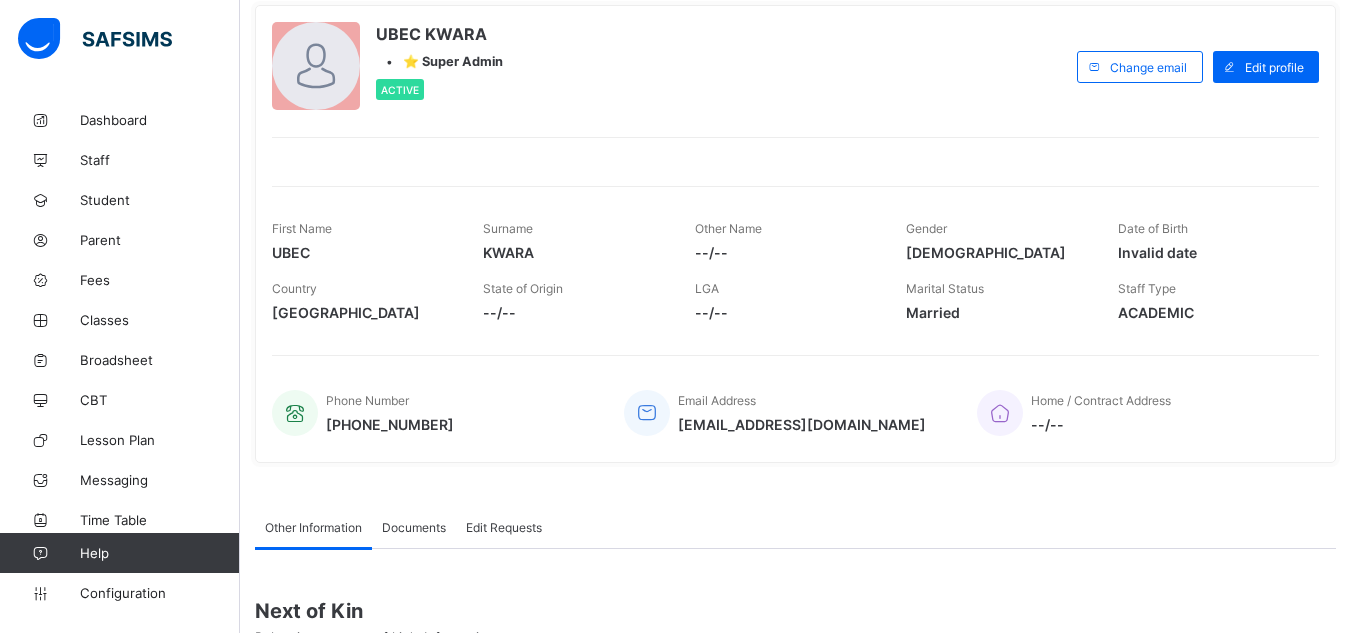 click on "Resume" at bounding box center [974, -152] 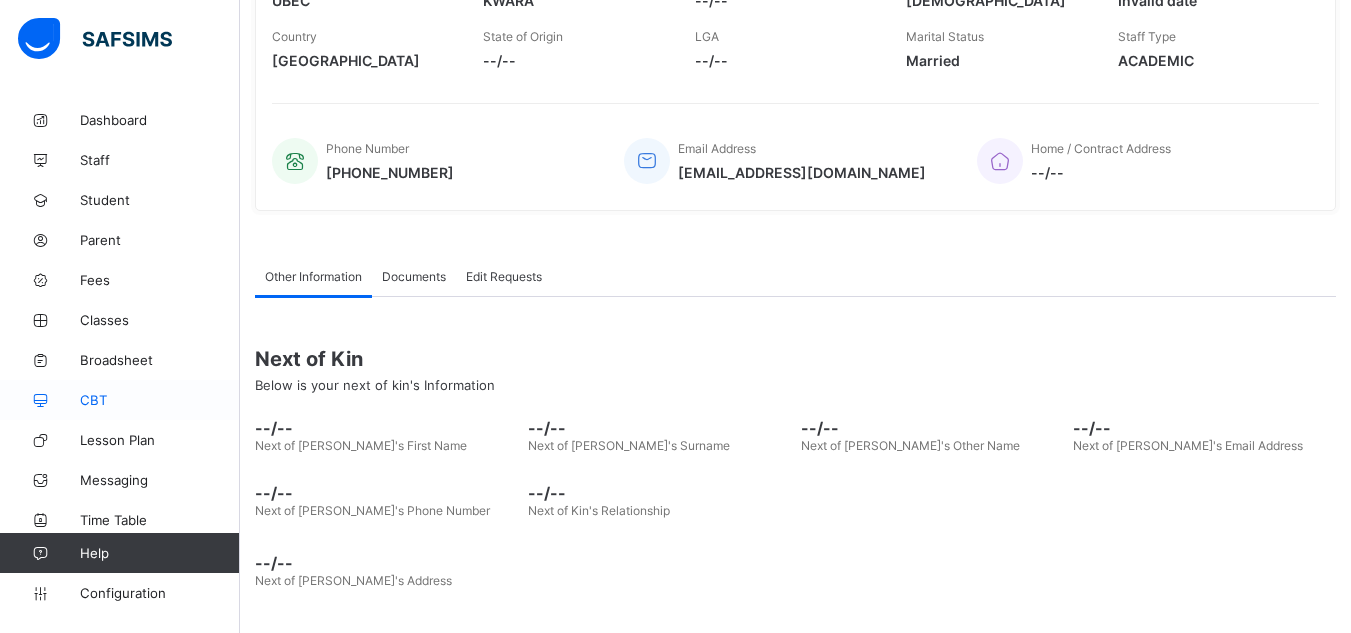 click on "CBT" at bounding box center [160, 400] 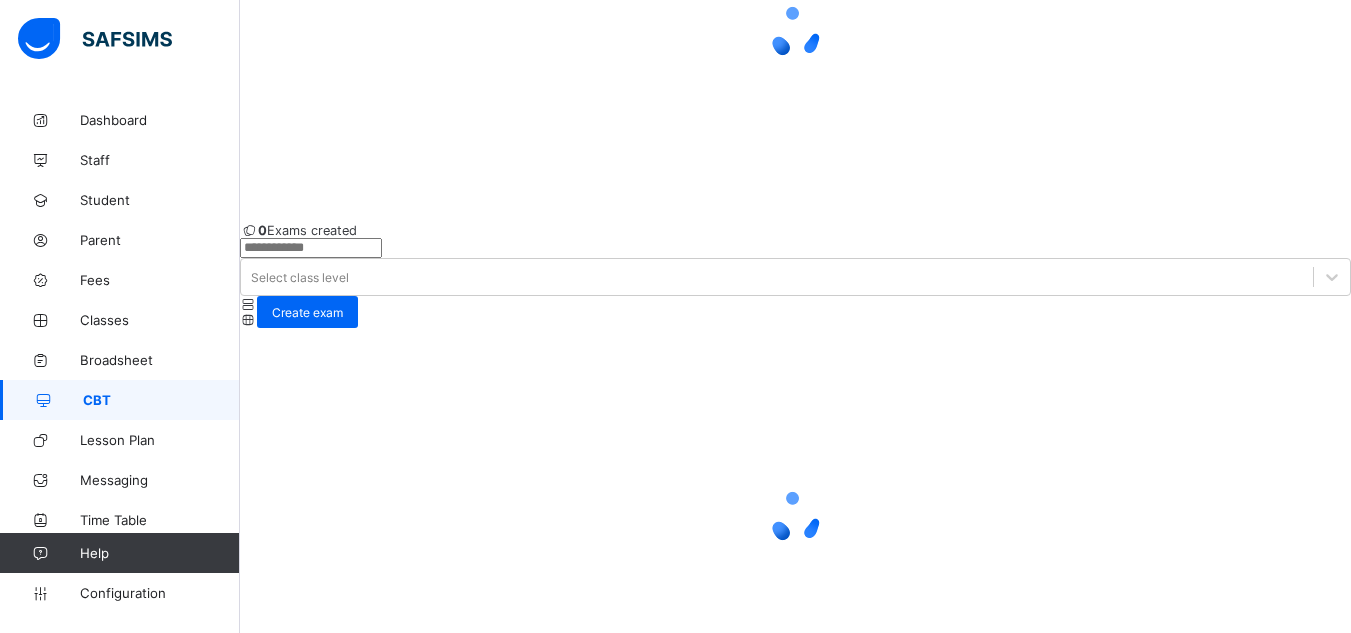 scroll, scrollTop: 81, scrollLeft: 0, axis: vertical 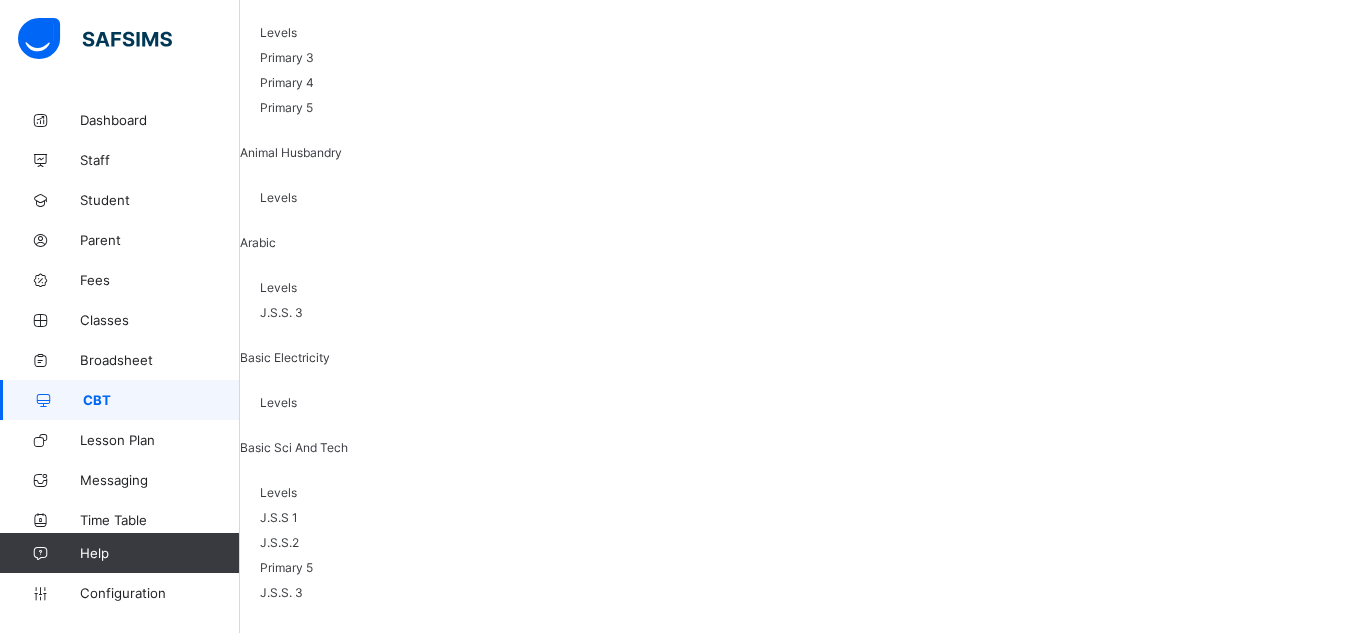 click on "J.S.S.2" at bounding box center (795, 542) 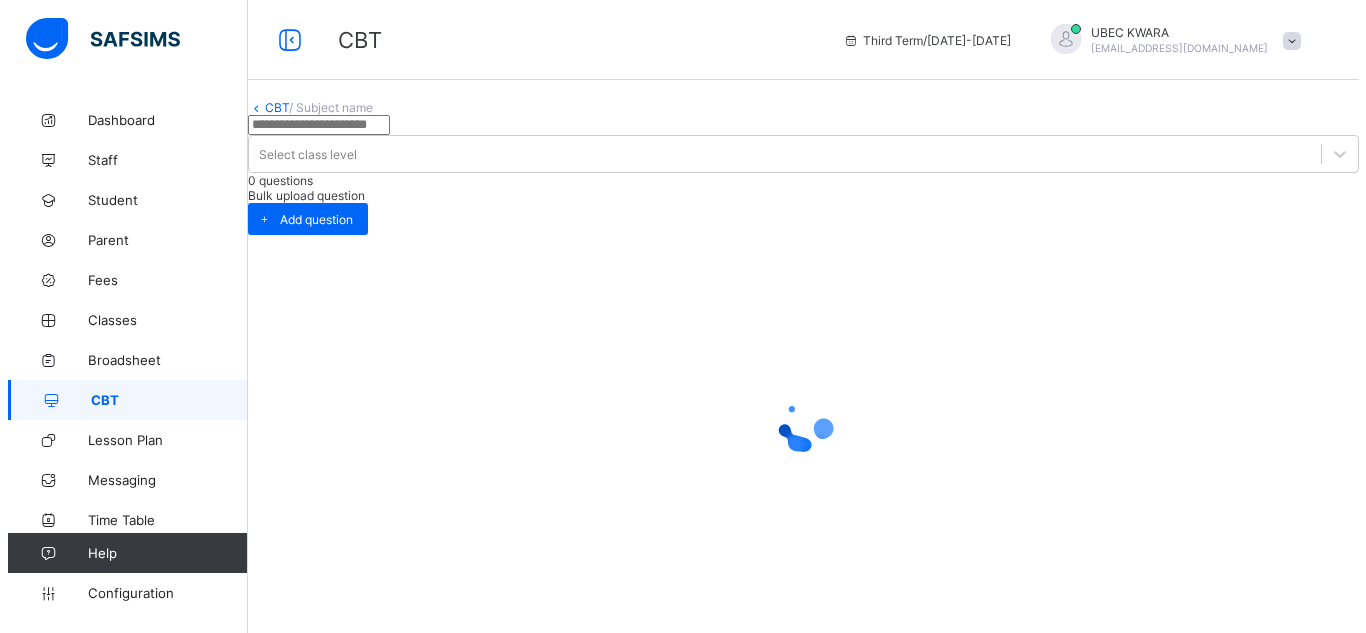 scroll, scrollTop: 0, scrollLeft: 0, axis: both 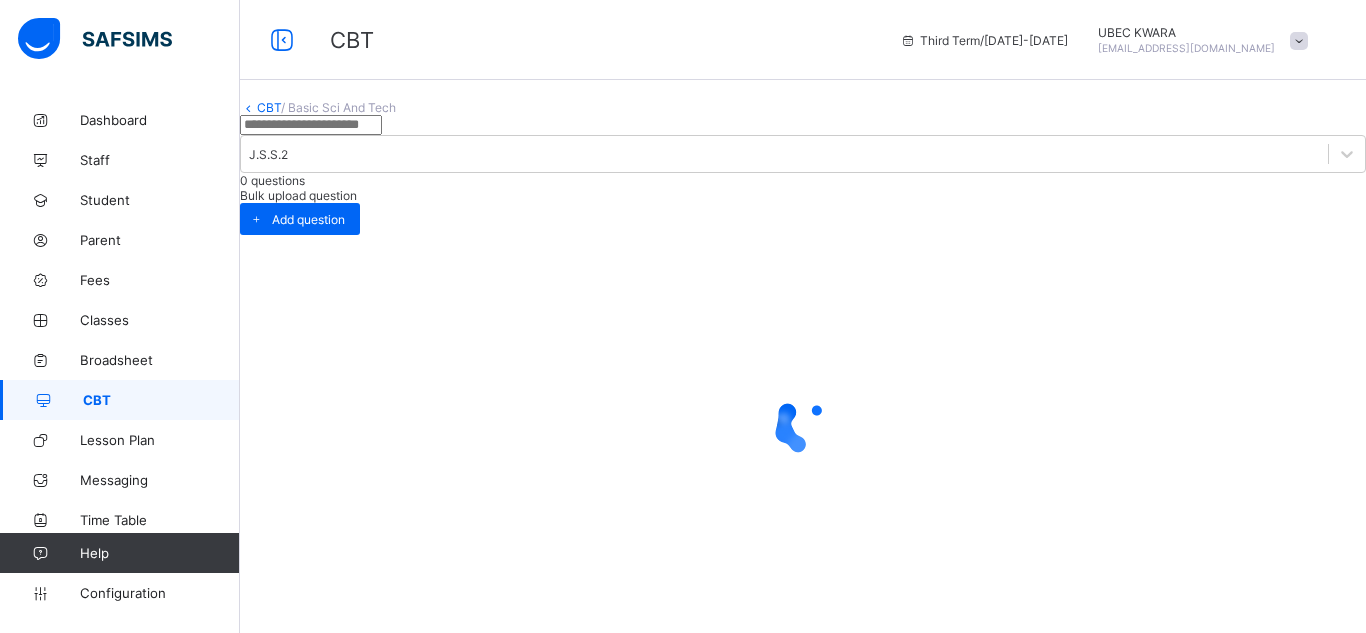 click on "Bulk upload question" at bounding box center [298, 195] 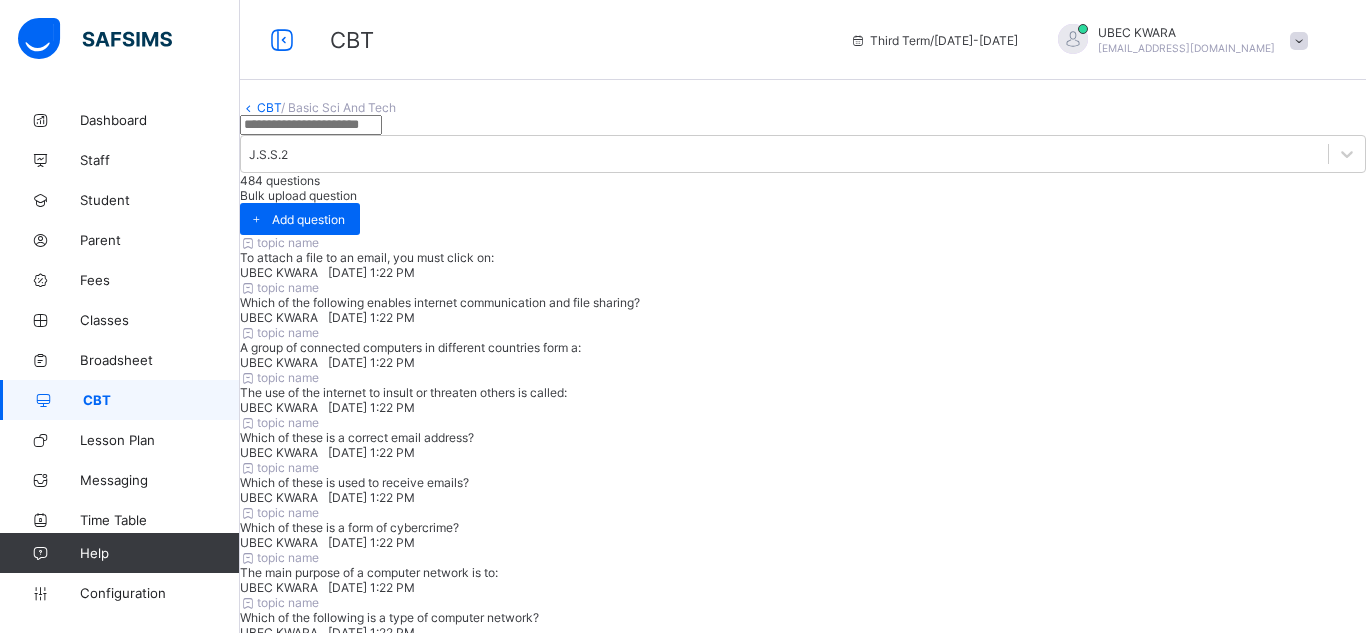 click on "Select..." at bounding box center (803, 961) 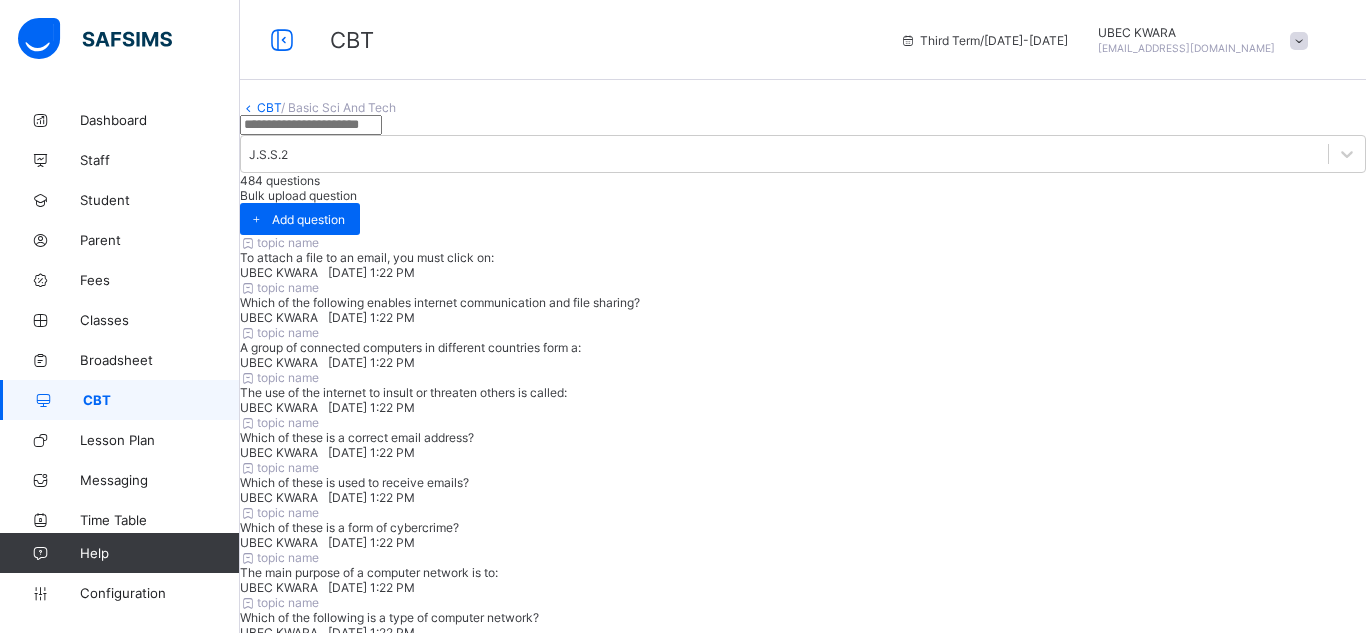 type on "**********" 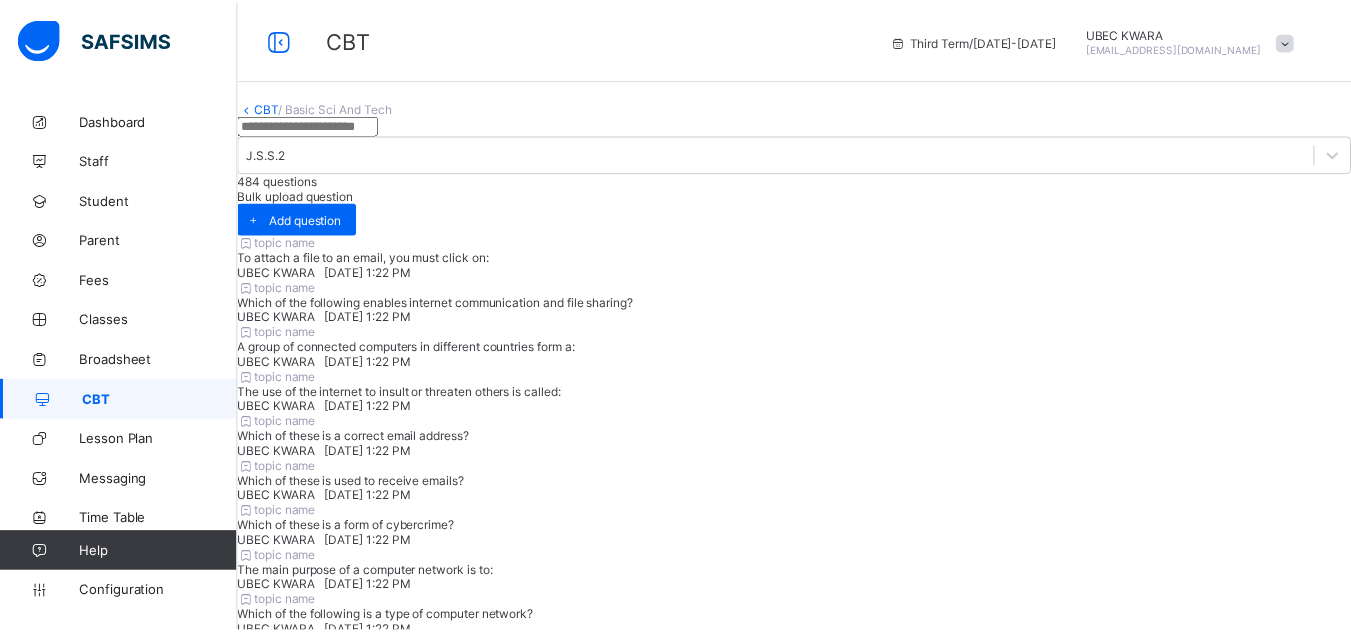 scroll, scrollTop: 554, scrollLeft: 0, axis: vertical 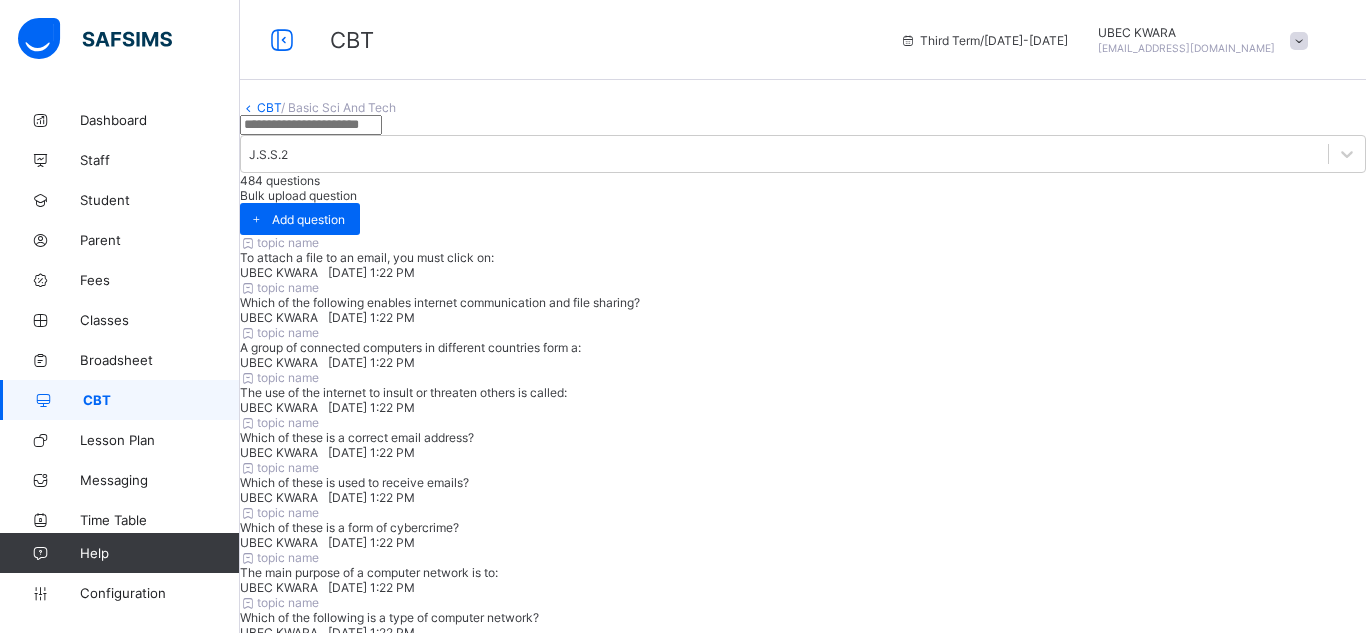 click on "Upload Excel File" at bounding box center [608, 1327] 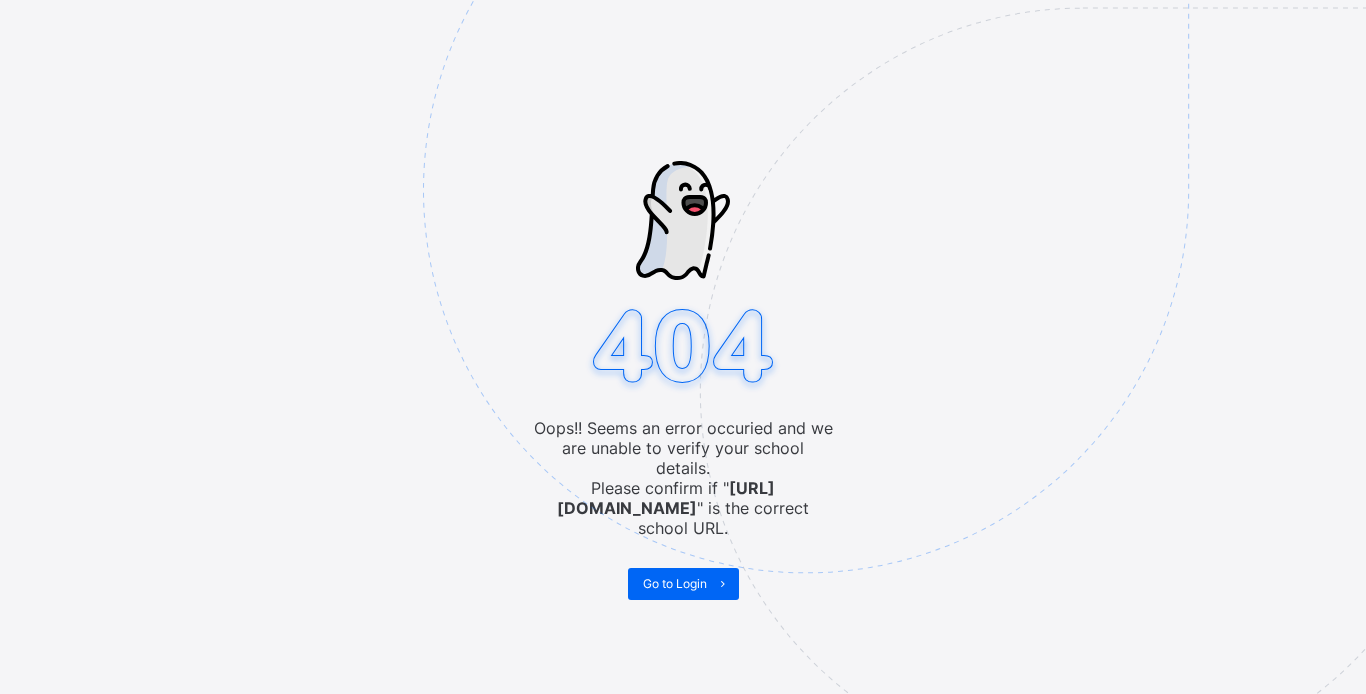 scroll, scrollTop: 0, scrollLeft: 0, axis: both 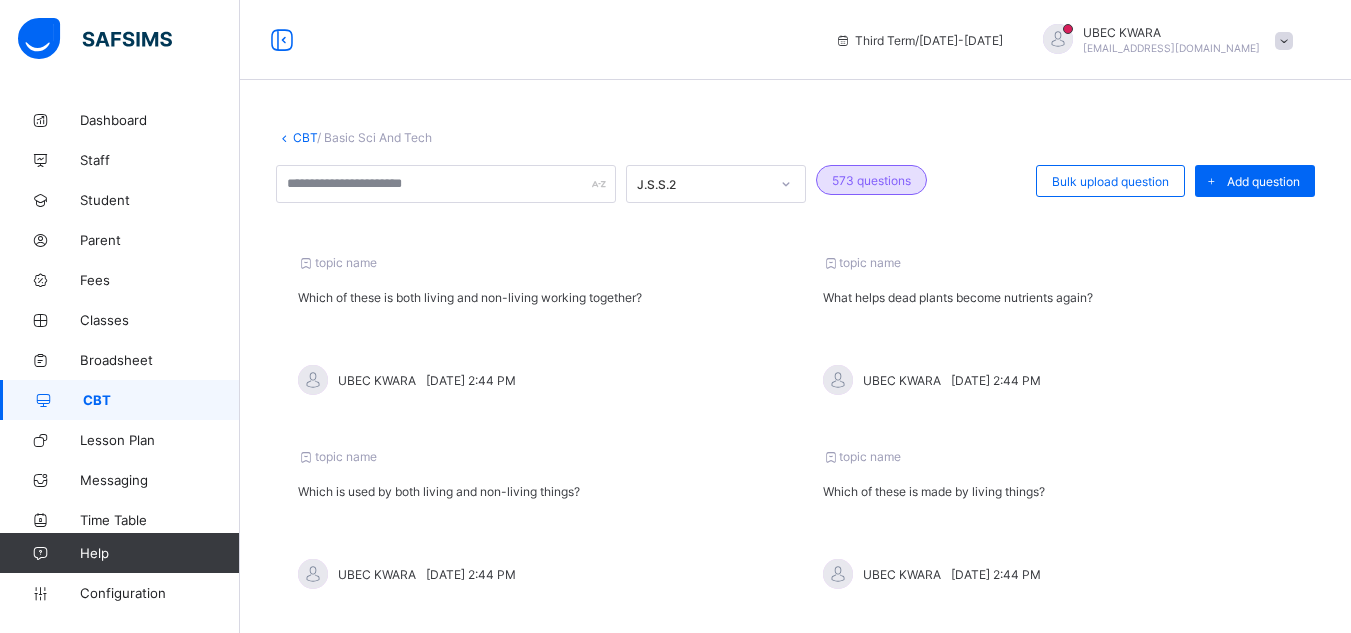 click on "CBT" at bounding box center (305, 137) 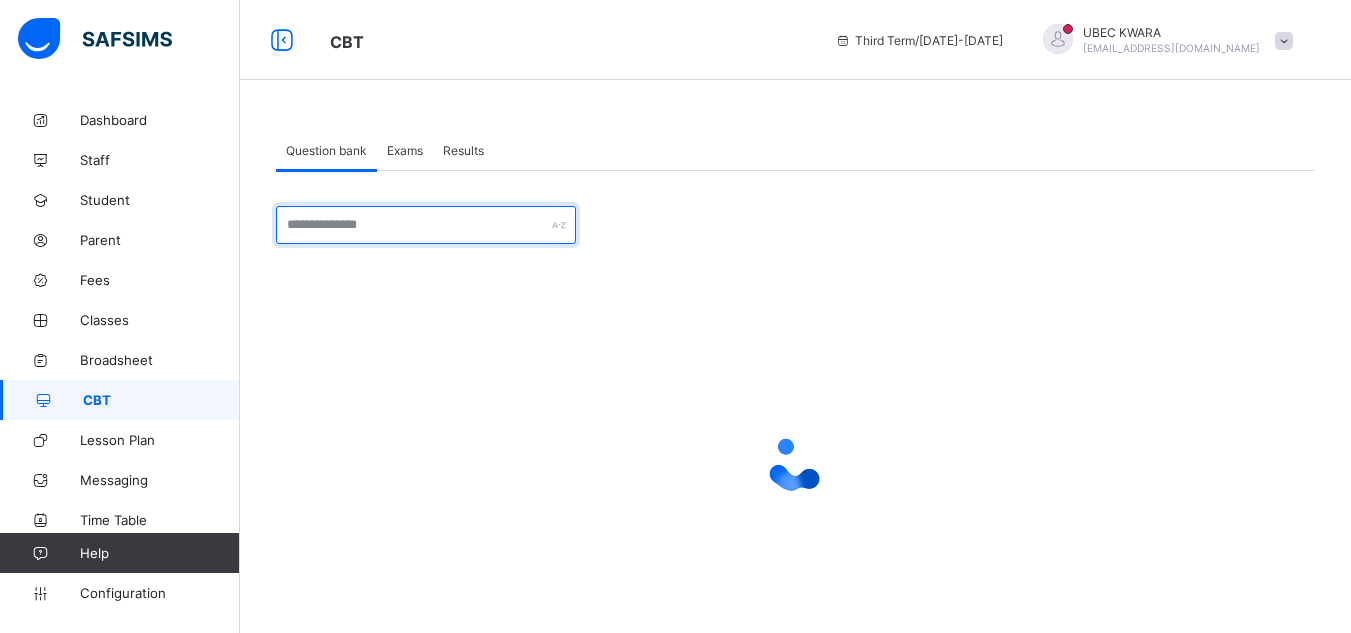 click at bounding box center (426, 225) 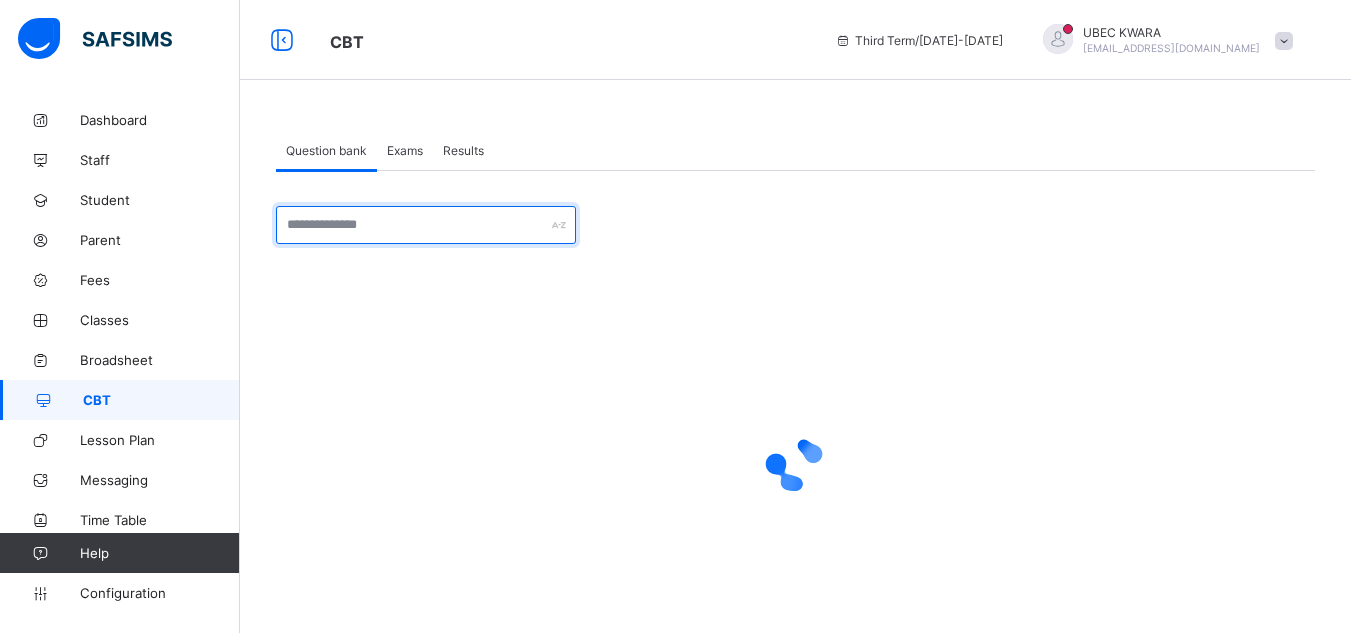 click at bounding box center [426, 225] 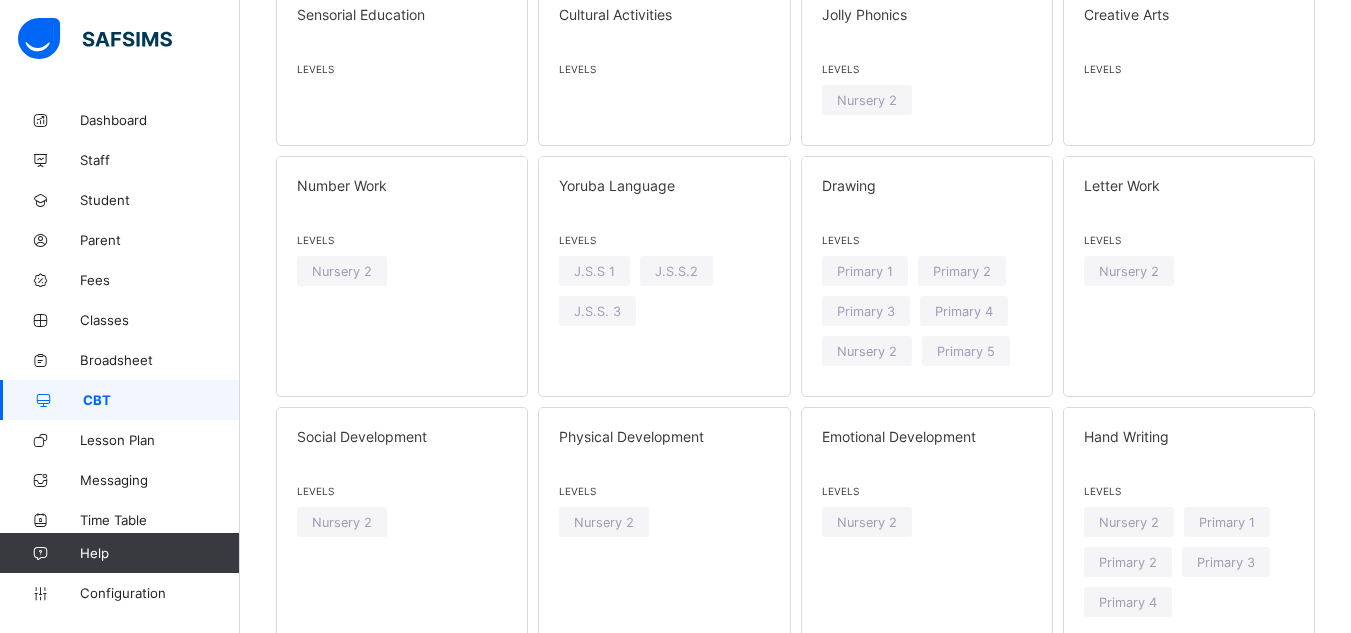 scroll, scrollTop: 3306, scrollLeft: 0, axis: vertical 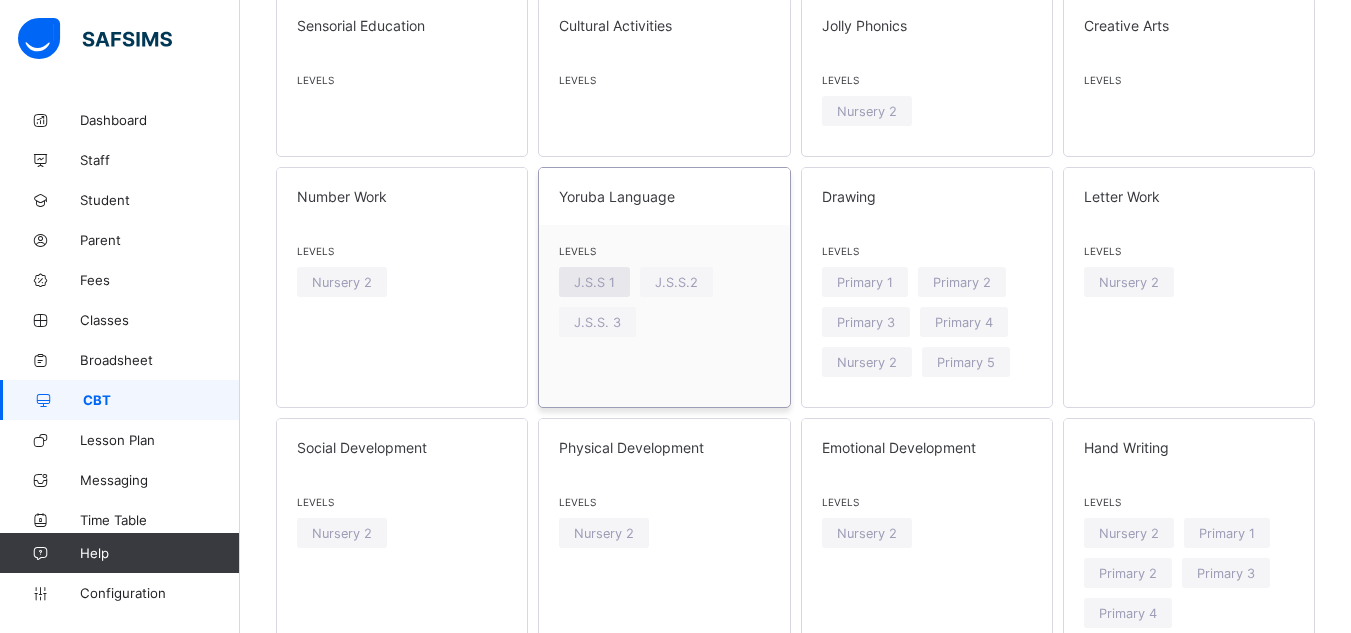 type on "******" 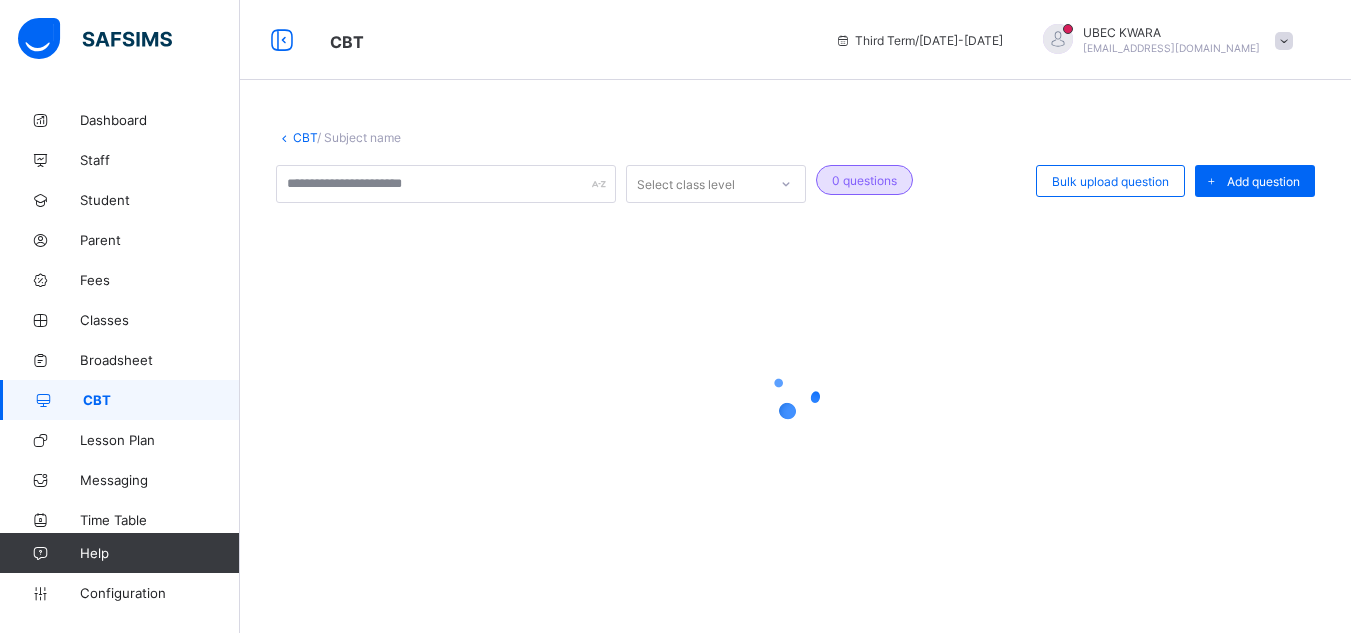 scroll, scrollTop: 0, scrollLeft: 0, axis: both 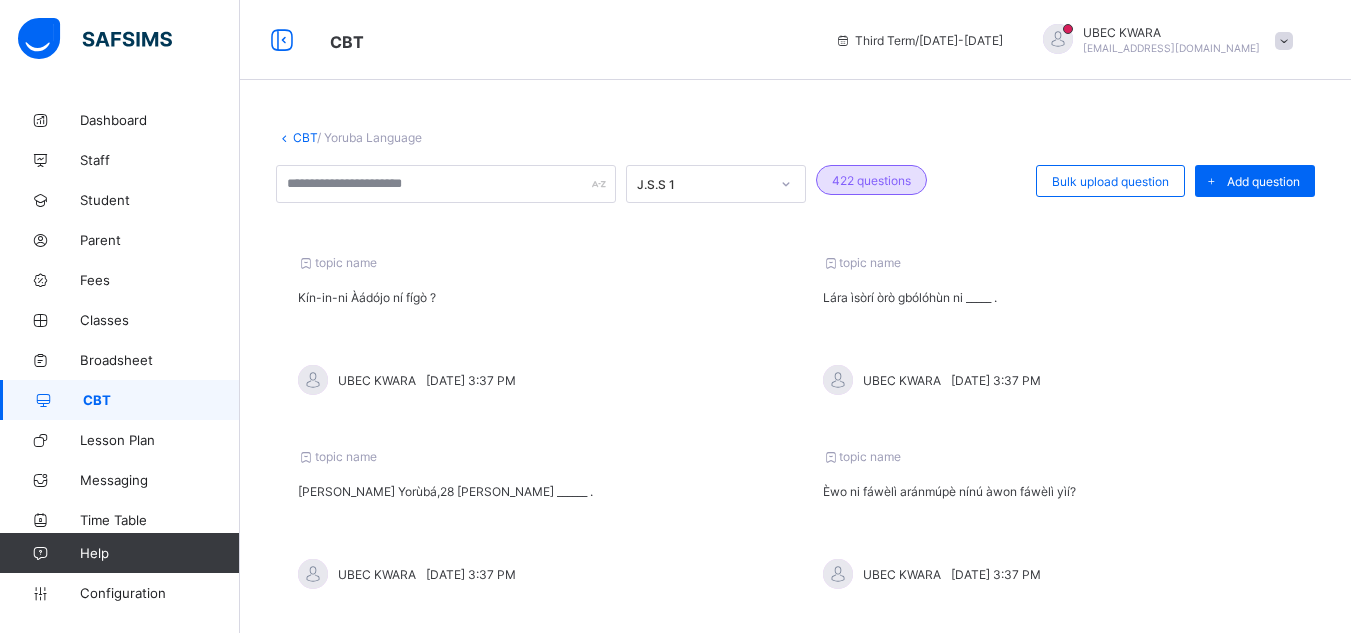 click on "CBT" at bounding box center (305, 137) 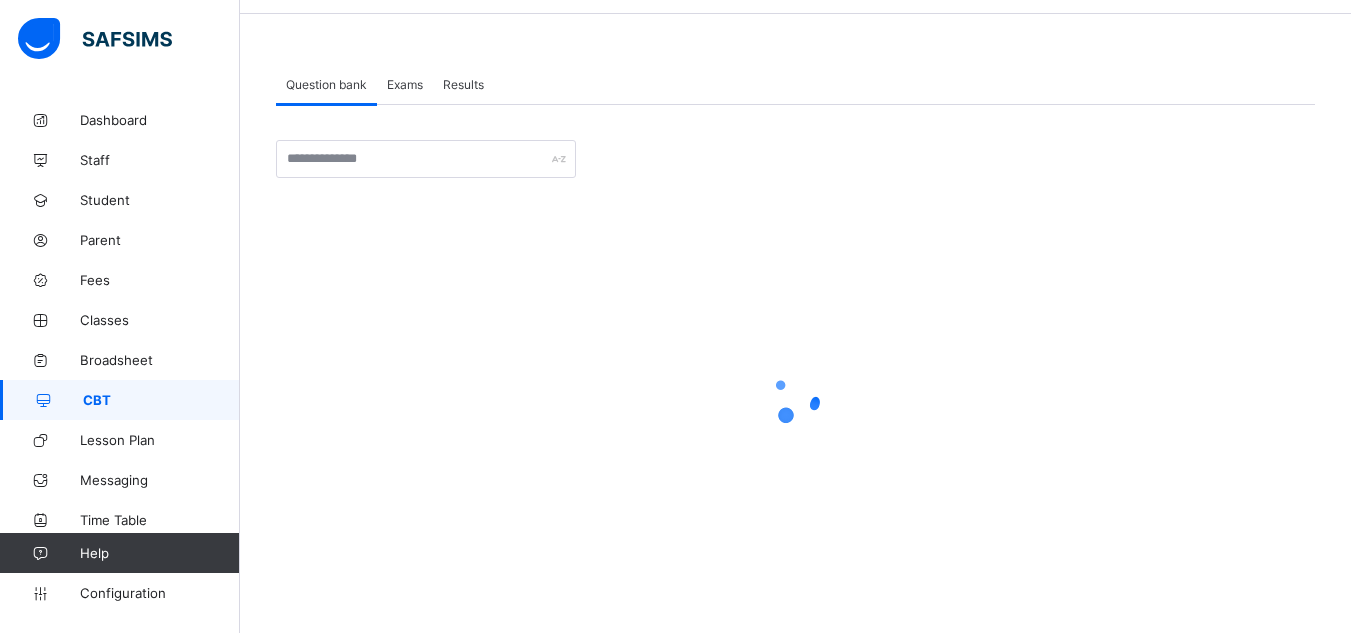 scroll, scrollTop: 81, scrollLeft: 0, axis: vertical 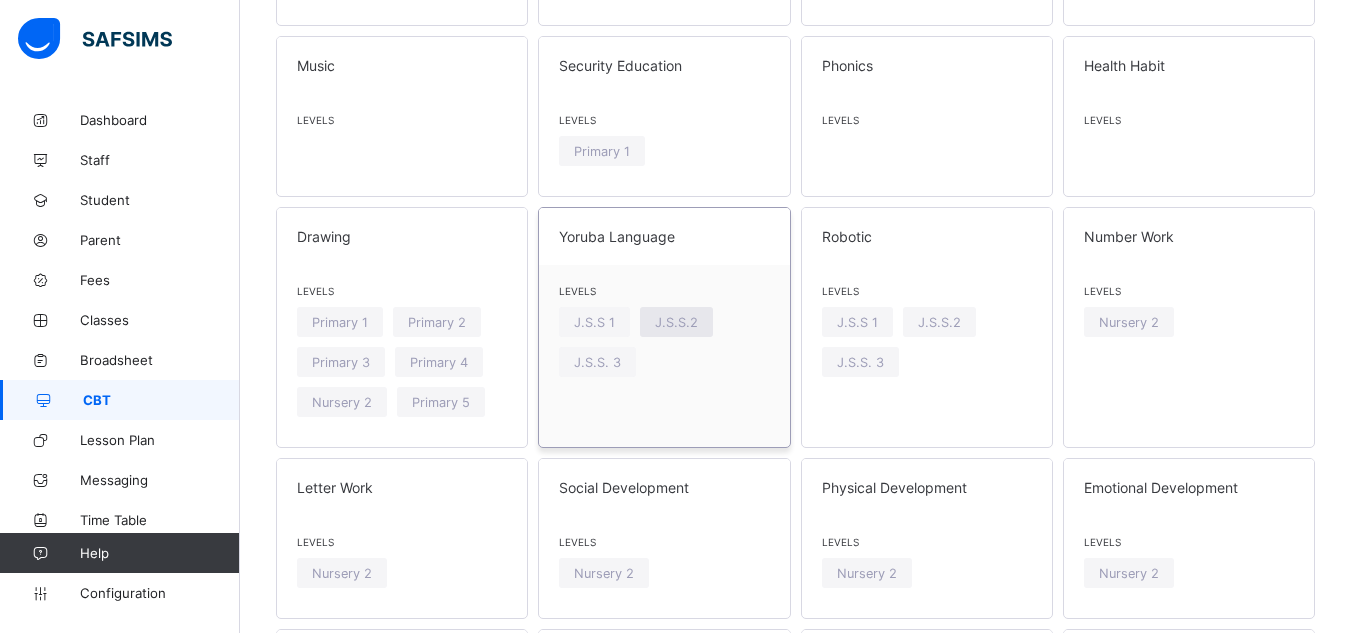 click on "J.S.S.2" at bounding box center [676, 322] 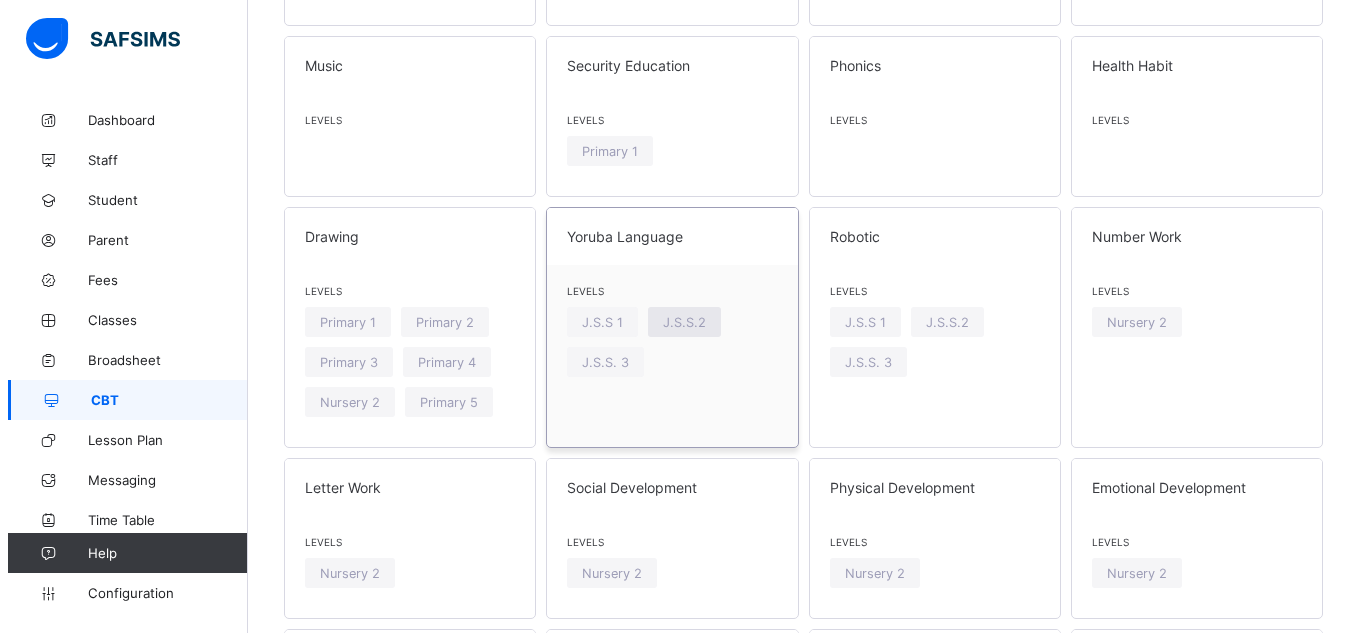 scroll, scrollTop: 0, scrollLeft: 0, axis: both 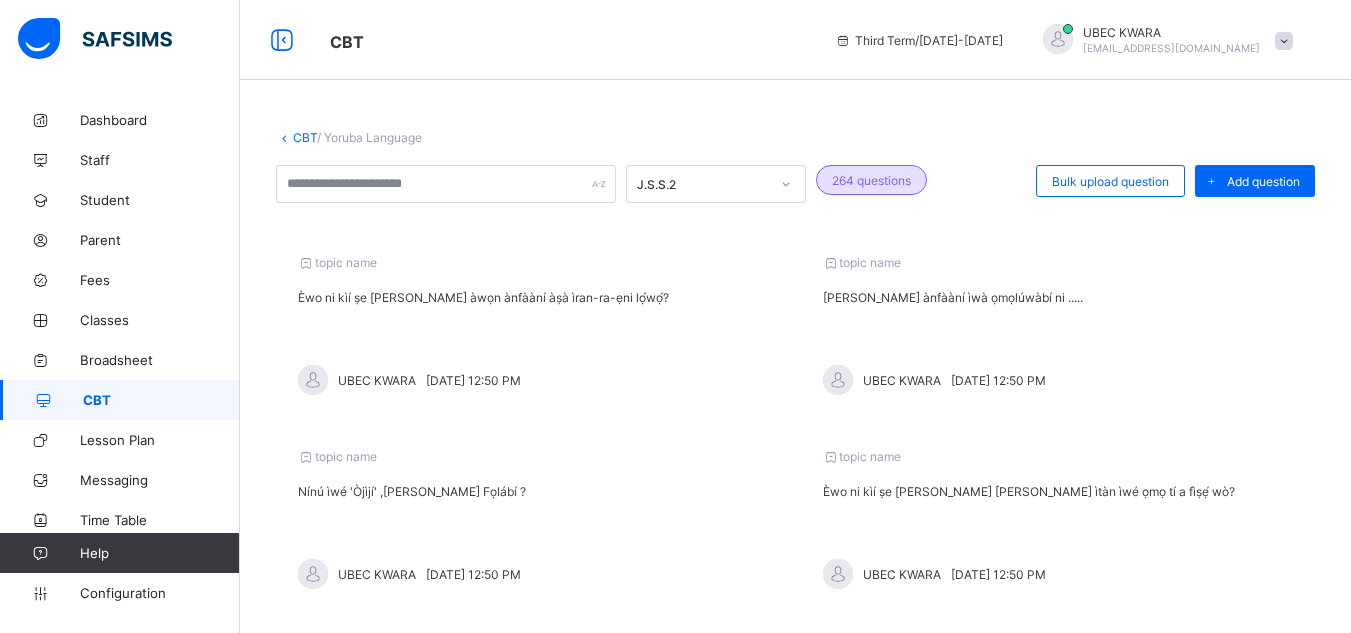 click on "CBT  / Yoruba Language J.S.S.2 264 questions Bulk upload question Add question  topic name Èwo ni kìí ṣe ọ̀kan lára àwọn ànfààní àṣà ìran-ra-ẹni lọ́wọ́? UBEC  KWARA Tue, Mar 18, 2025 12:50 PM  topic name Ọ̀kan lára ànfààní ìwà ọmọlúwàbí ni ..... UBEC  KWARA Tue, Mar 18, 2025 12:50 PM  topic name Nínú ìwé 'Òjìjí' ,tani bàbá Fọlábí ? UBEC  KWARA Tue, Mar 18, 2025 12:50 PM  topic name Èwo ni kìí ṣe ọ̀kan lára àwọn ẹ̀dá ìtàn ìwé ọmọ tí a fìṣẹ́ wò? UBEC  KWARA Tue, Mar 18, 2025 12:50 PM  topic name Kín ni orúkọ ìyàwó Àkàngbé nínú ìwé ọmọ tí a fìṣẹ́ wò? UBEC  KWARA Tue, Mar 18, 2025 12:50 PM  topic name Ọ̀kan lára àwọn ẹ̀dá ìtàn ọmọ tí a fìṣẹ́ wò ni ...   UBEC  KWARA Tue, Mar 18, 2025 12:50 PM  topic name Àpẹẹrẹ ìwé eré oníṣe ni ..... UBEC  KWARA Tue, Mar 18, 2025 12:50 PM  topic name Òǹkọ̀we ìwé 'Ọmọ tí a fìṣẹ́ wò ' ni ..... UBEC  KWARA 1 2 3" at bounding box center (795, 706) 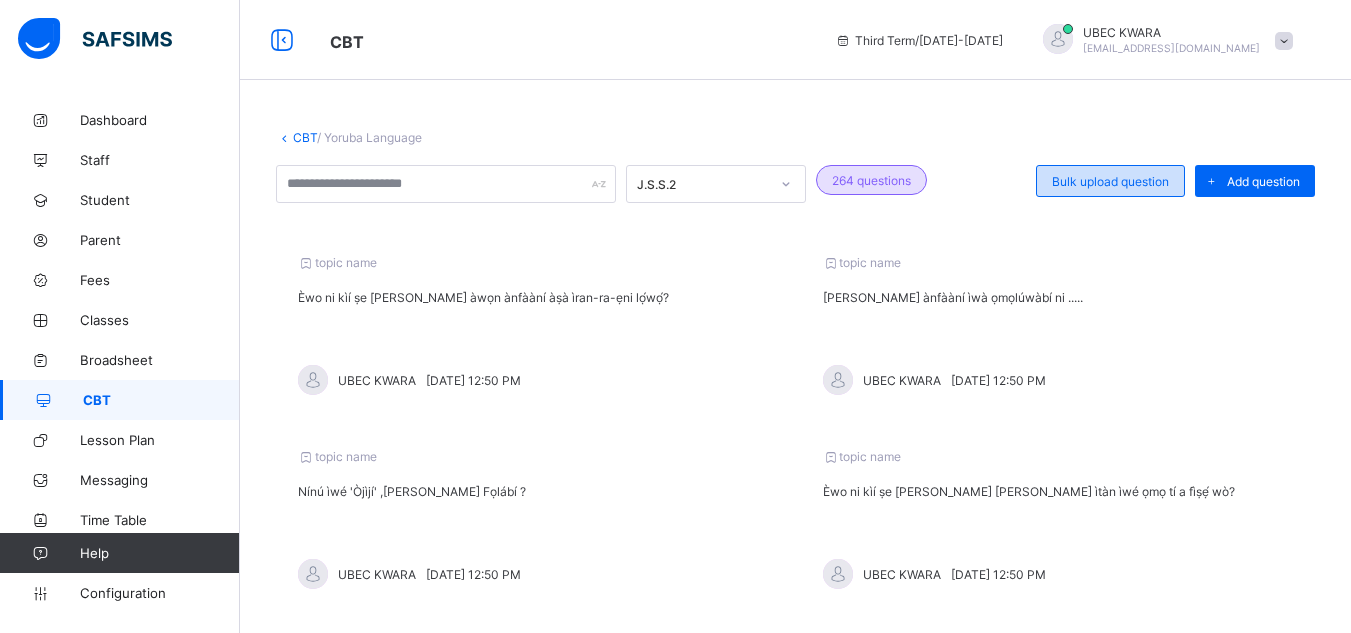 click on "Bulk upload question" at bounding box center (1110, 181) 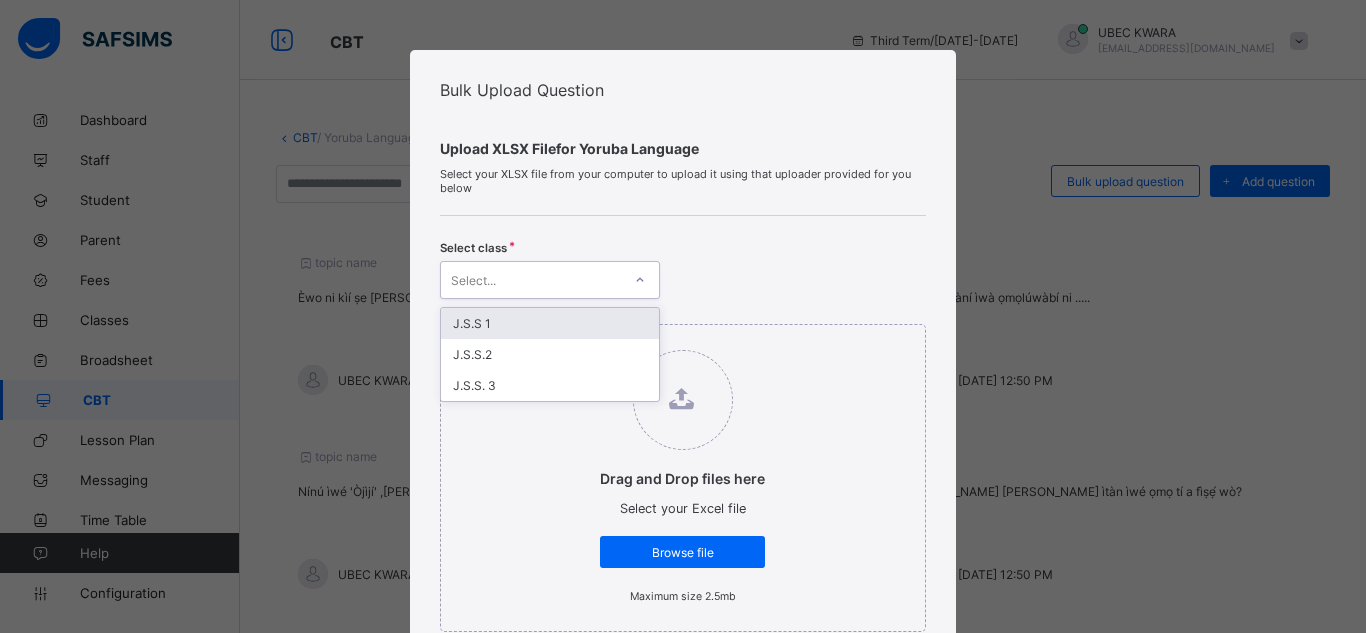 click on "Select..." at bounding box center [531, 280] 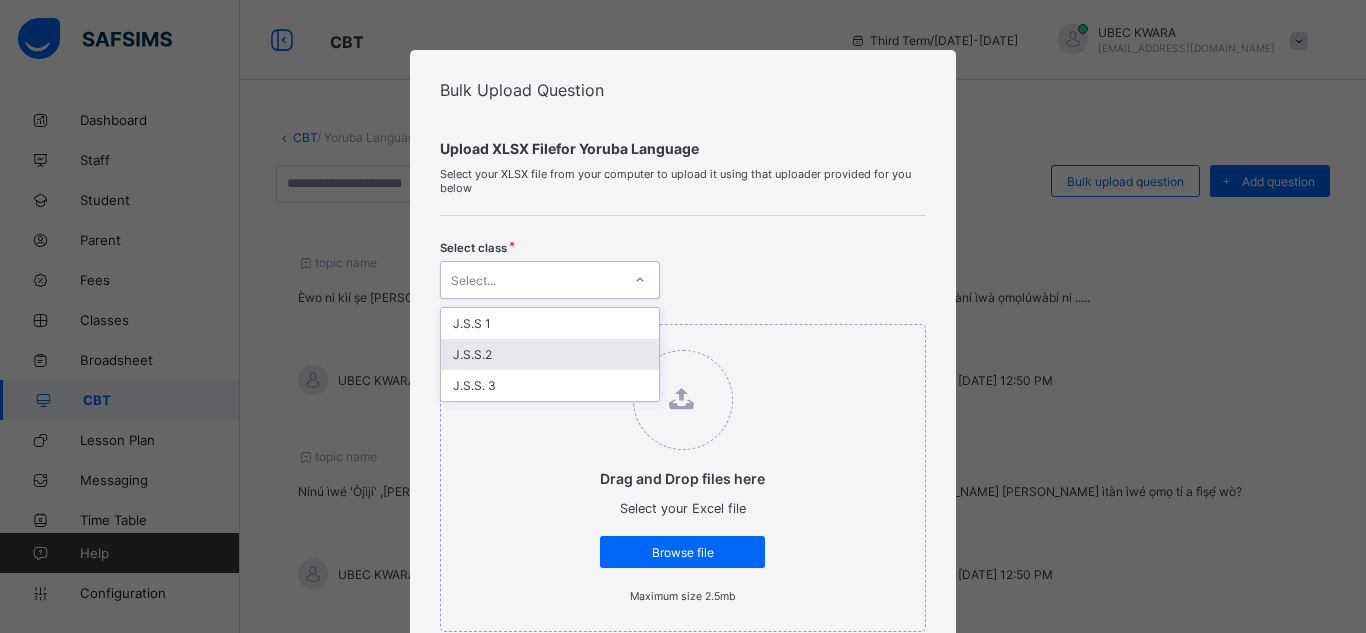 click on "J.S.S.2" at bounding box center (550, 354) 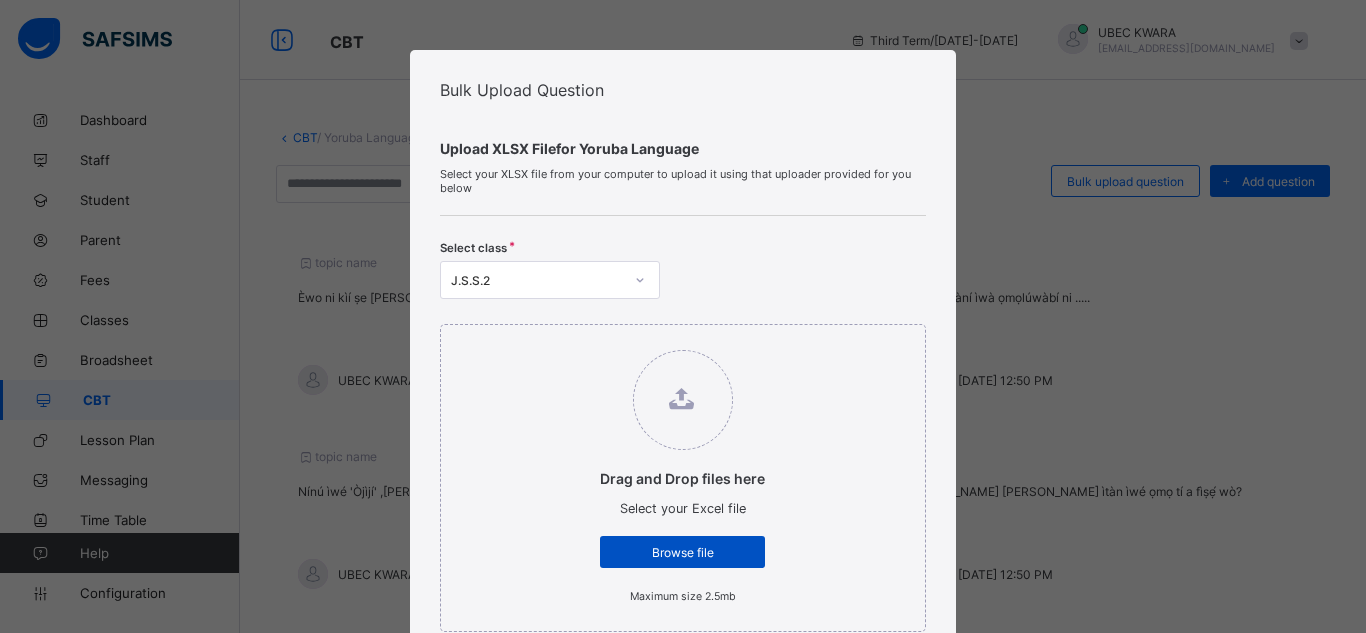click on "Browse file" at bounding box center (682, 552) 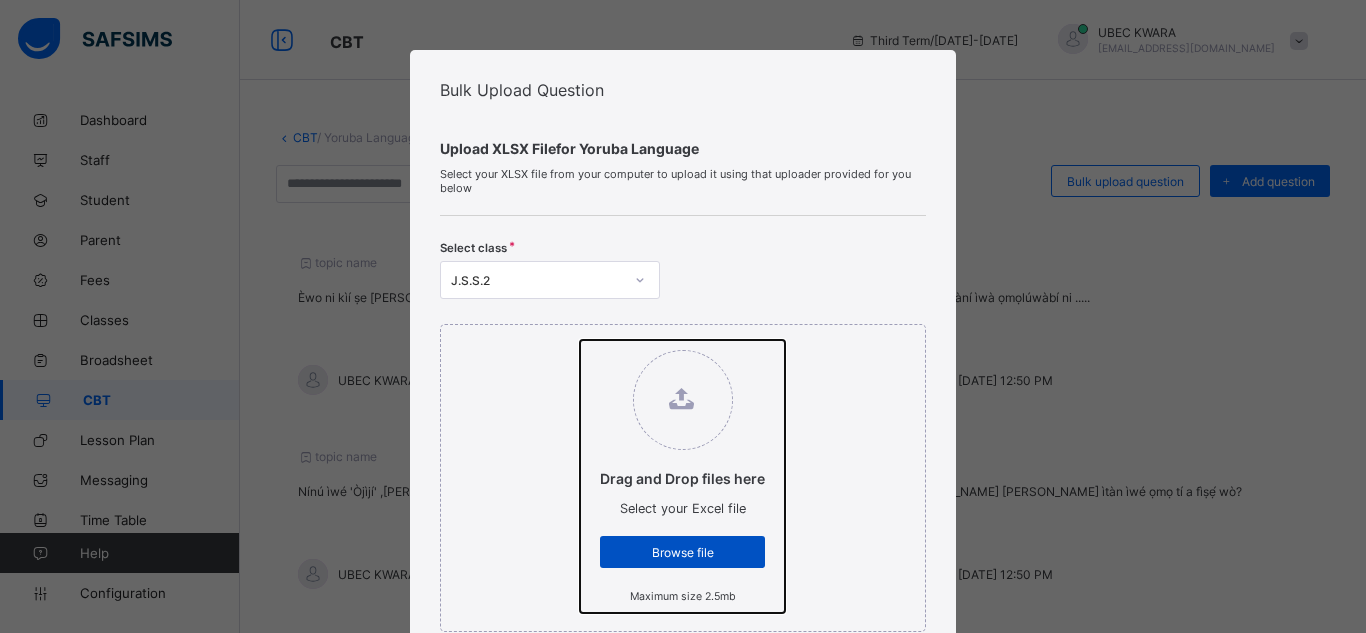 click on "Drag and Drop files here Select your Excel file Browse file Maximum size 2.5mb" at bounding box center [580, 340] 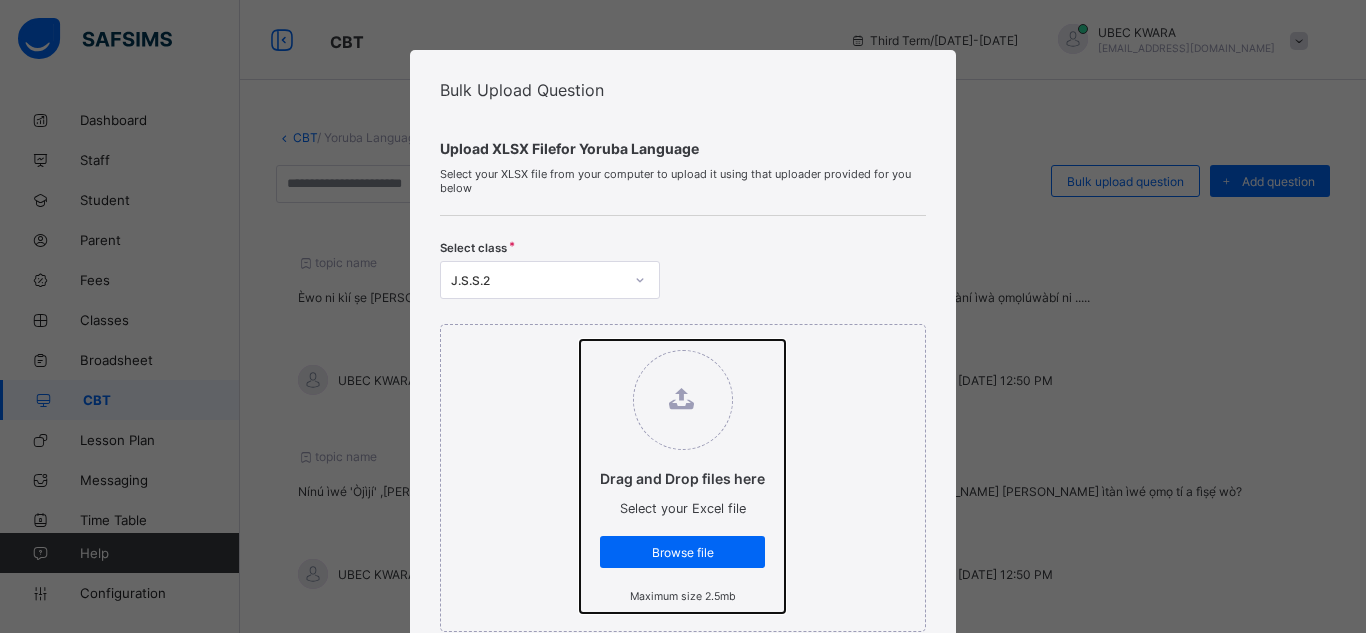 scroll, scrollTop: 554, scrollLeft: 0, axis: vertical 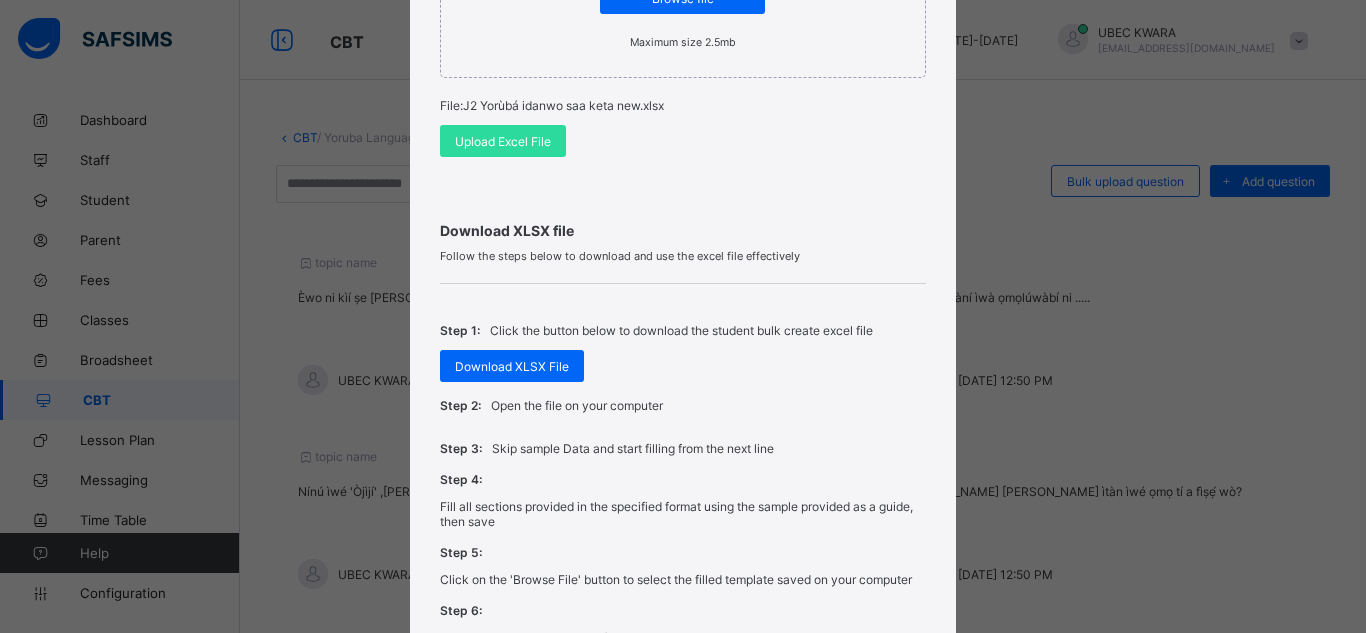 click on "Drag and Drop files here Select your Excel file Browse file Maximum size 2.5mb File:  J2 Yorùbá idanwo saa keta new.xlsx   Upload Excel File" at bounding box center (683, -37) 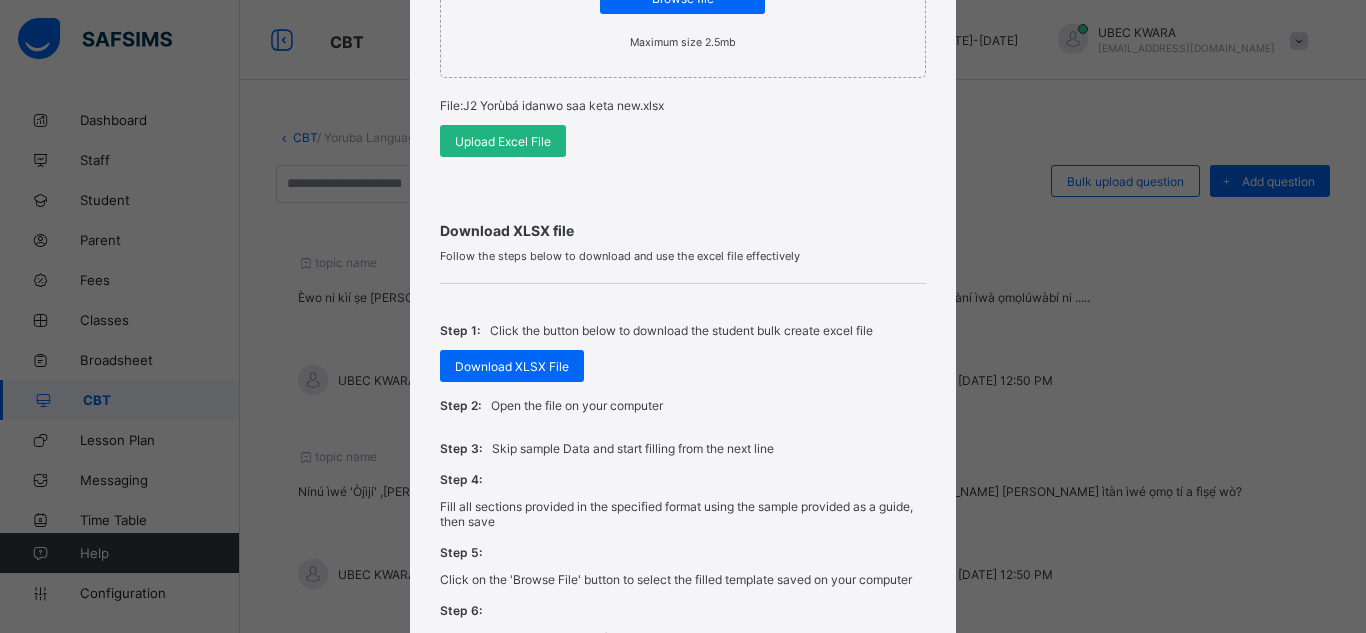 click on "Upload Excel File" at bounding box center (503, 141) 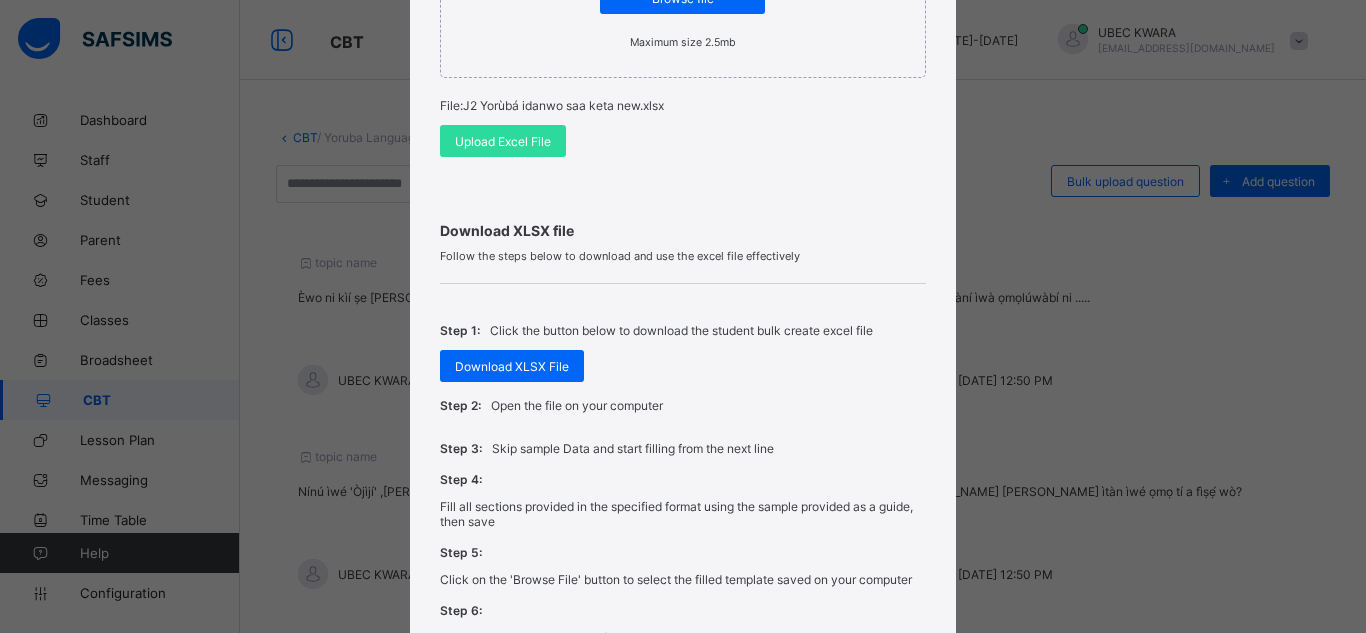 scroll, scrollTop: 0, scrollLeft: 0, axis: both 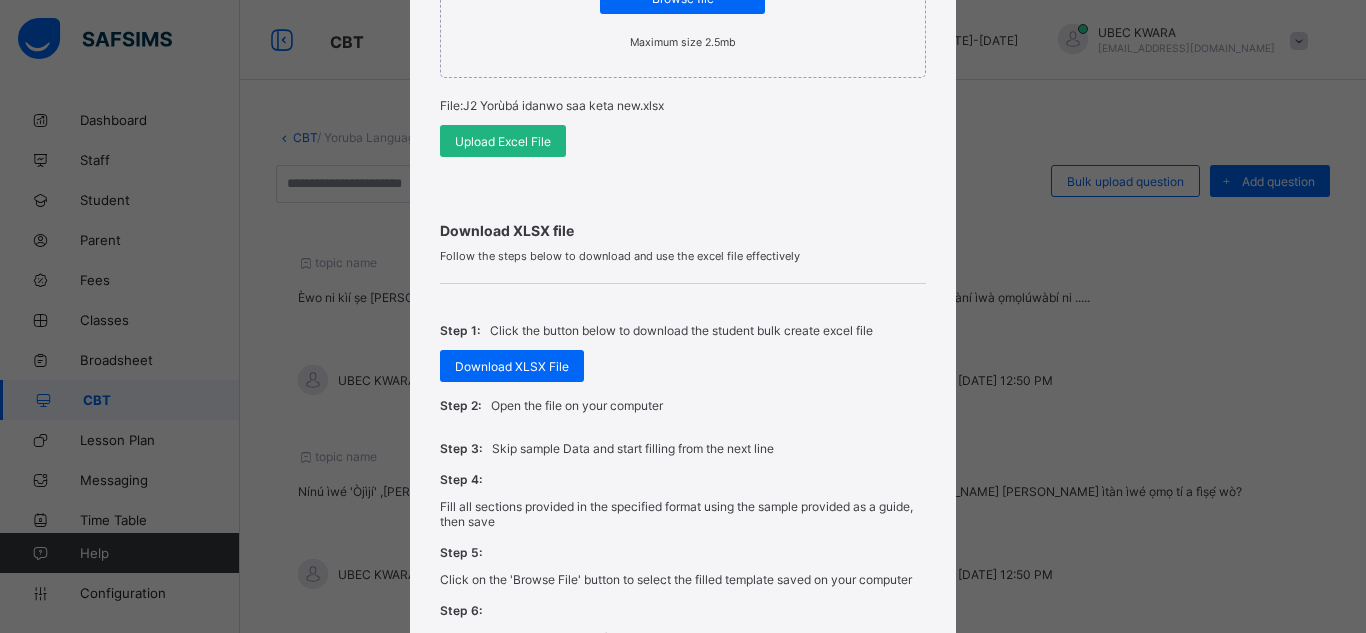 click on "Upload Excel File" at bounding box center (503, 141) 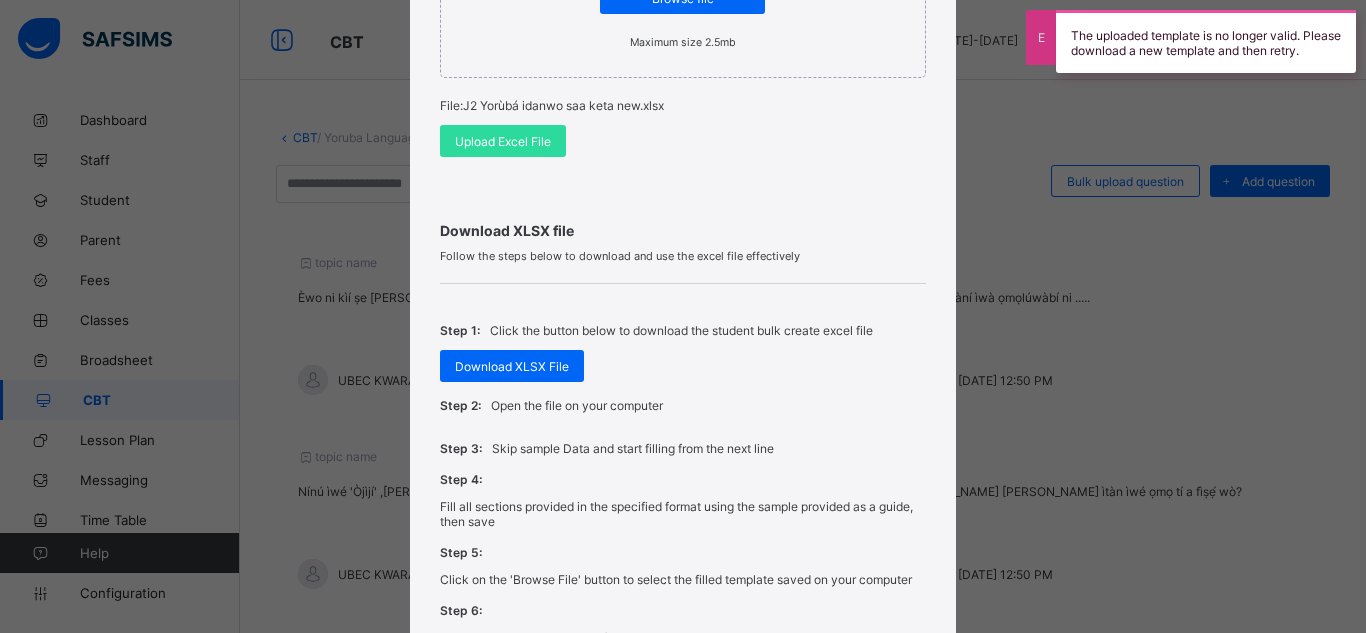 scroll, scrollTop: 0, scrollLeft: 0, axis: both 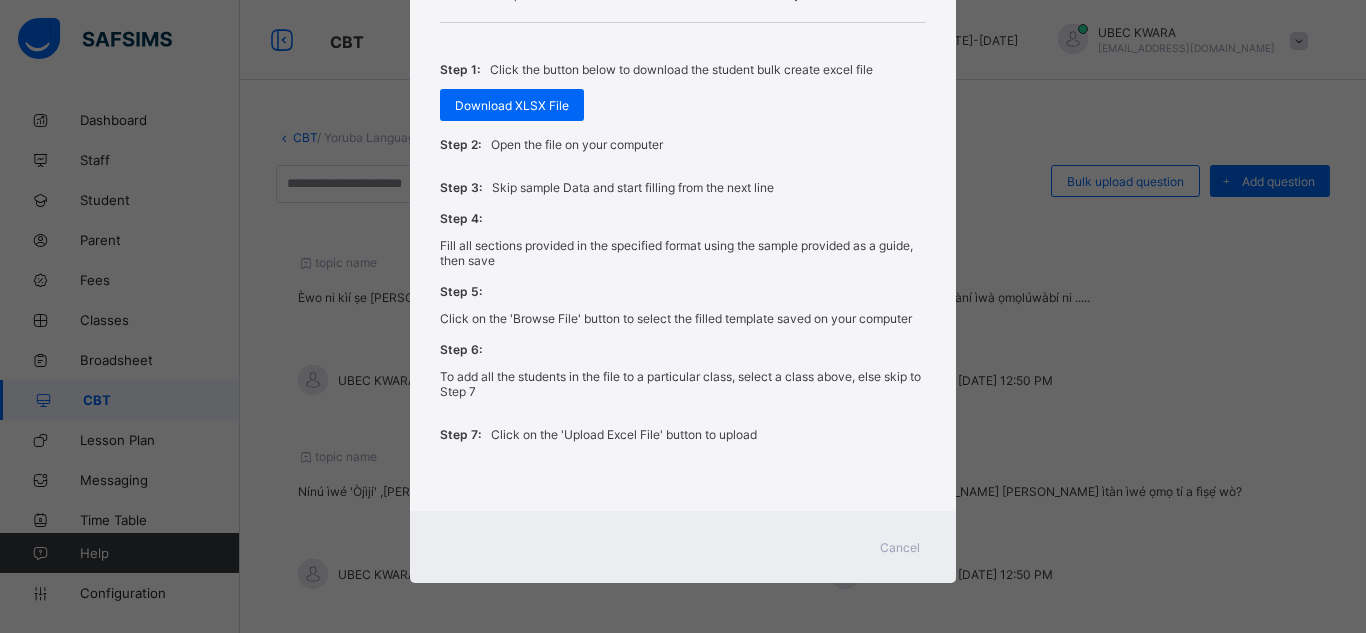 click on "Cancel" at bounding box center (900, 547) 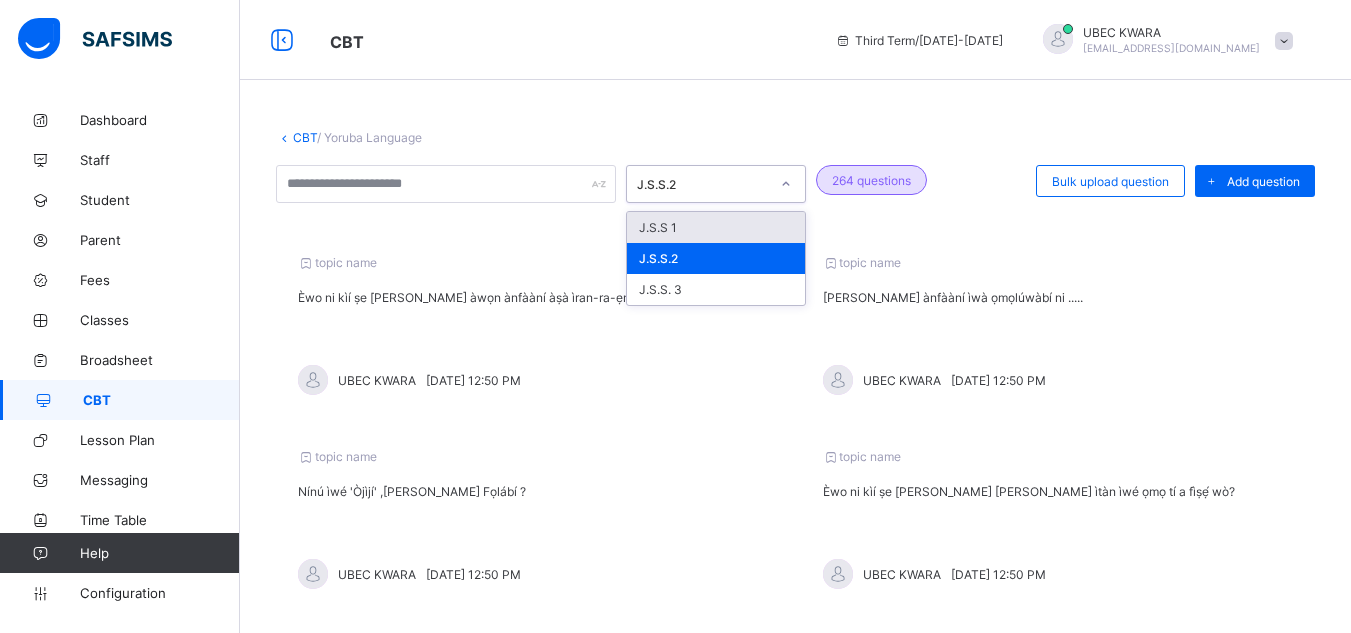 click on "J.S.S.2" at bounding box center [703, 184] 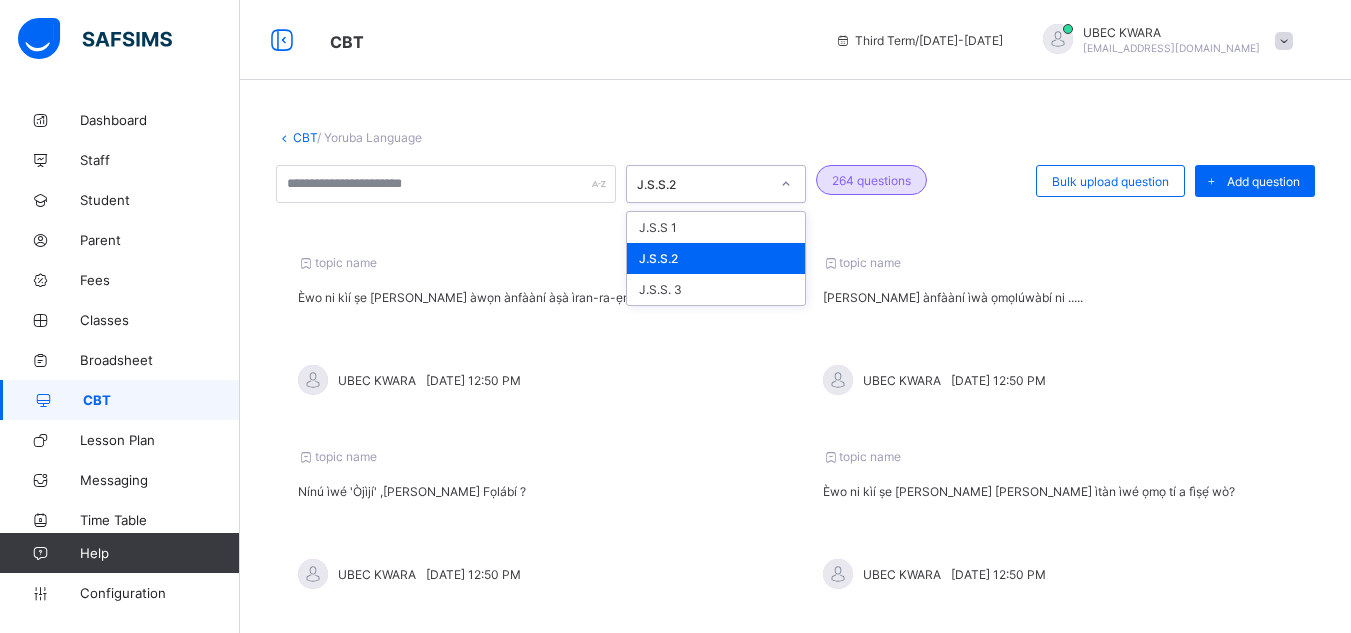 click on "J.S.S.2" at bounding box center [716, 258] 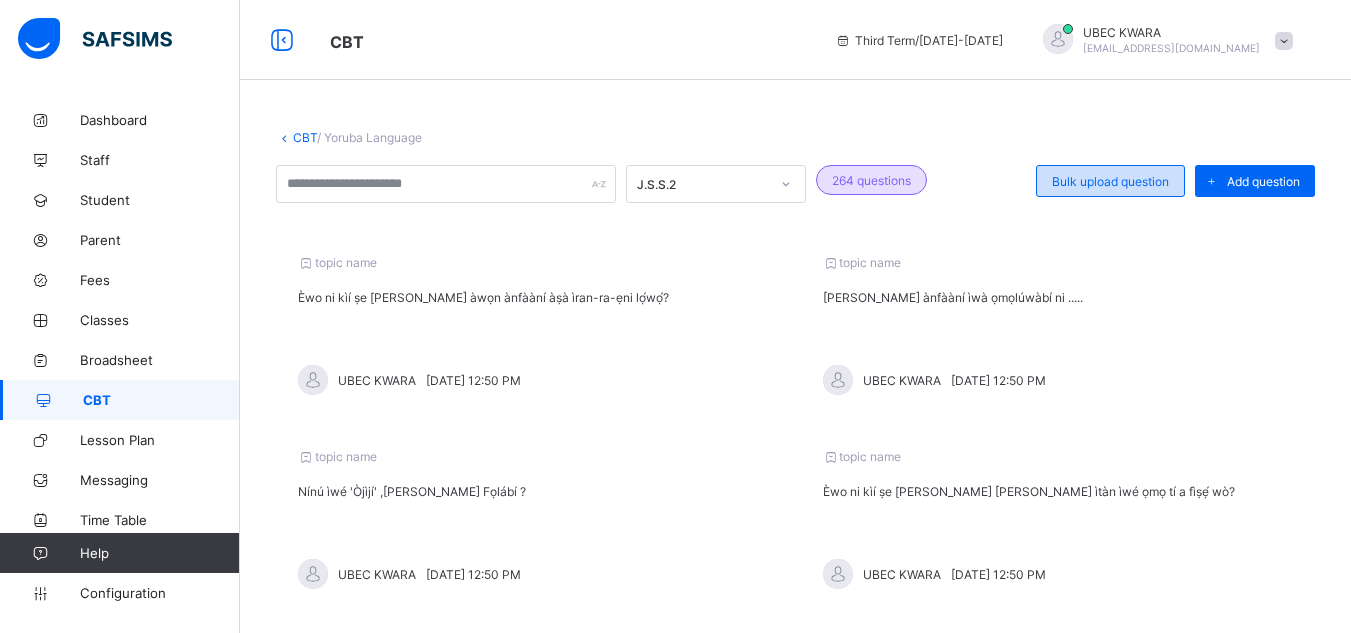 click on "Bulk upload question" at bounding box center (1110, 181) 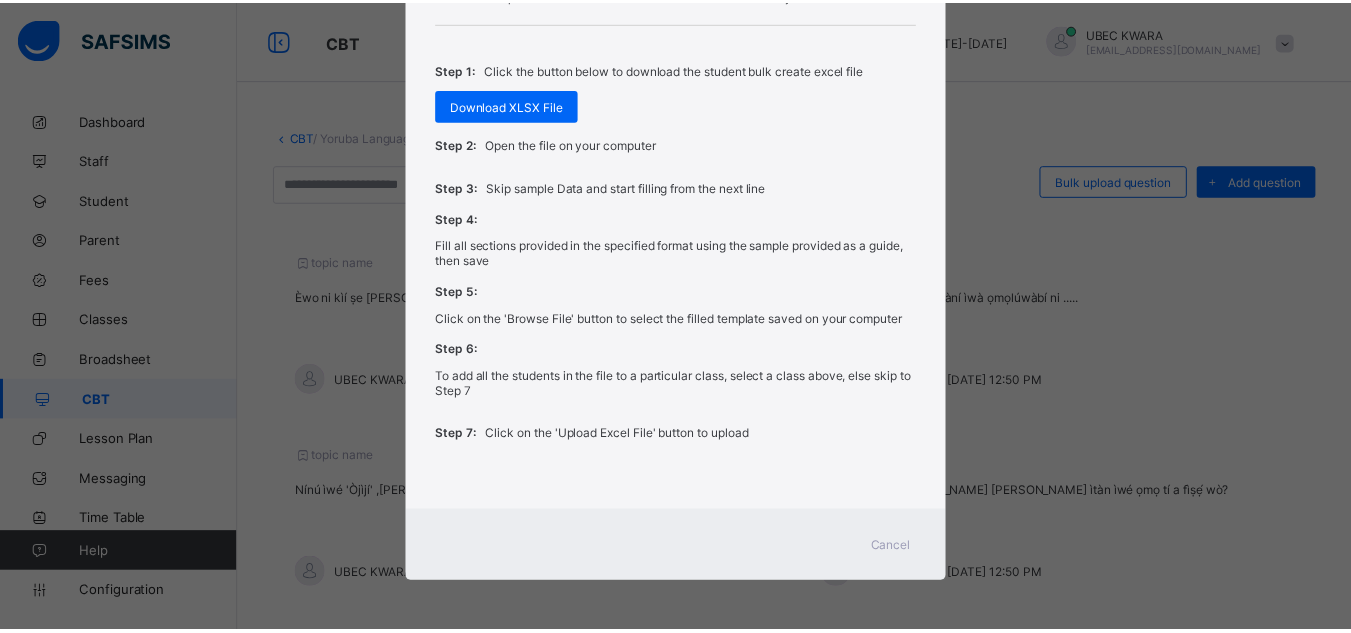 scroll, scrollTop: 261, scrollLeft: 0, axis: vertical 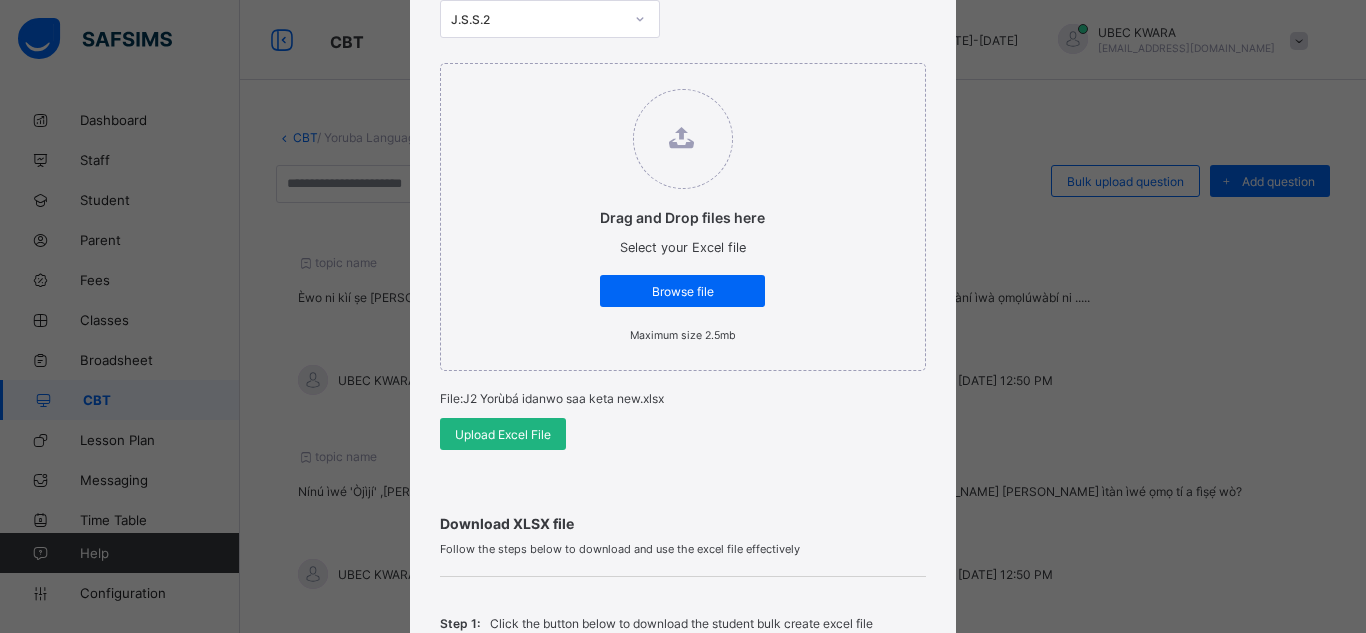 click on "Upload Excel File" at bounding box center (503, 434) 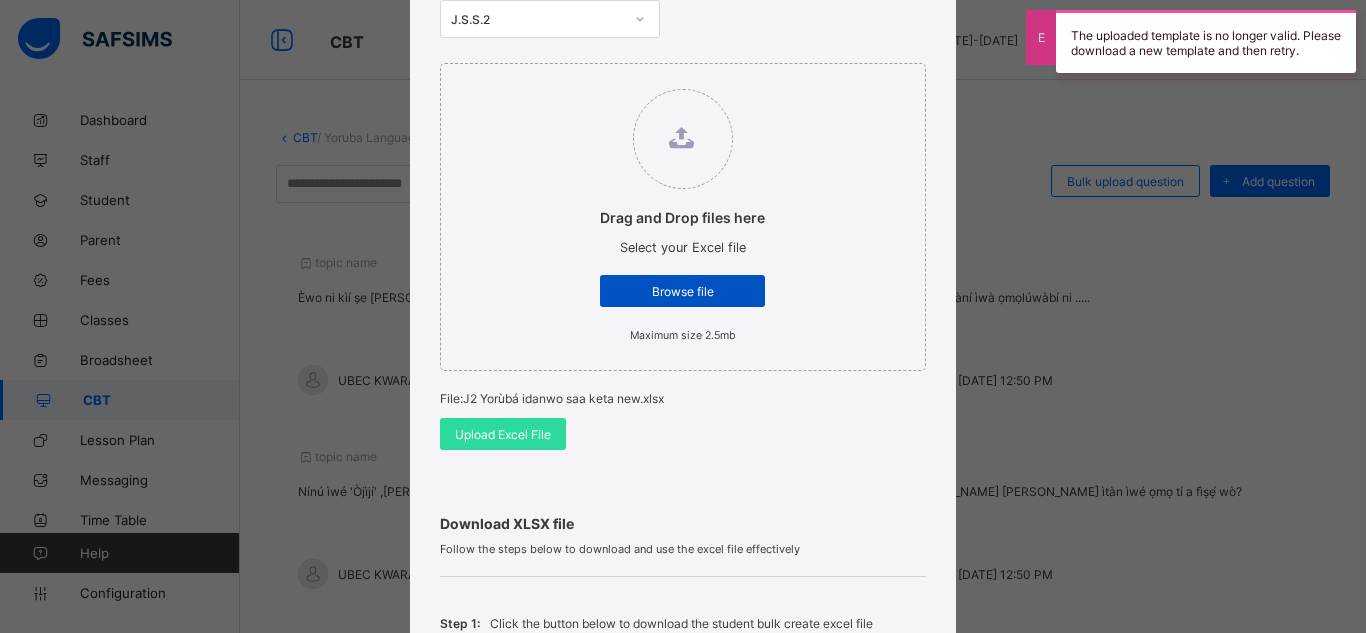 click on "Browse file" at bounding box center [682, 291] 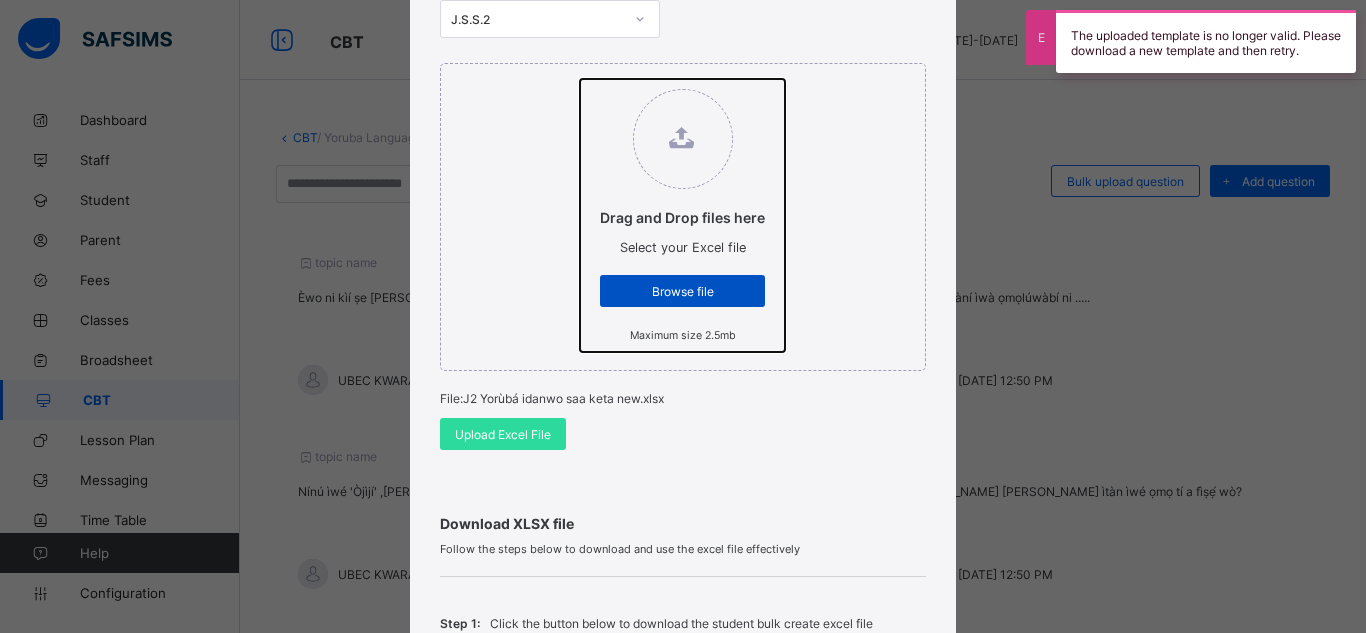click on "Drag and Drop files here Select your Excel file Browse file Maximum size 2.5mb" at bounding box center [580, 79] 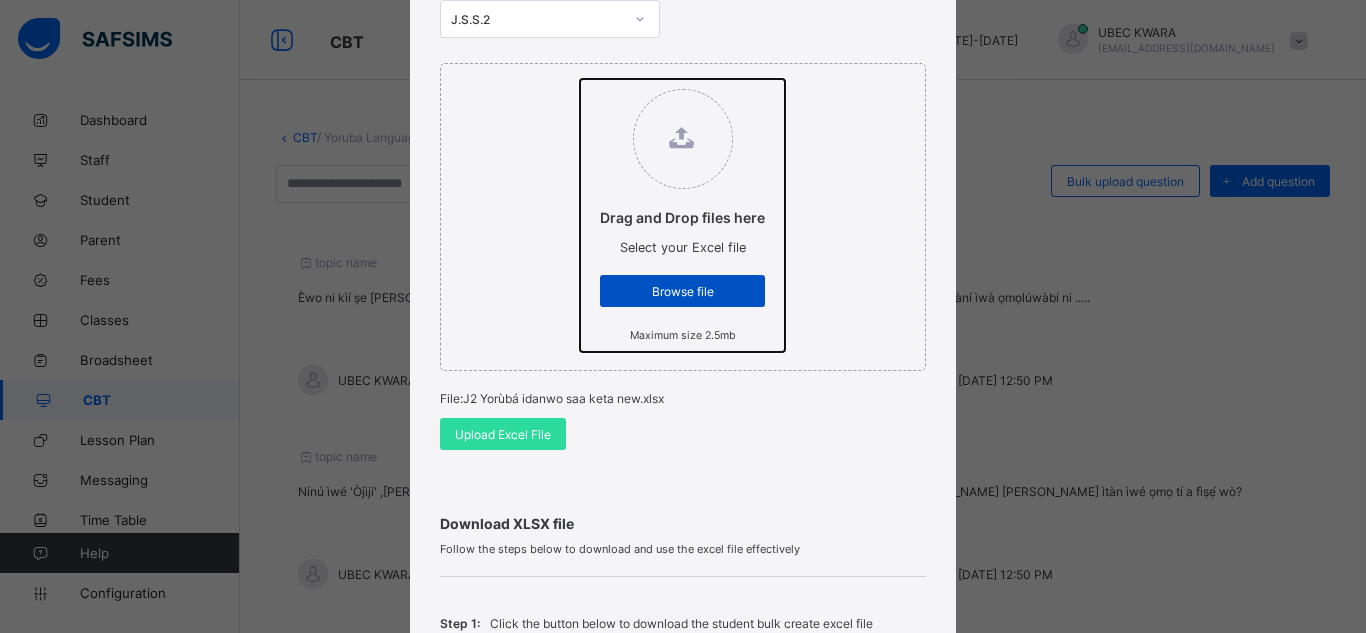 type on "**********" 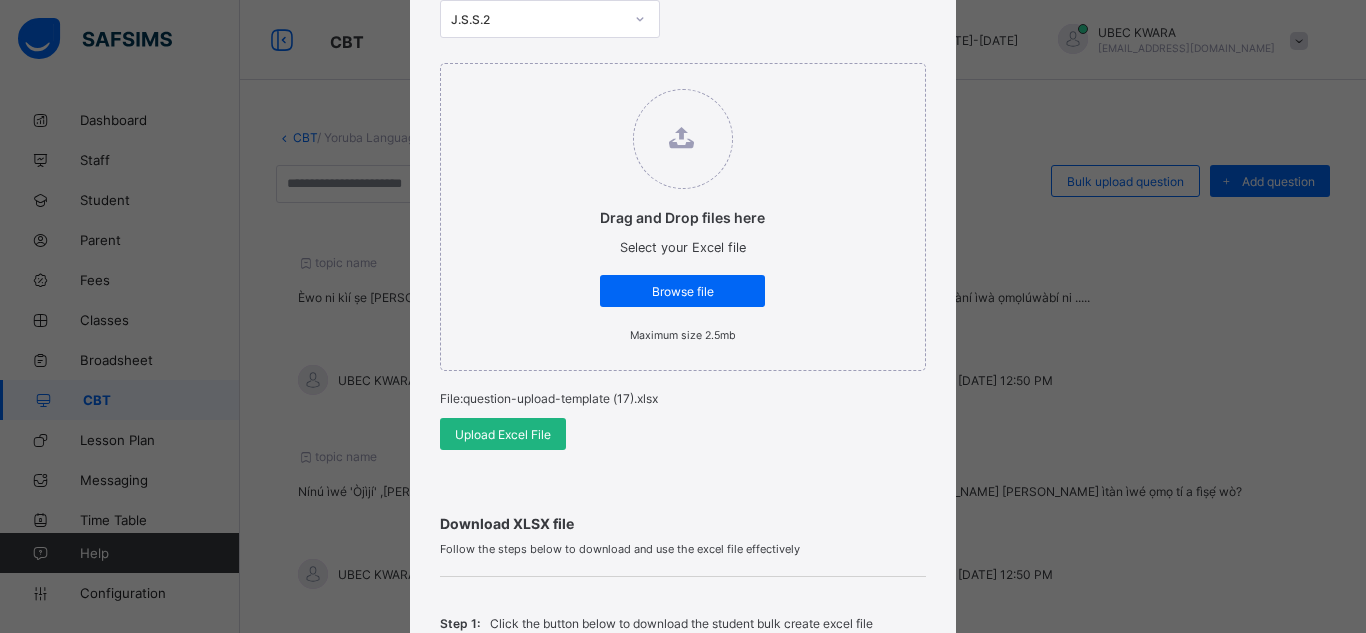 click on "Upload Excel File" at bounding box center (503, 434) 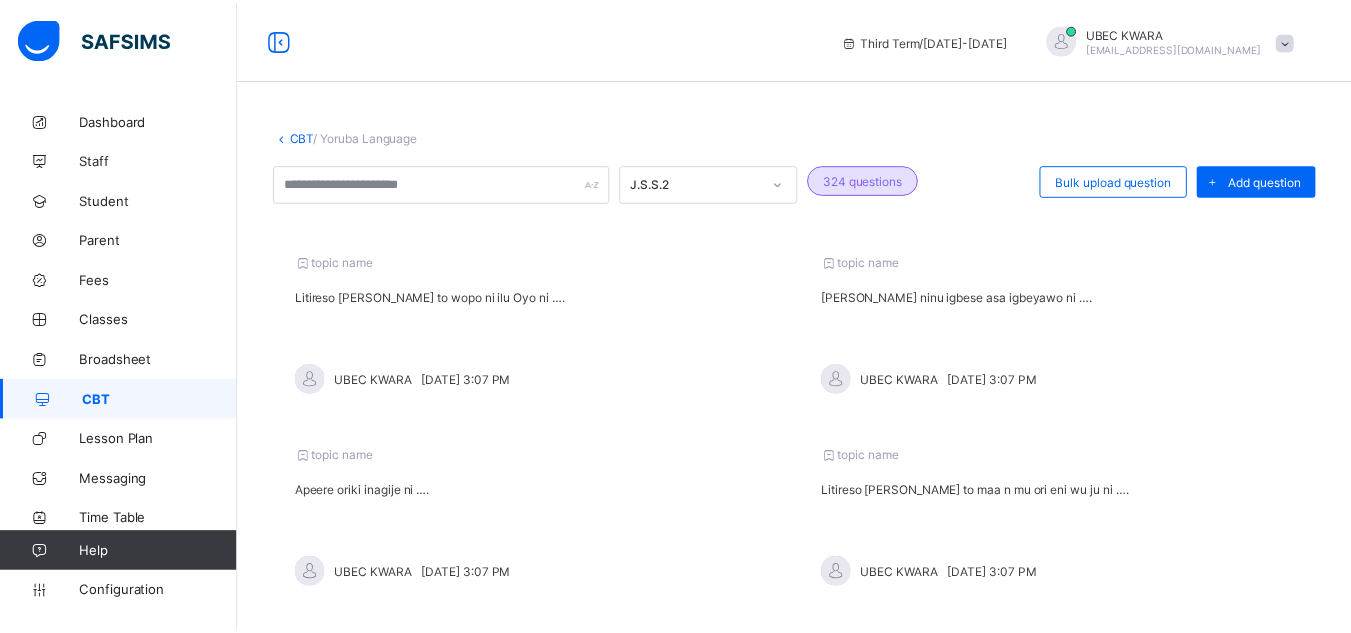 scroll, scrollTop: 0, scrollLeft: 0, axis: both 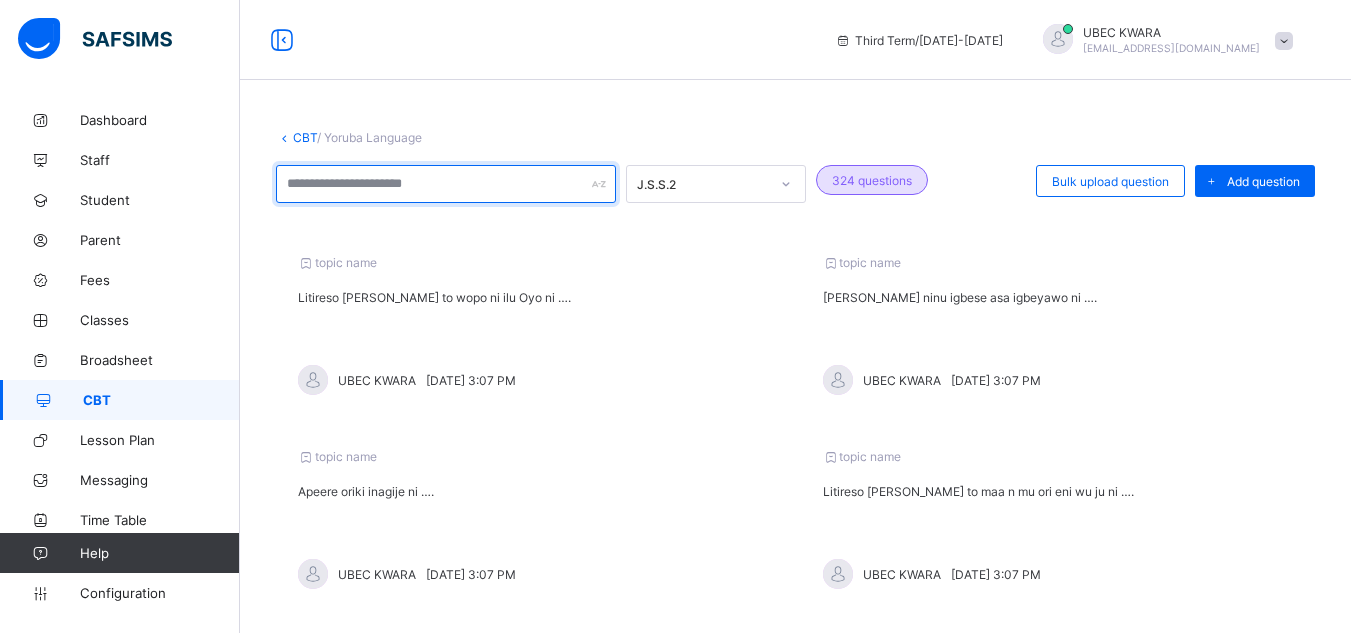 click at bounding box center (446, 184) 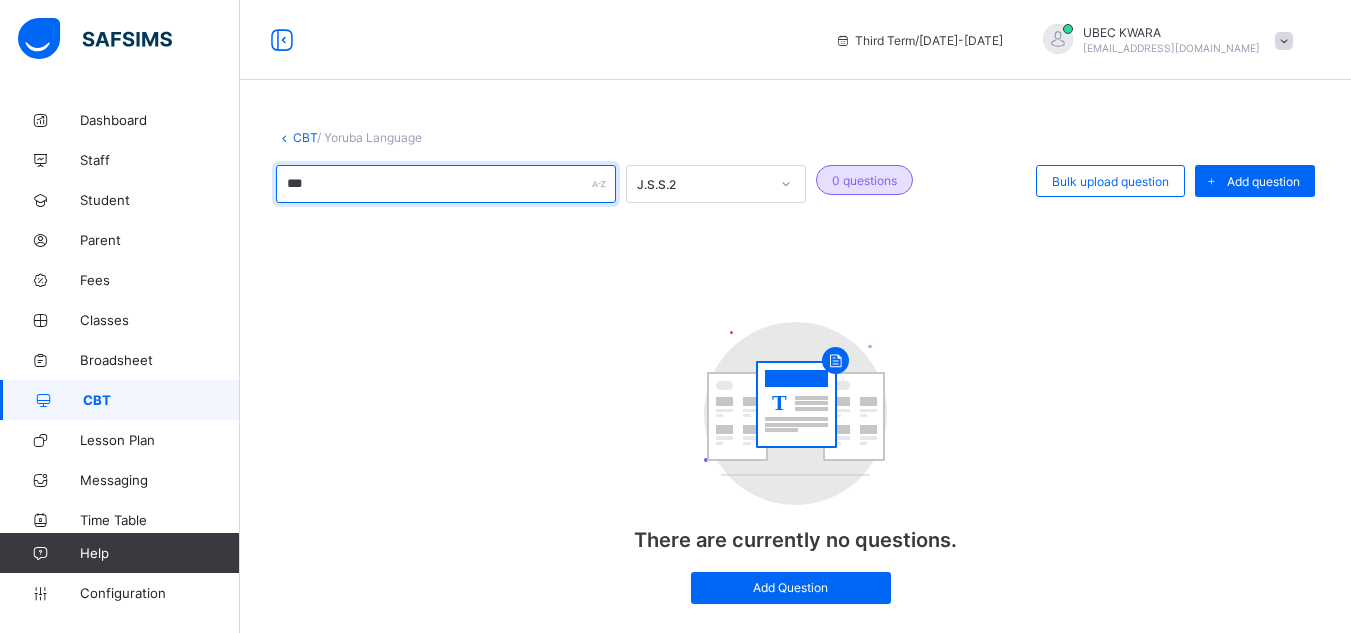 type on "***" 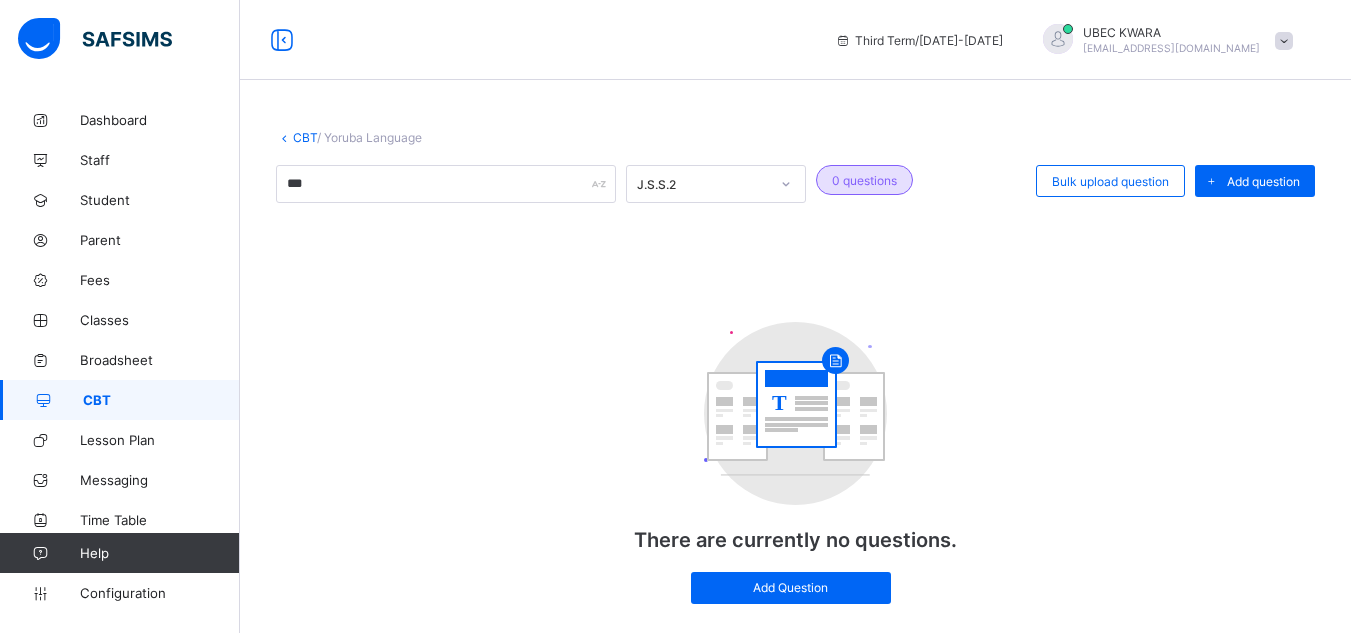 click on "CBT" at bounding box center (305, 137) 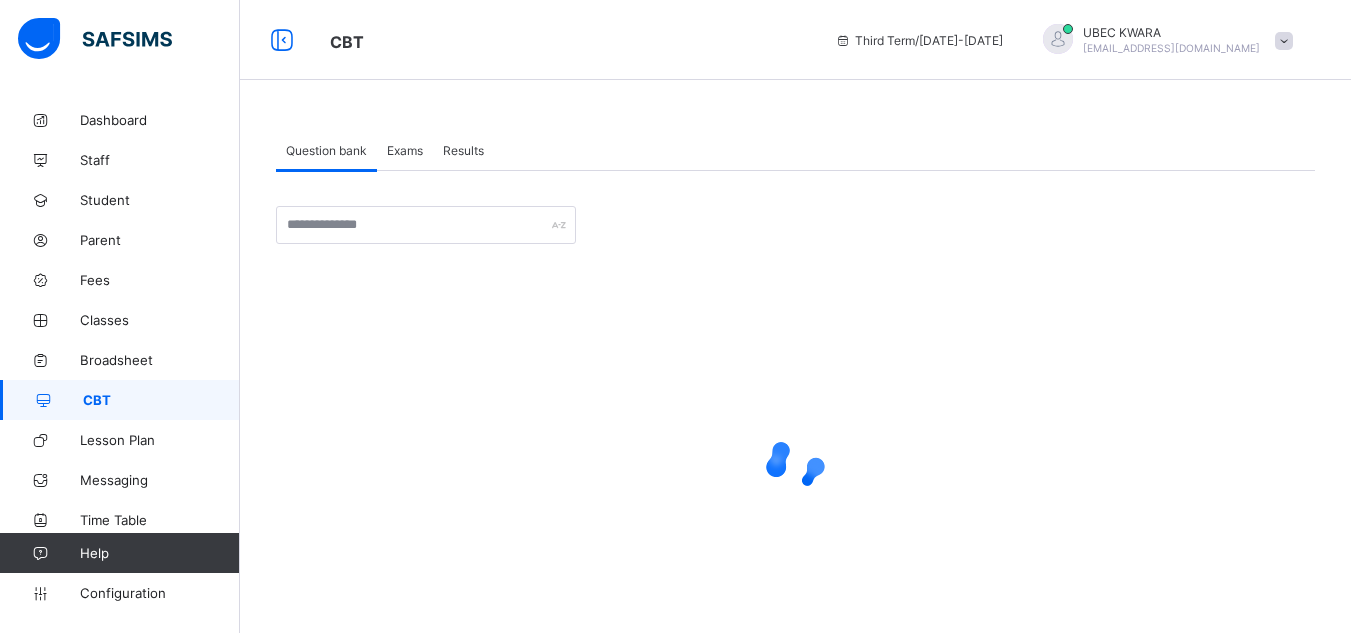 scroll, scrollTop: 40, scrollLeft: 0, axis: vertical 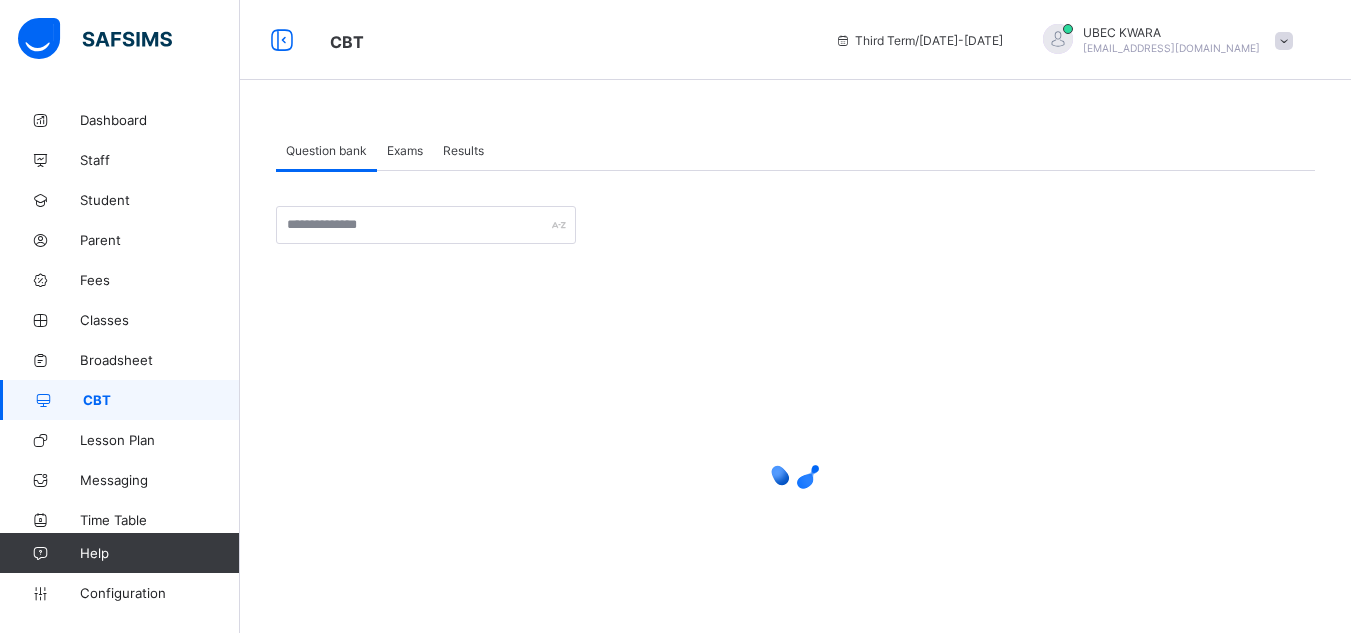 click at bounding box center (795, 464) 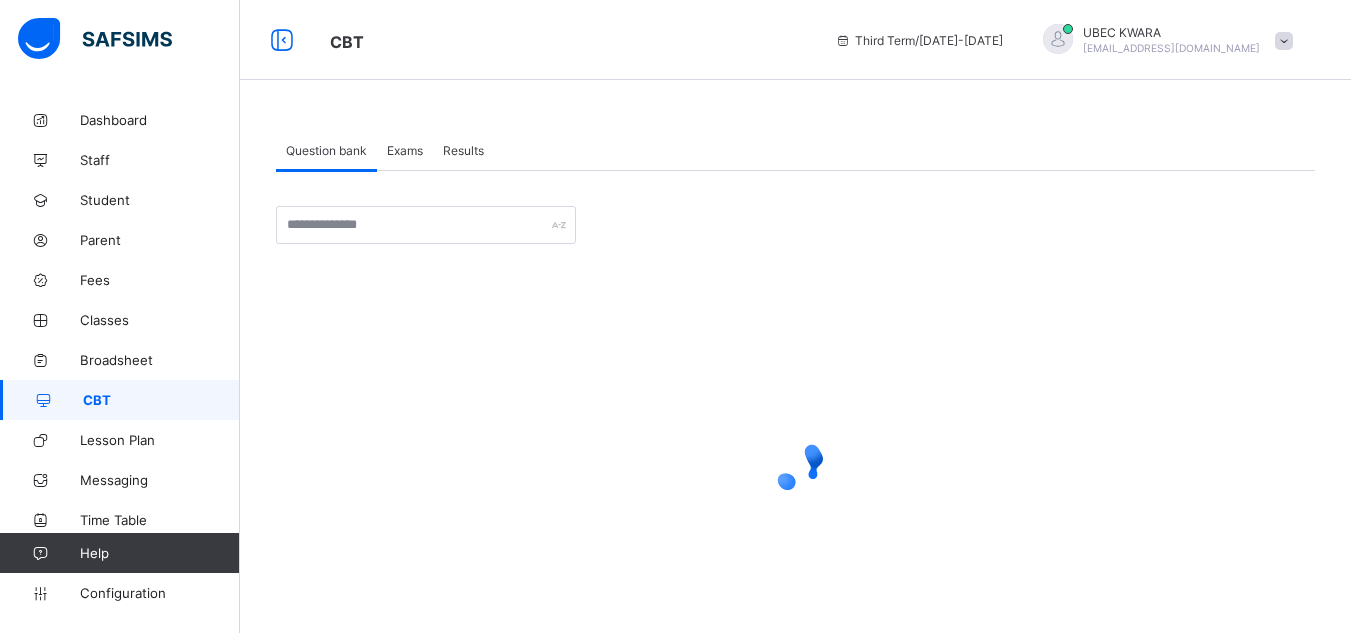 click on "Exams" at bounding box center [405, 150] 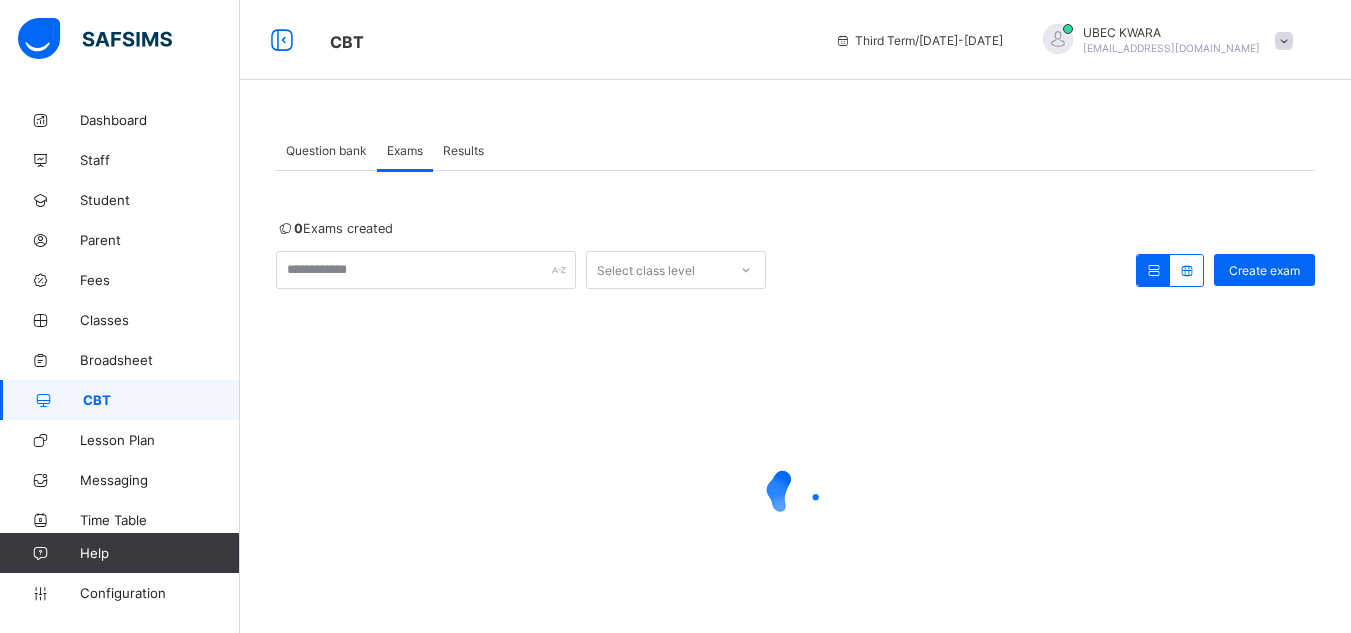 click on "Question bank" at bounding box center (326, 150) 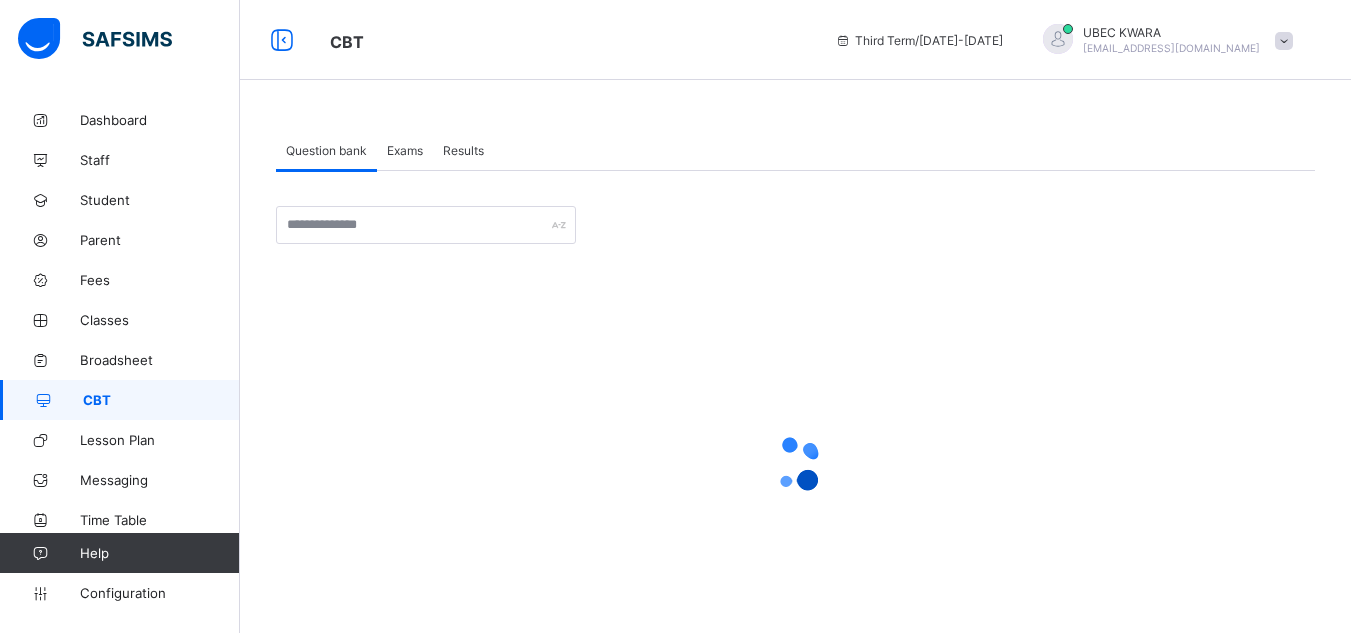 click on "Exams" at bounding box center [405, 150] 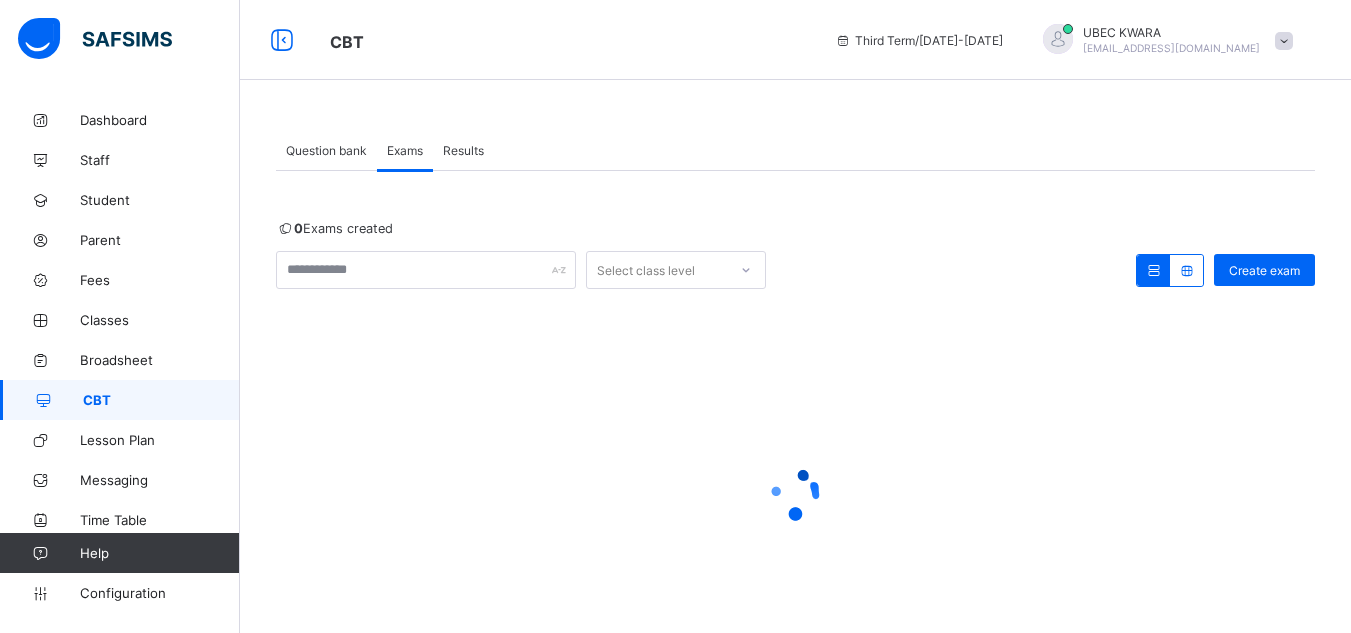 click on "0  Exams created Select class level Create exam × Deactivate undefined This action will deactivate undefined for the class level undefined. Cancel Yes,  Deactivate × Activate undefined This action will activate undefined for the class level undefined. Cancel Yes,  Activate" at bounding box center [795, 452] 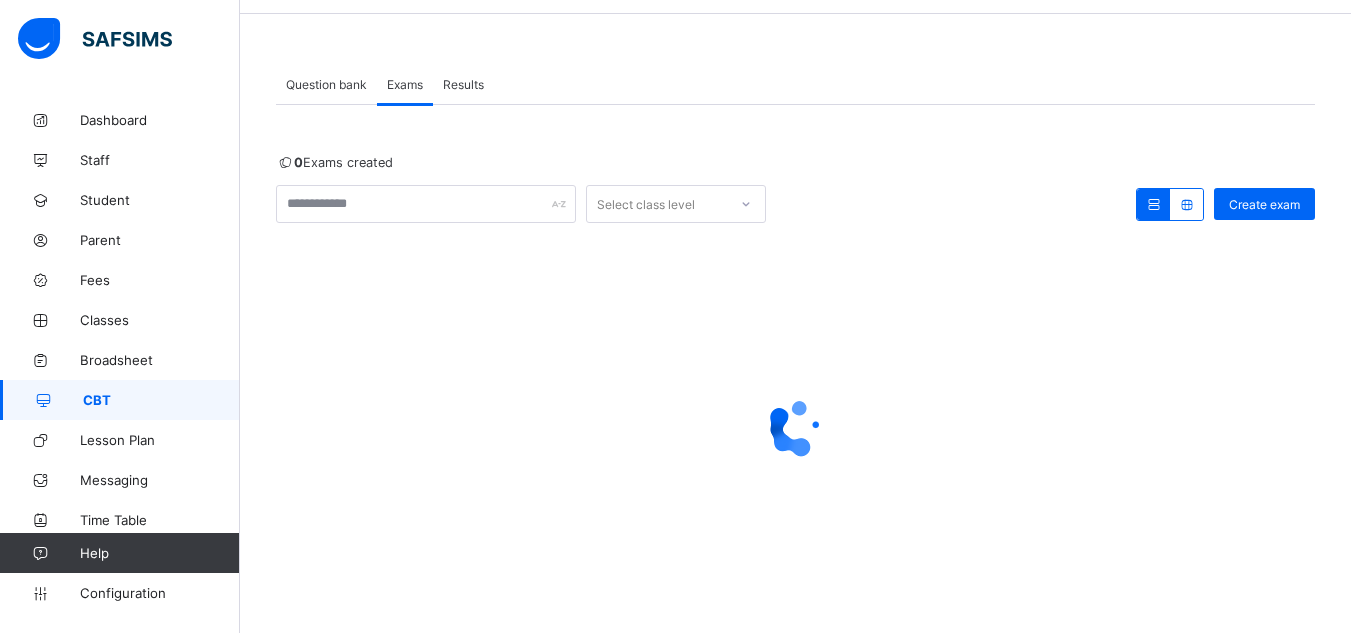 scroll, scrollTop: 96, scrollLeft: 0, axis: vertical 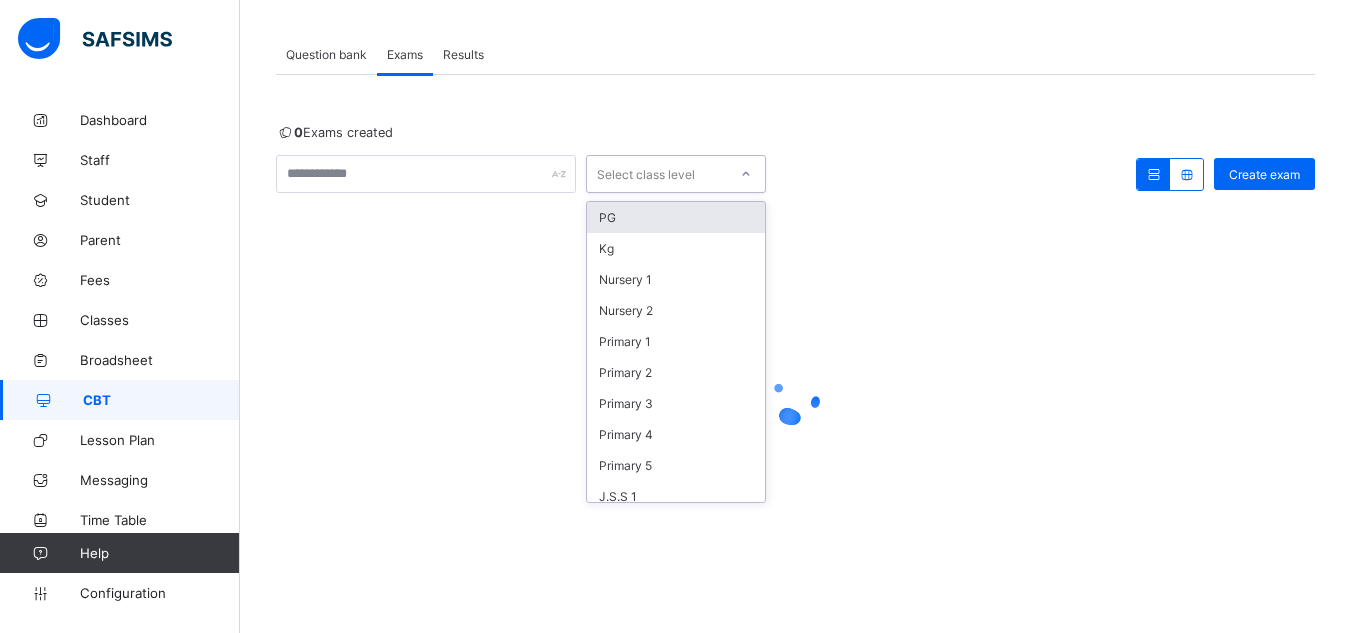 click on "Select class level" at bounding box center (646, 174) 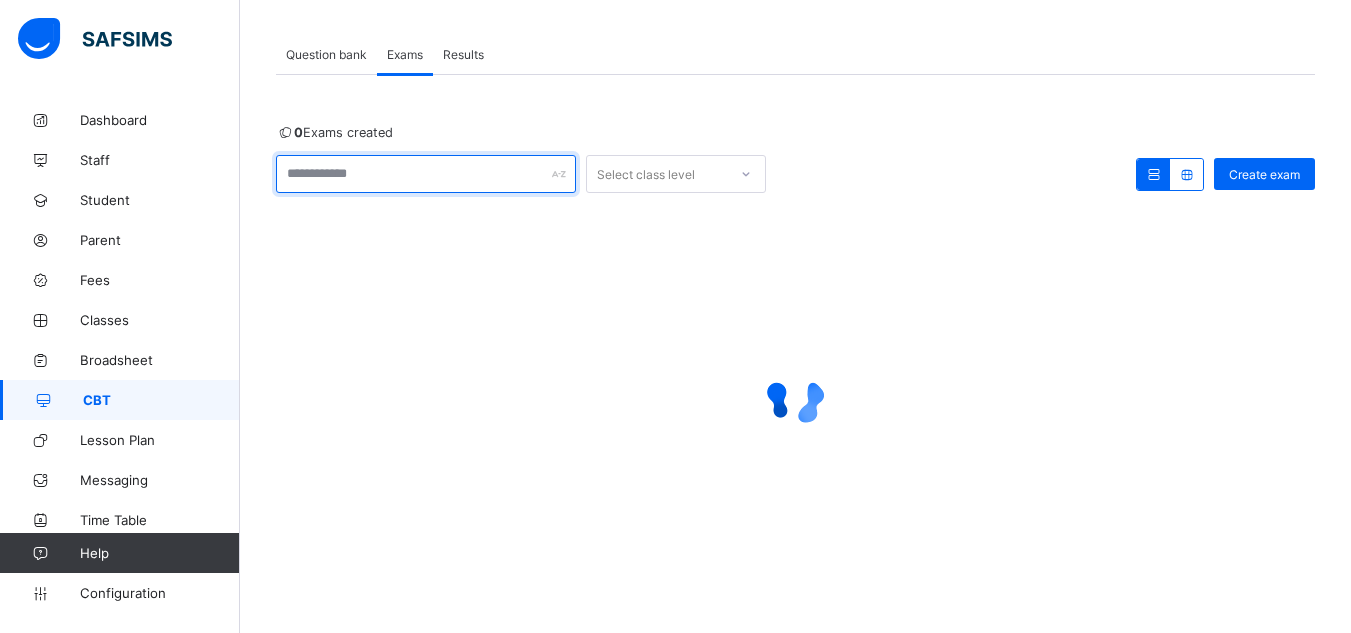 click at bounding box center (426, 174) 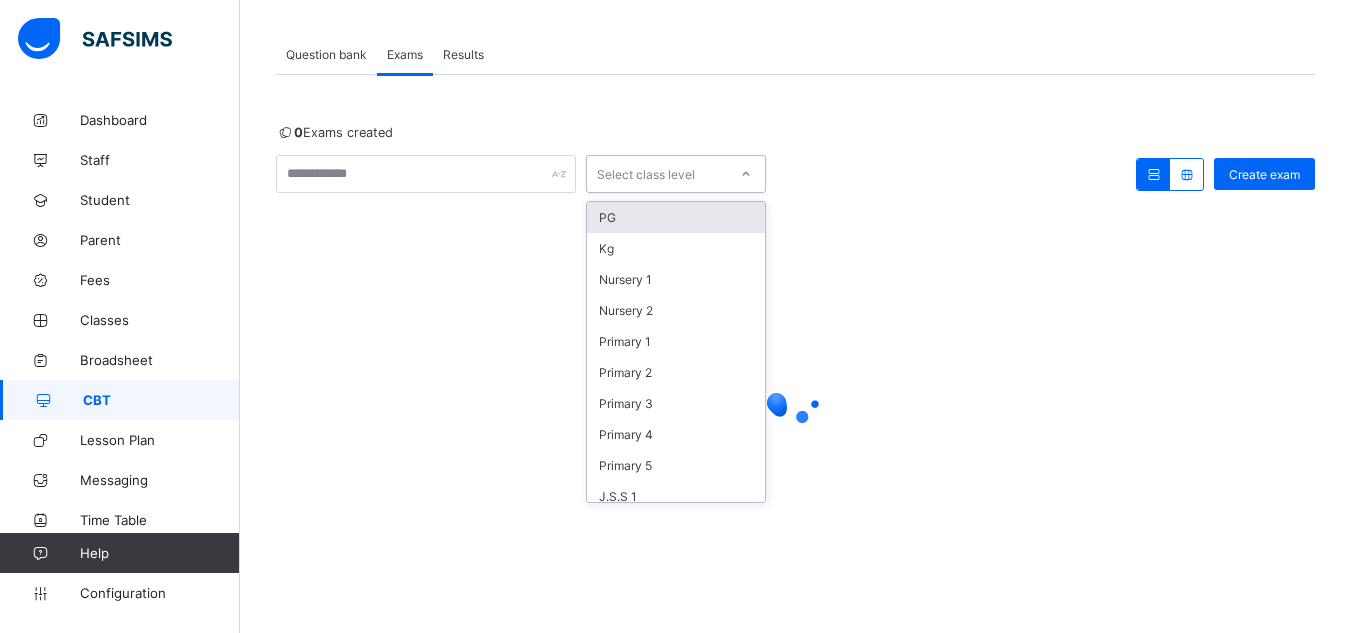 click on "Select class level" at bounding box center (646, 174) 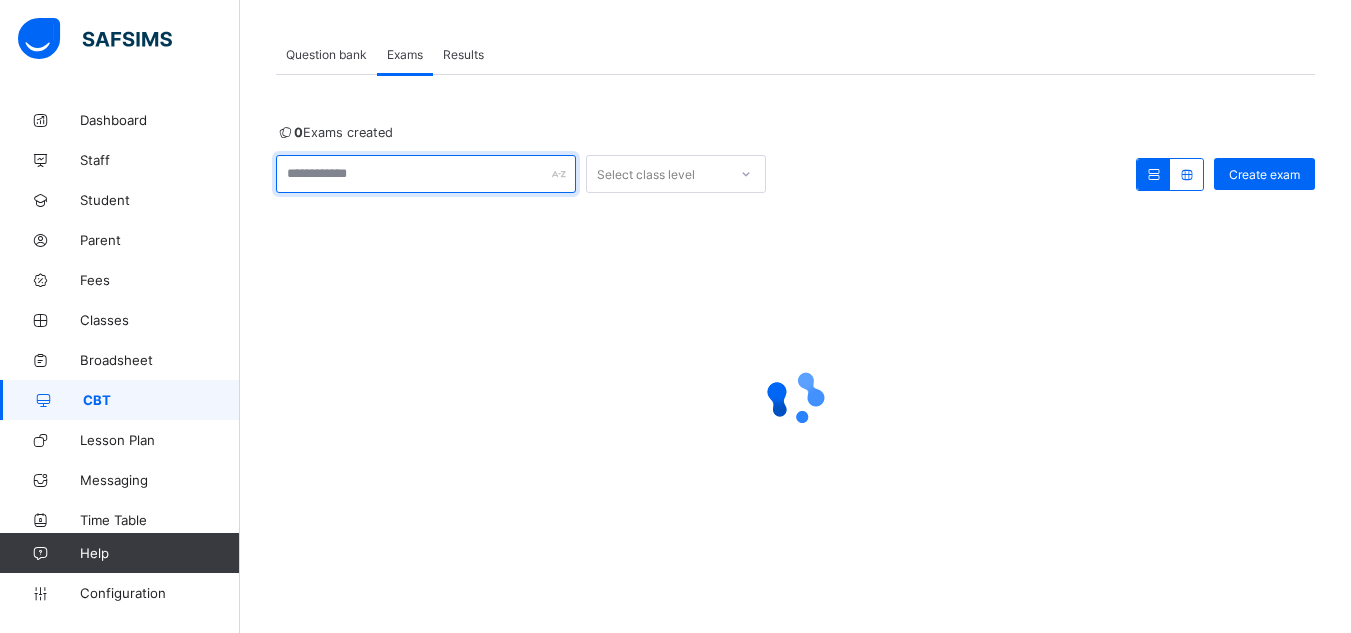 click at bounding box center [426, 174] 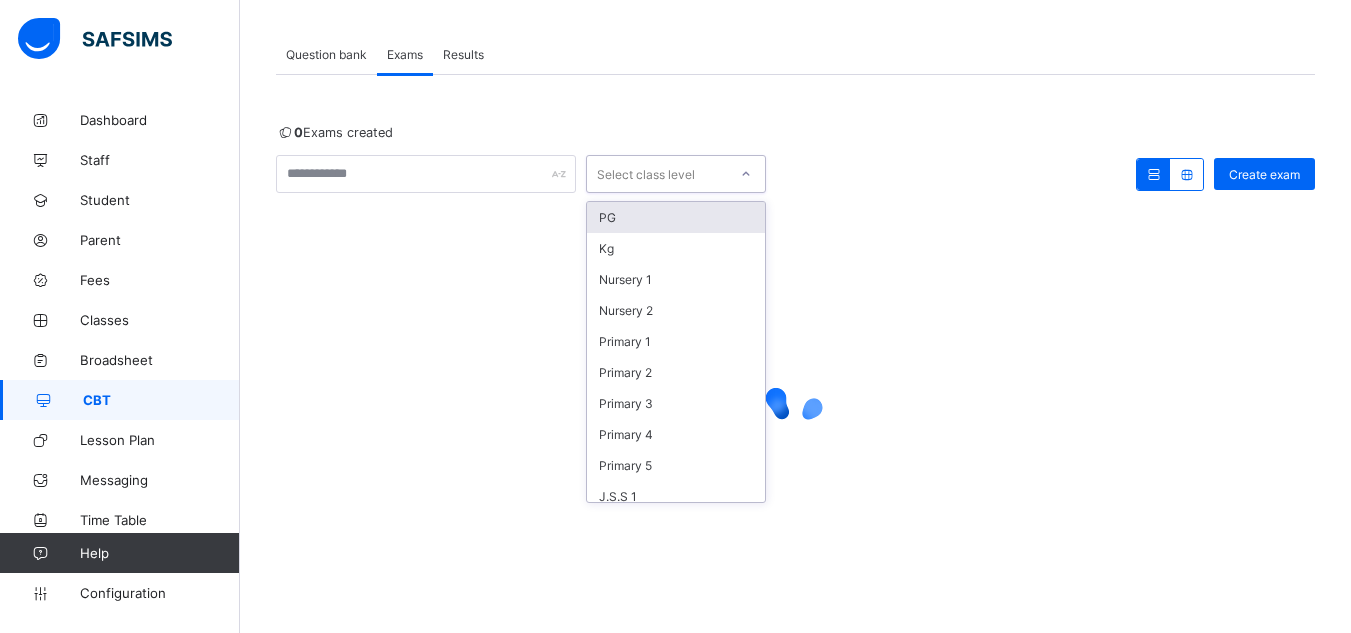 click on "Select class level" at bounding box center (646, 174) 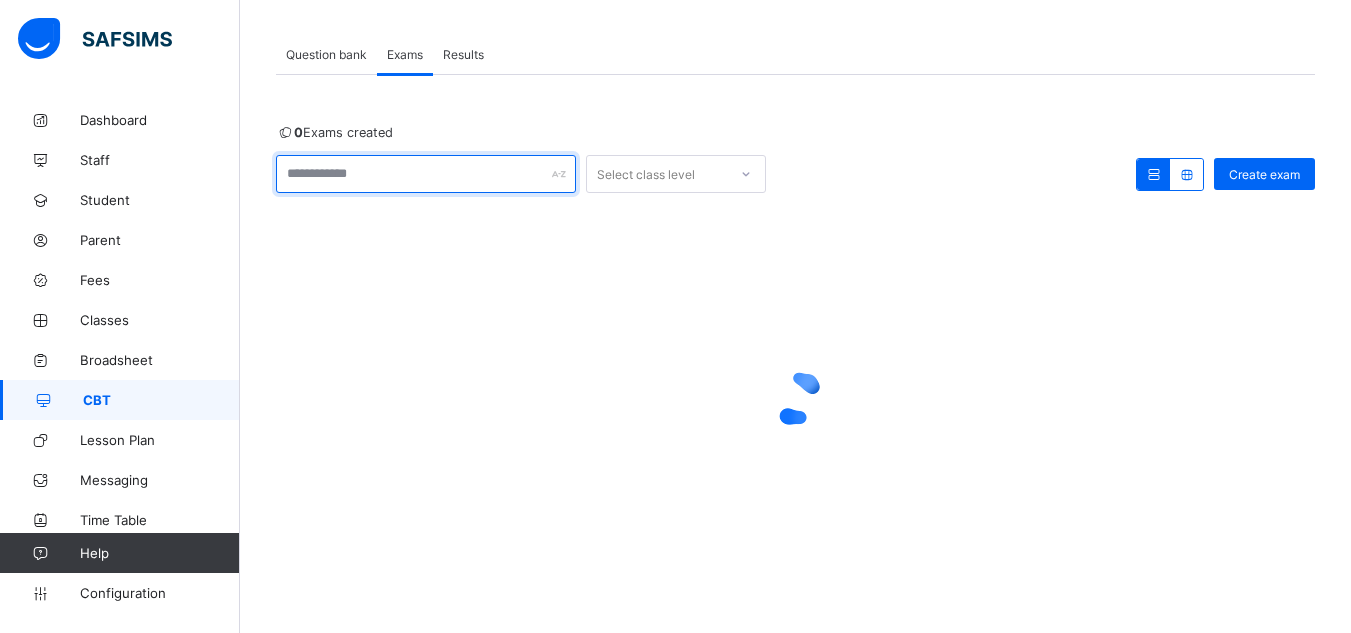 click at bounding box center (426, 174) 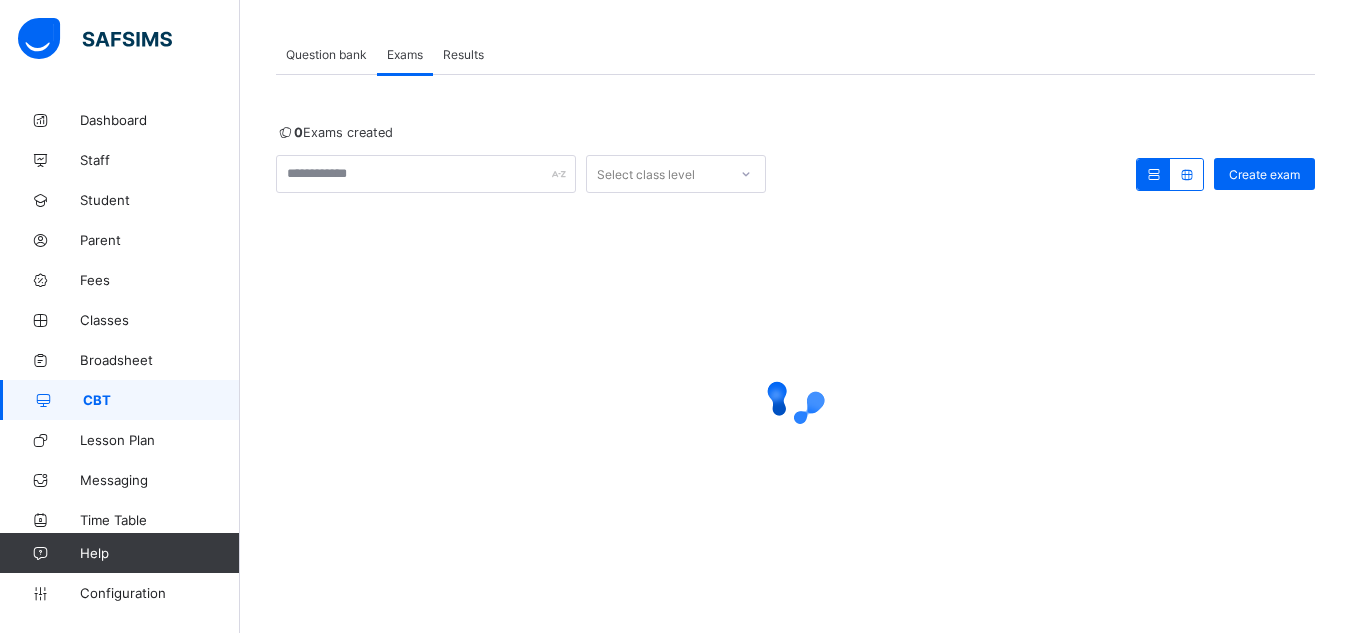 click on "0  Exams created Select class level Create exam × Deactivate undefined This action will deactivate undefined for the class level undefined. Cancel Yes,  Deactivate × Activate undefined This action will activate undefined for the class level undefined. Cancel Yes,  Activate" at bounding box center (795, 331) 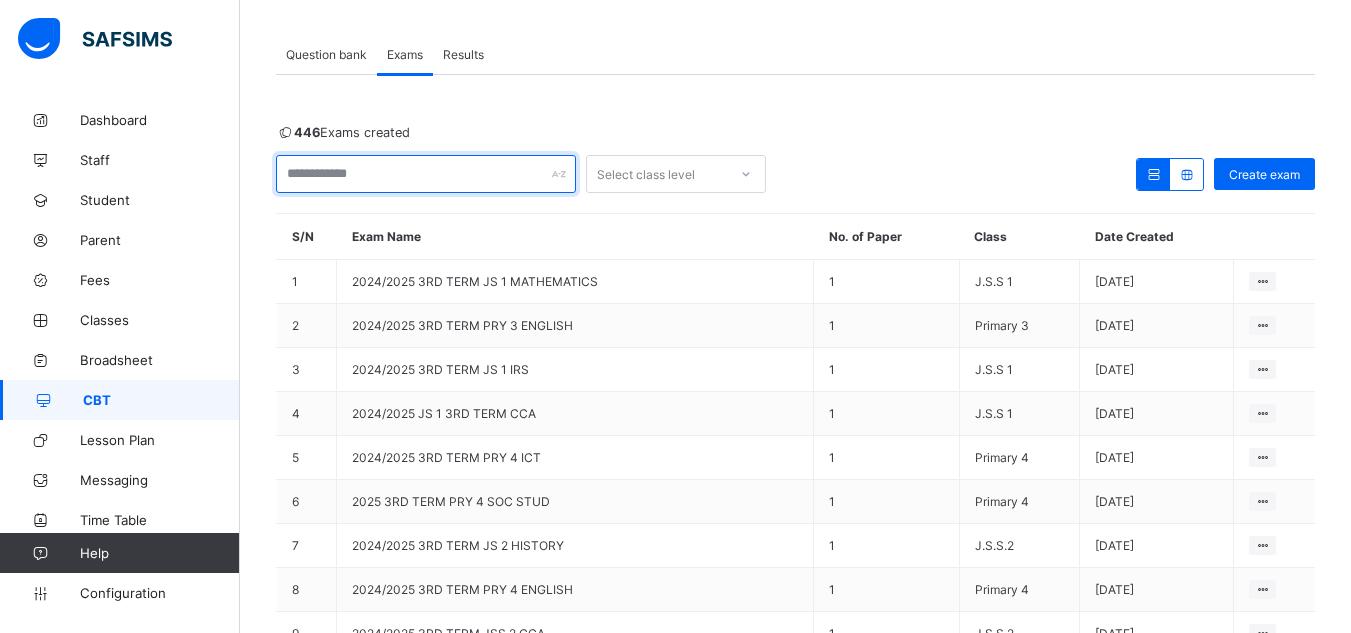 click at bounding box center [426, 174] 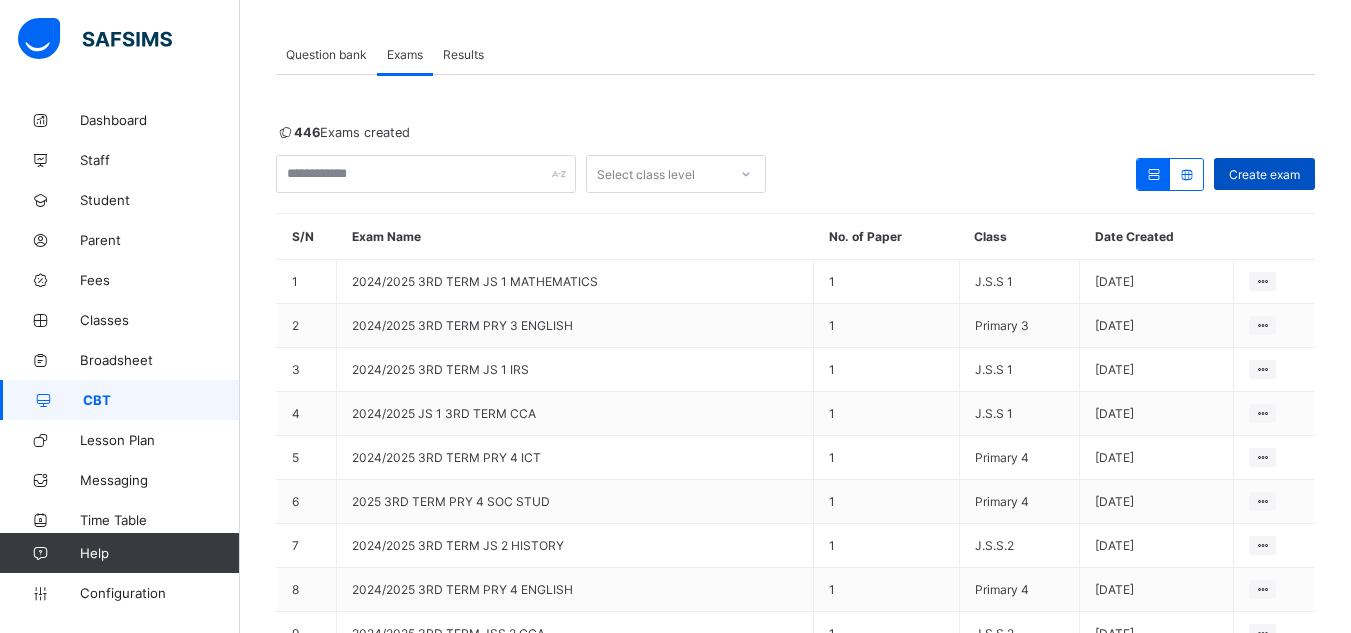 click on "Create exam" at bounding box center [1264, 174] 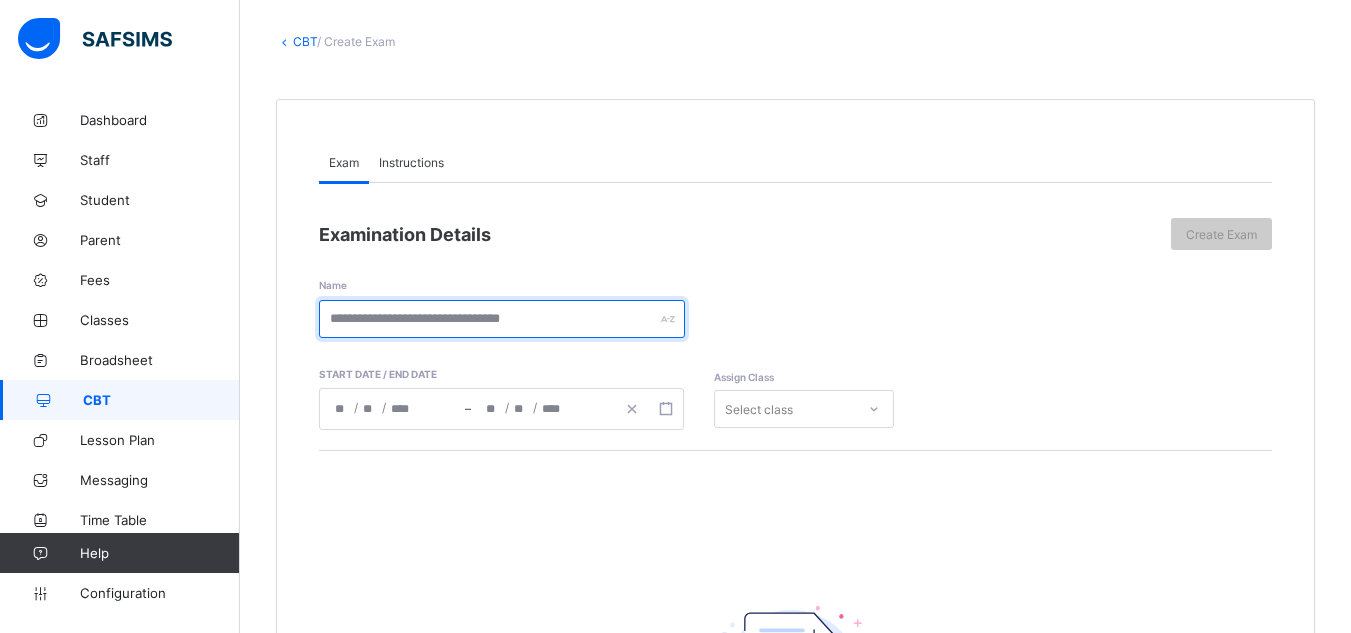 click at bounding box center [502, 319] 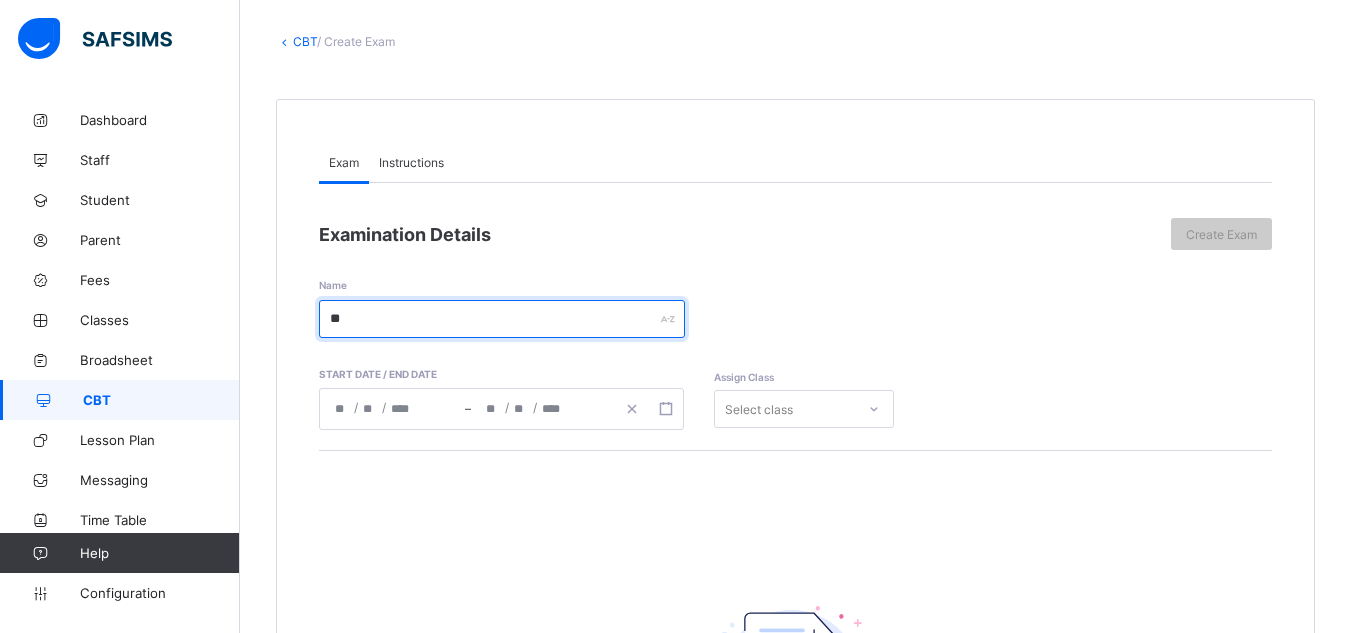 type on "*" 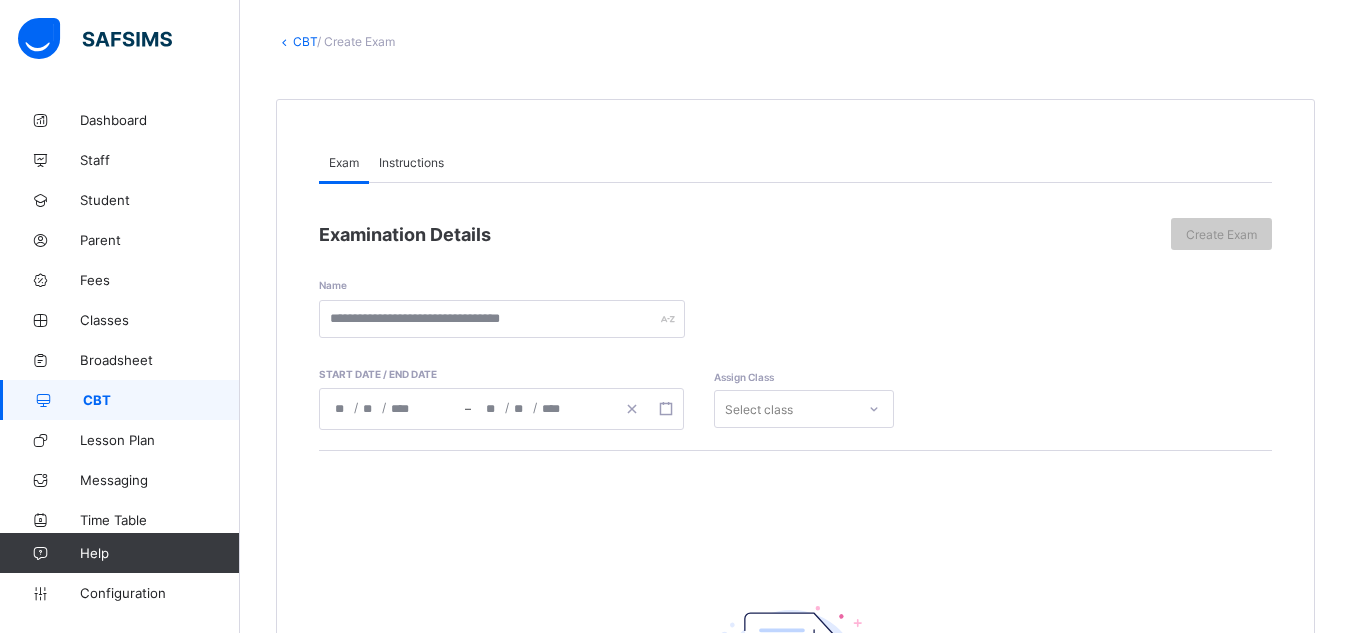 click on "Name" at bounding box center [795, 294] 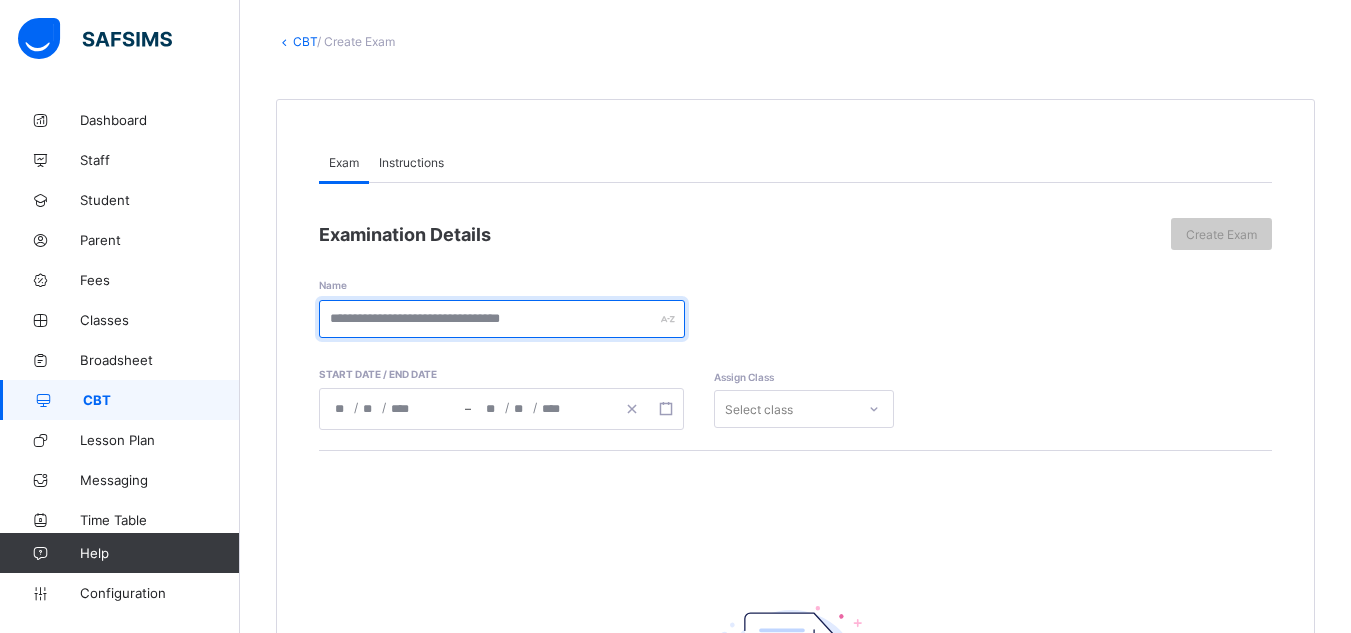 click at bounding box center [502, 319] 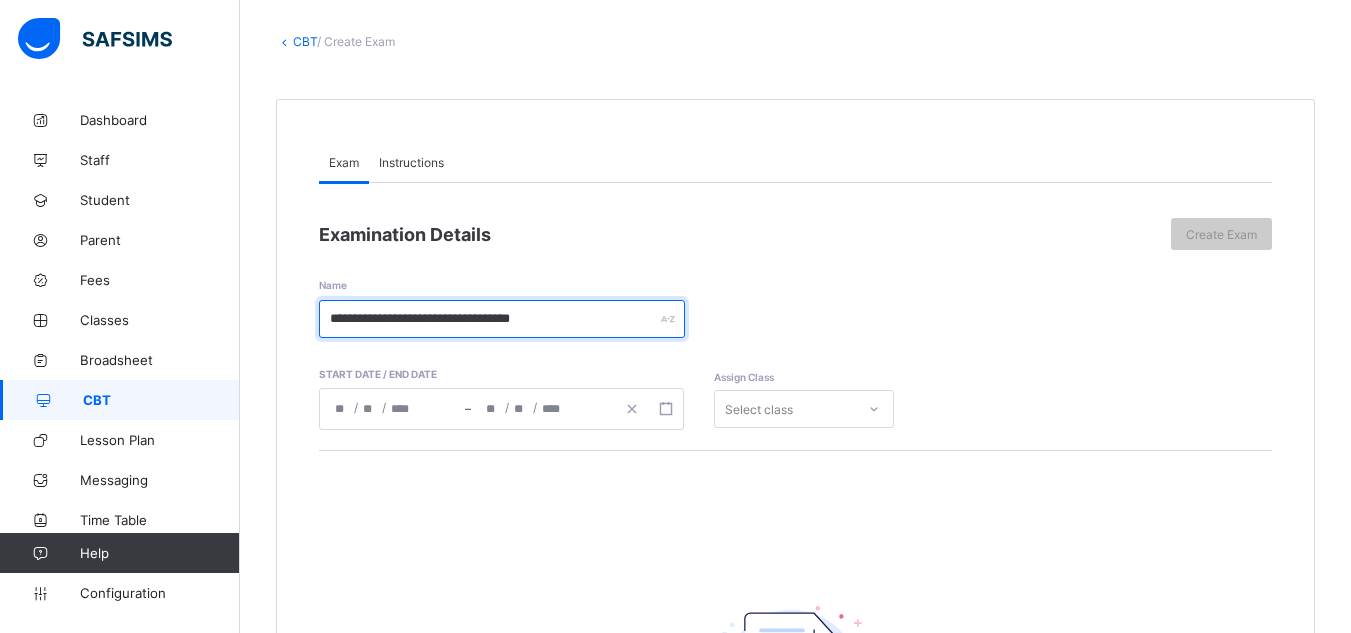 click on "**********" at bounding box center (502, 319) 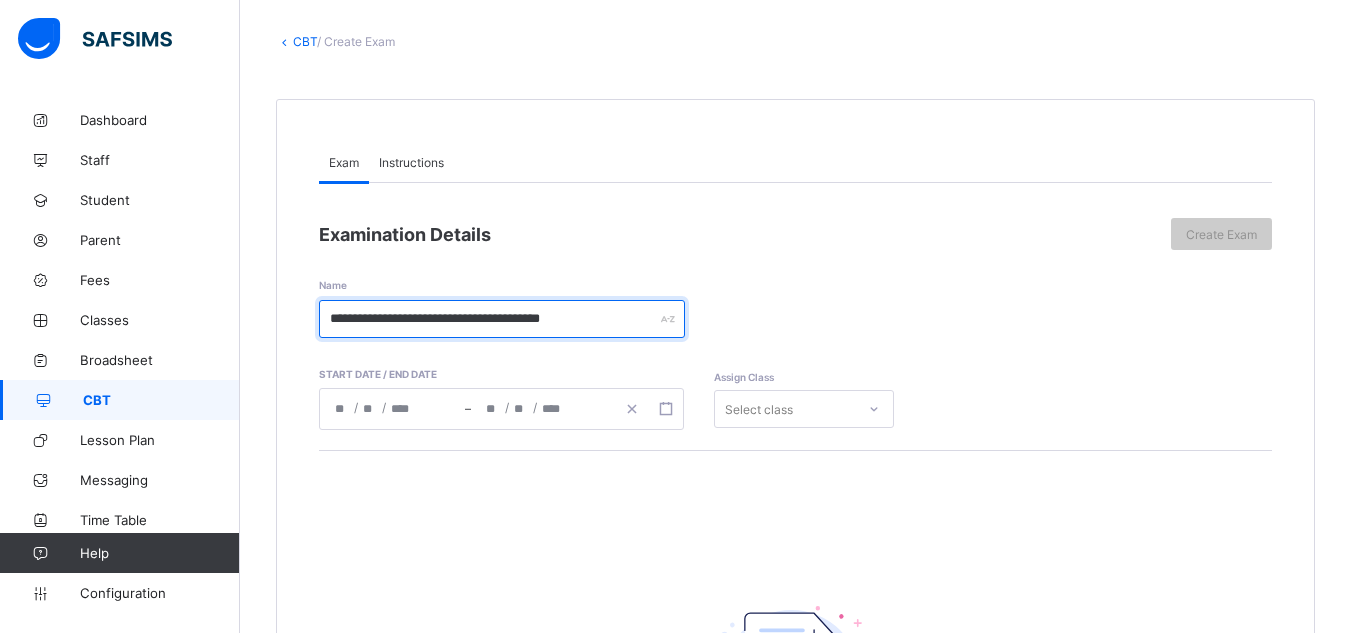type on "**********" 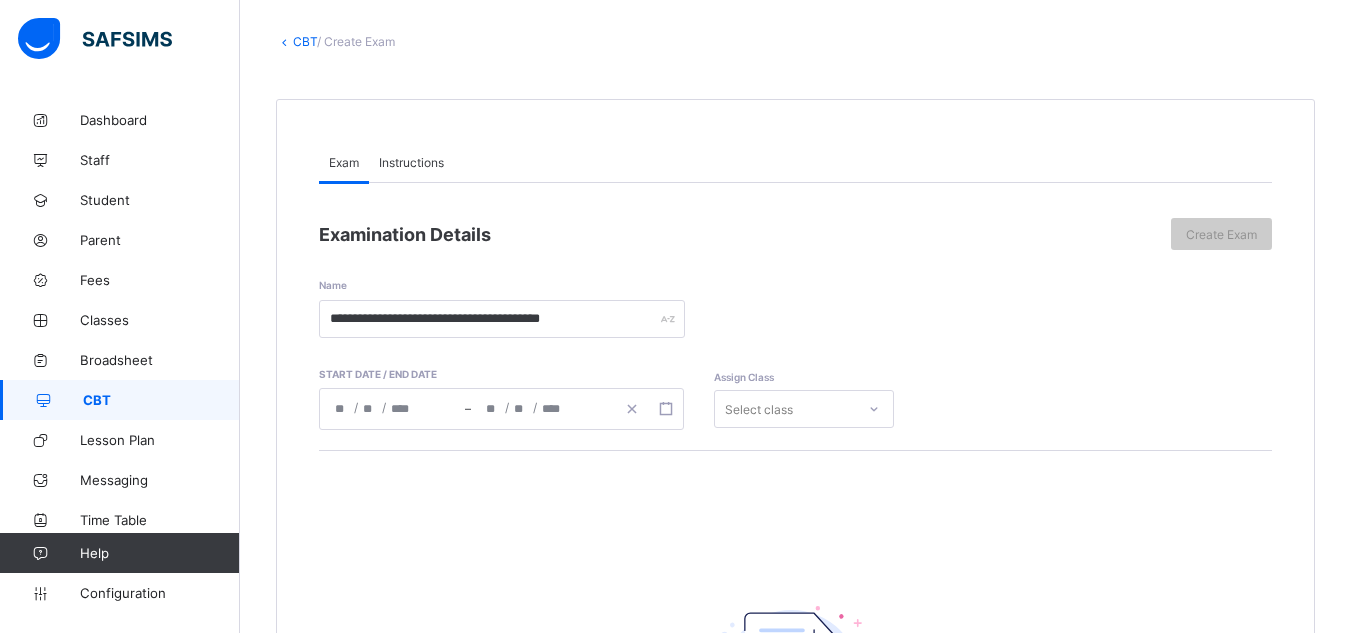 click on "/ /" at bounding box center (543, 409) 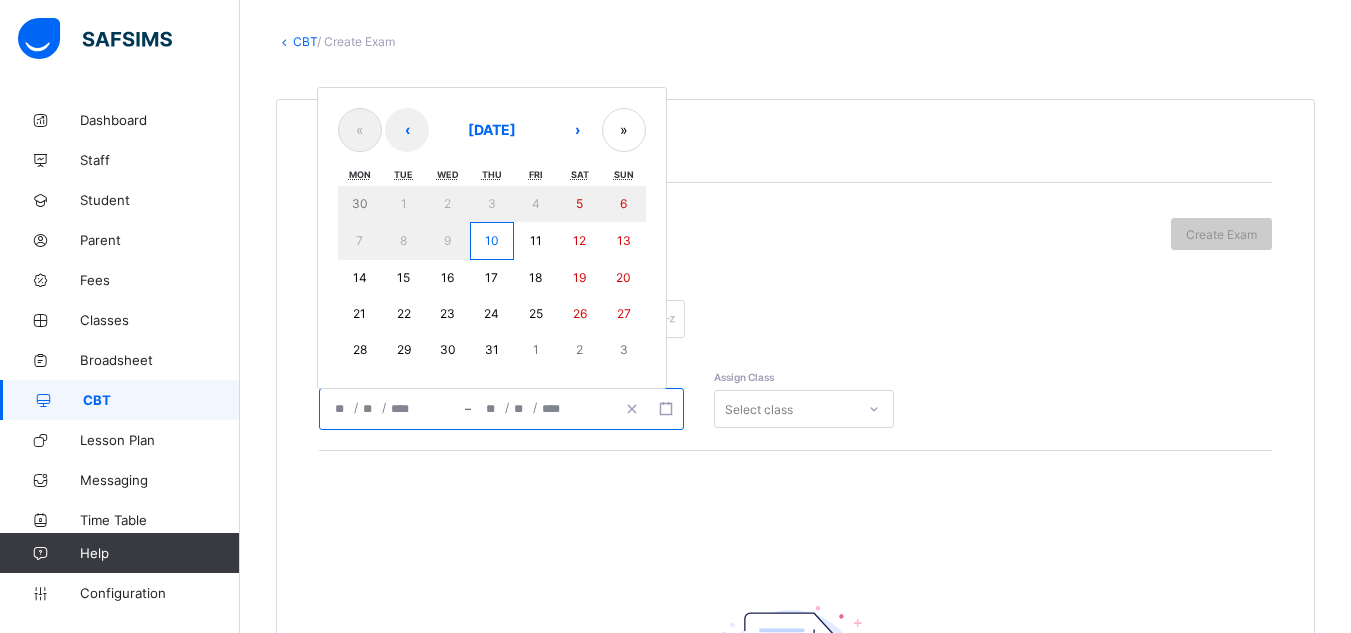 click on "10" at bounding box center (492, 241) 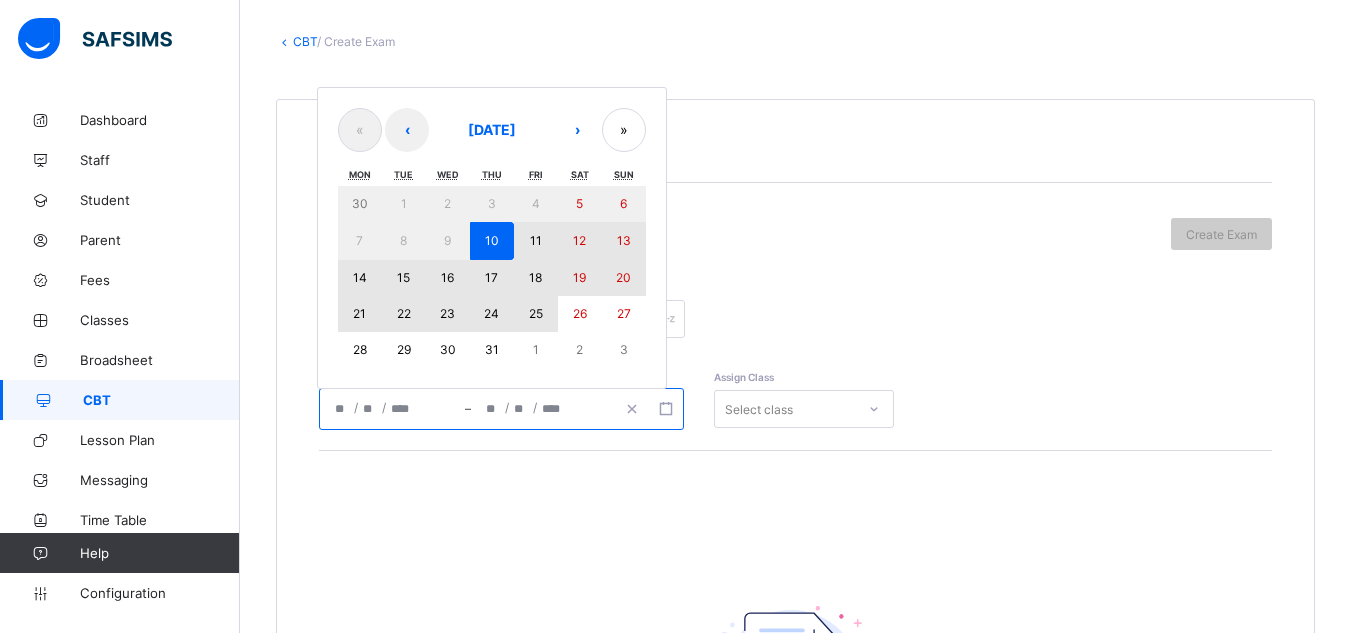 drag, startPoint x: 478, startPoint y: 230, endPoint x: 526, endPoint y: 305, distance: 89.04493 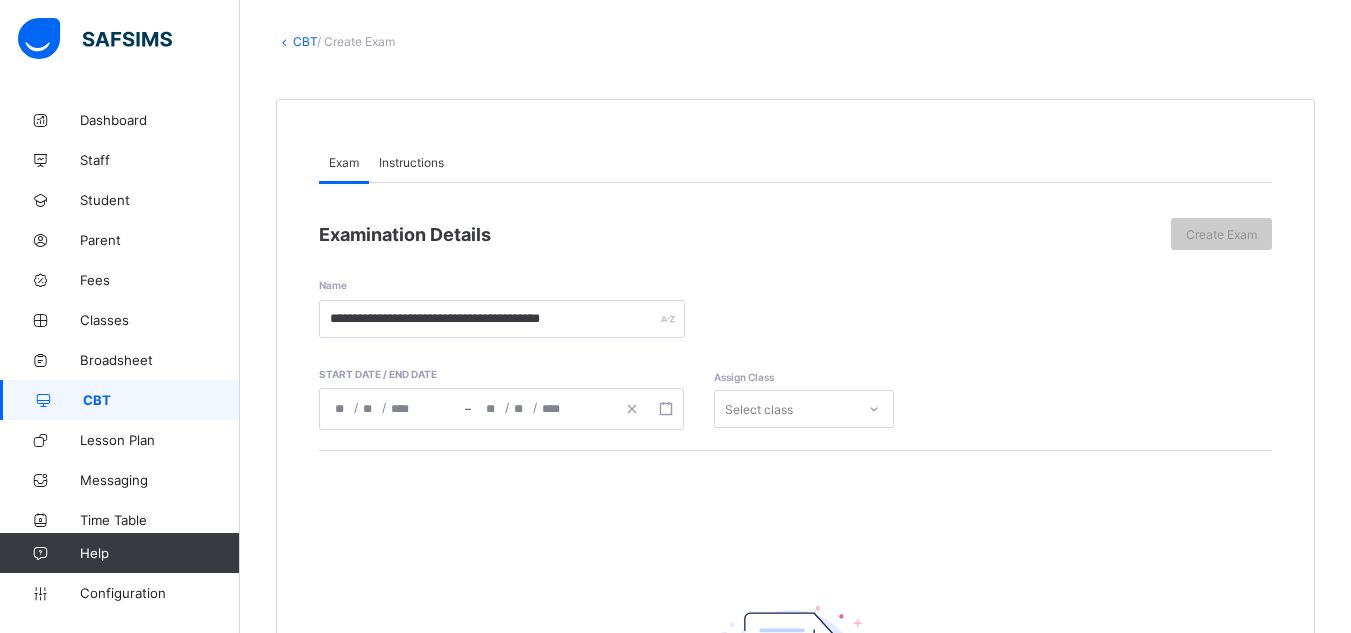 click on "**********" at bounding box center [795, 384] 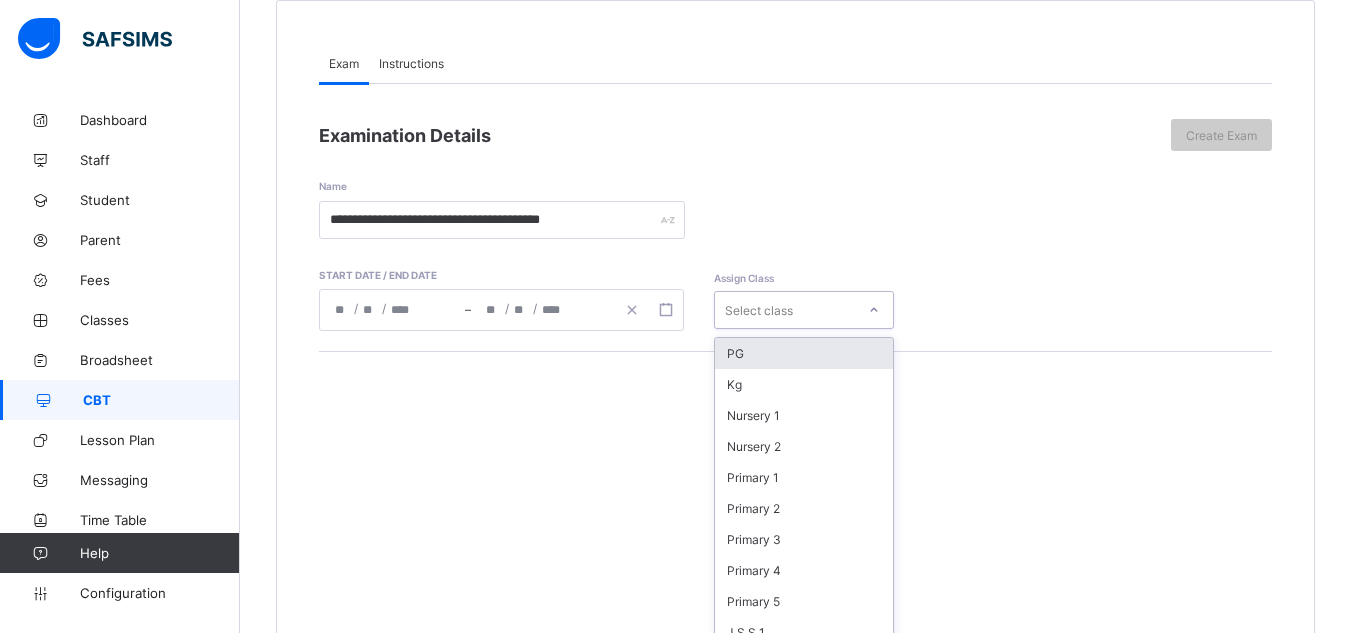 click on "option PG focused, 1 of 19. 19 results available. Use Up and Down to choose options, press Enter to select the currently focused option, press Escape to exit the menu, press Tab to select the option and exit the menu. Select class PG Kg Nursery 1 Nursery 2 Primary 1 Primary 2 Primary 3 Primary 4 Primary 5 J.S.S 1 J.S.S.2 J.S.S. 3 SS 1 SS 2 SS 3 Reception Nur 1 Pry 6 pry 4B" at bounding box center [804, 310] 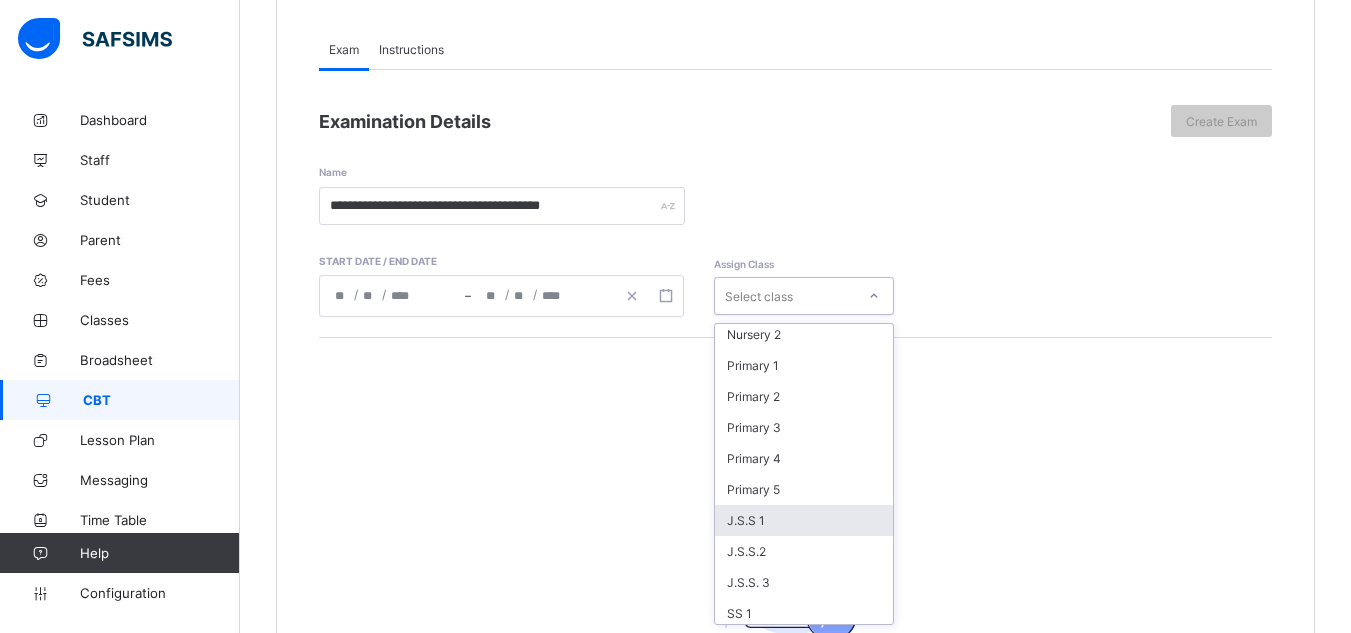 scroll, scrollTop: 120, scrollLeft: 0, axis: vertical 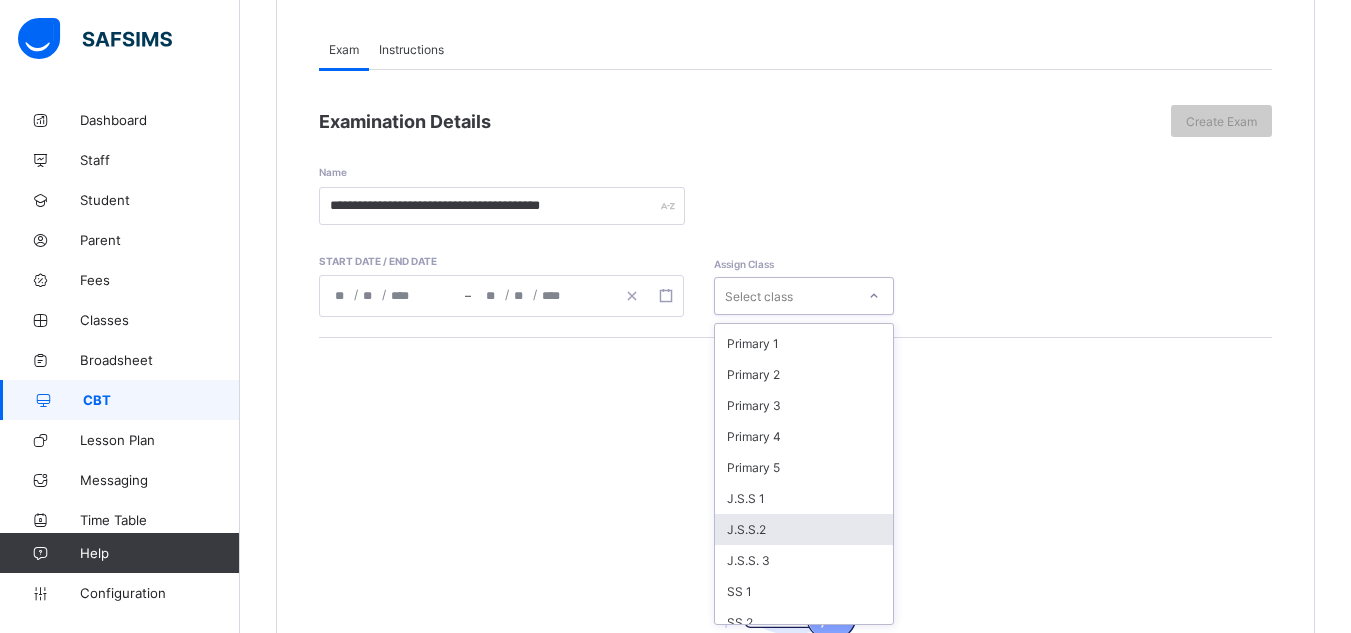 click on "J.S.S.2" at bounding box center (804, 529) 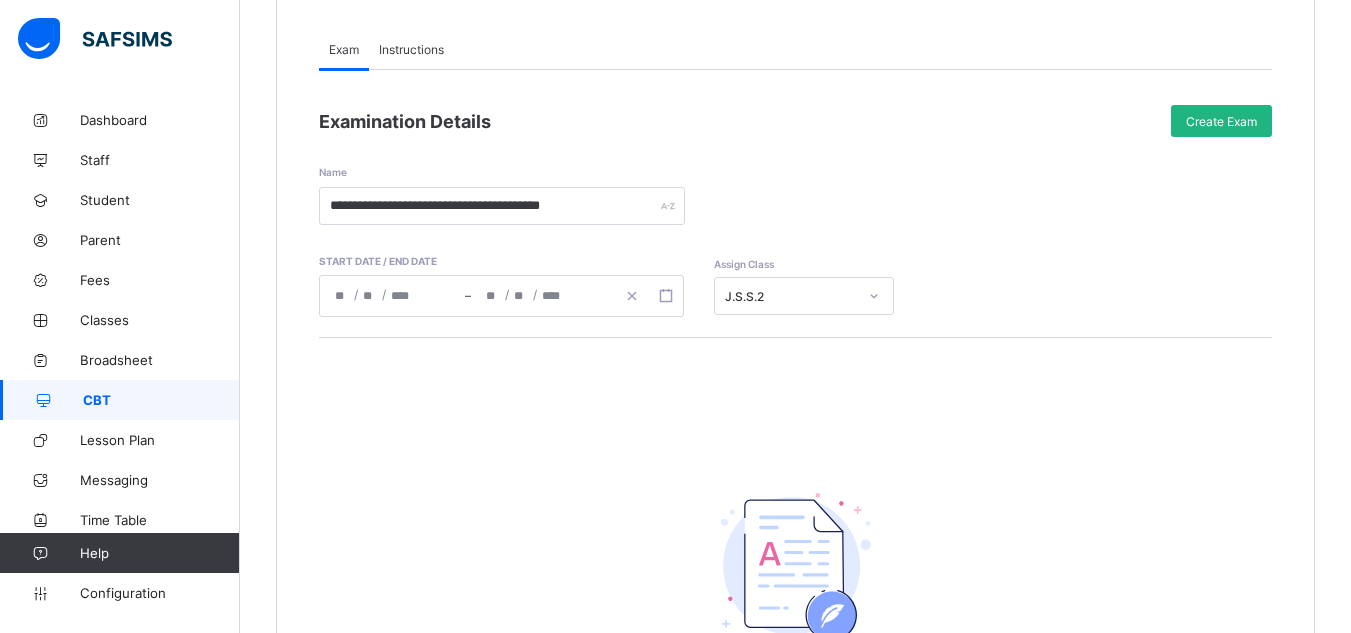 click on "Create Exam" at bounding box center [1221, 121] 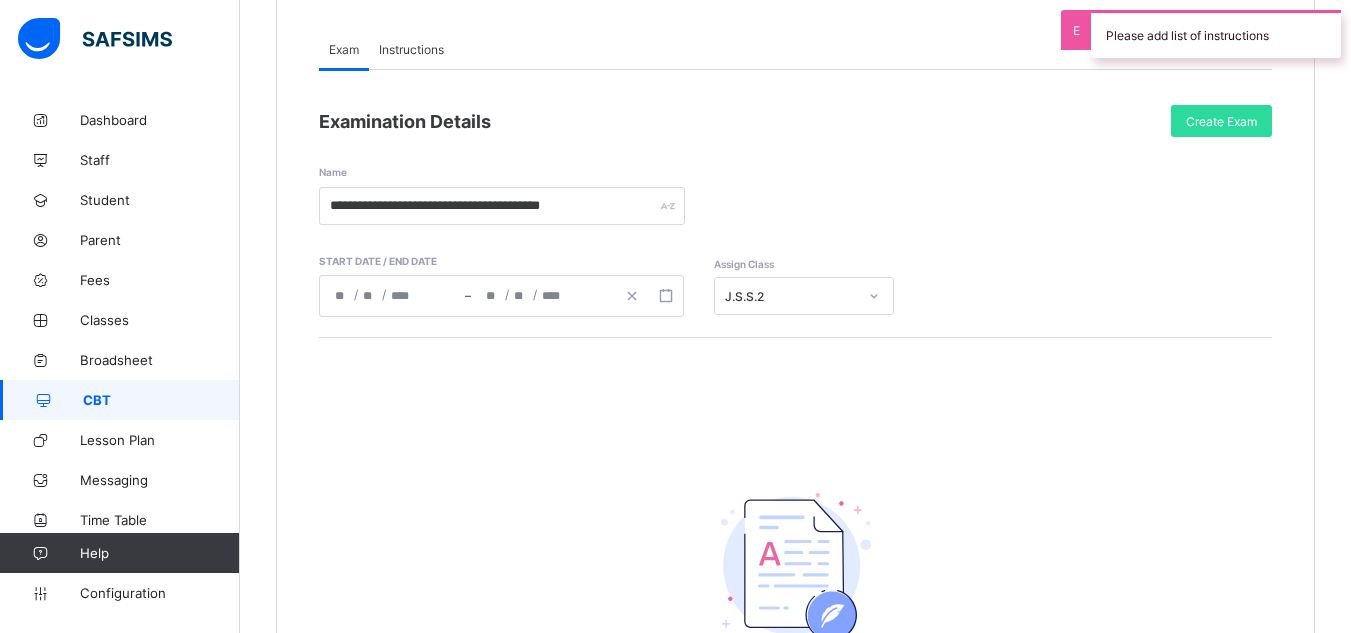 click on "Instructions" at bounding box center (411, 49) 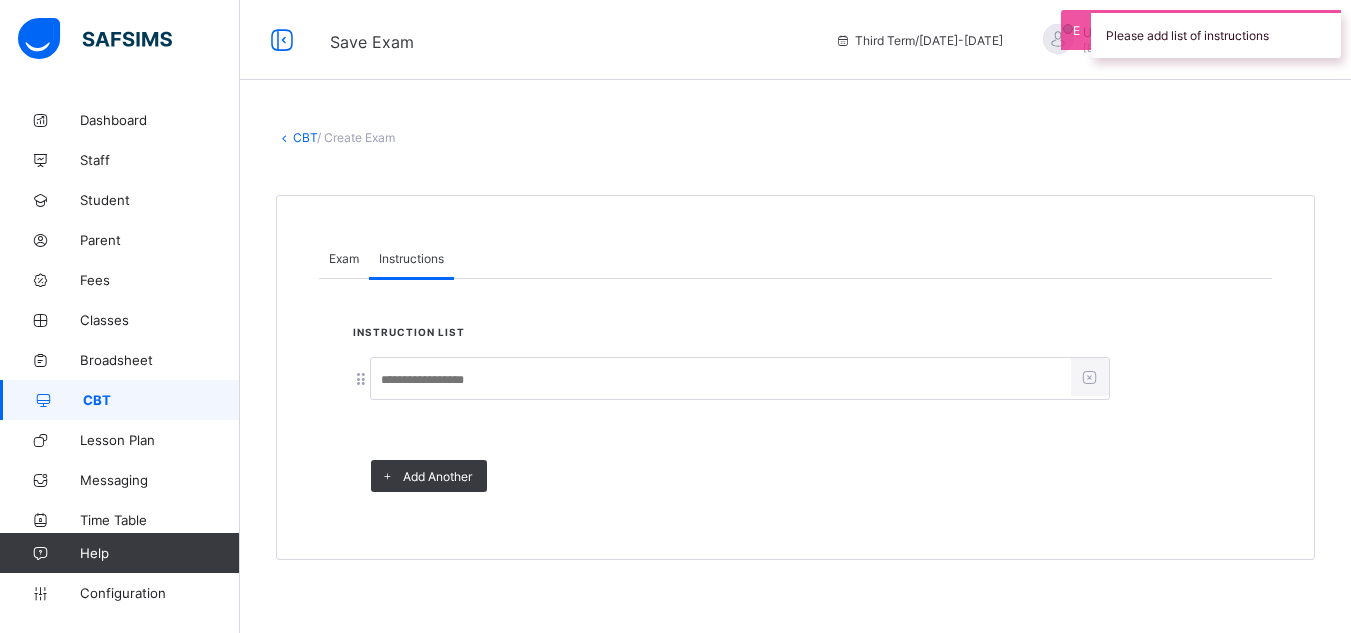 scroll, scrollTop: 0, scrollLeft: 0, axis: both 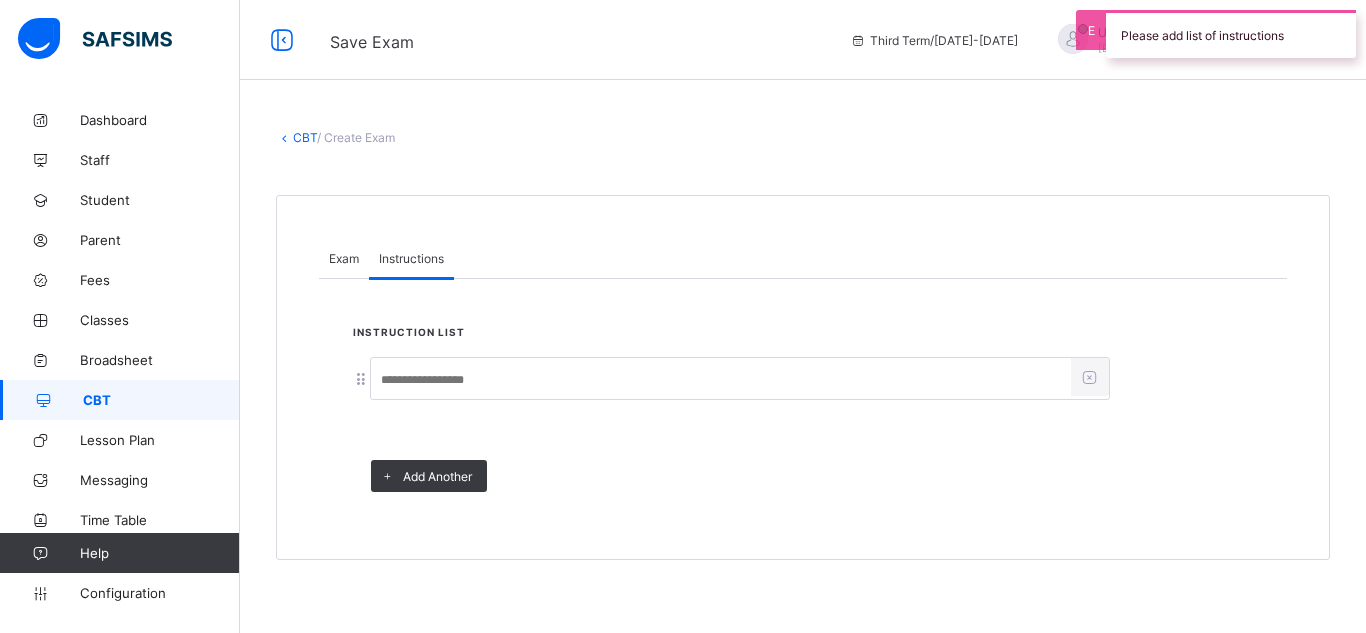 click at bounding box center (721, 380) 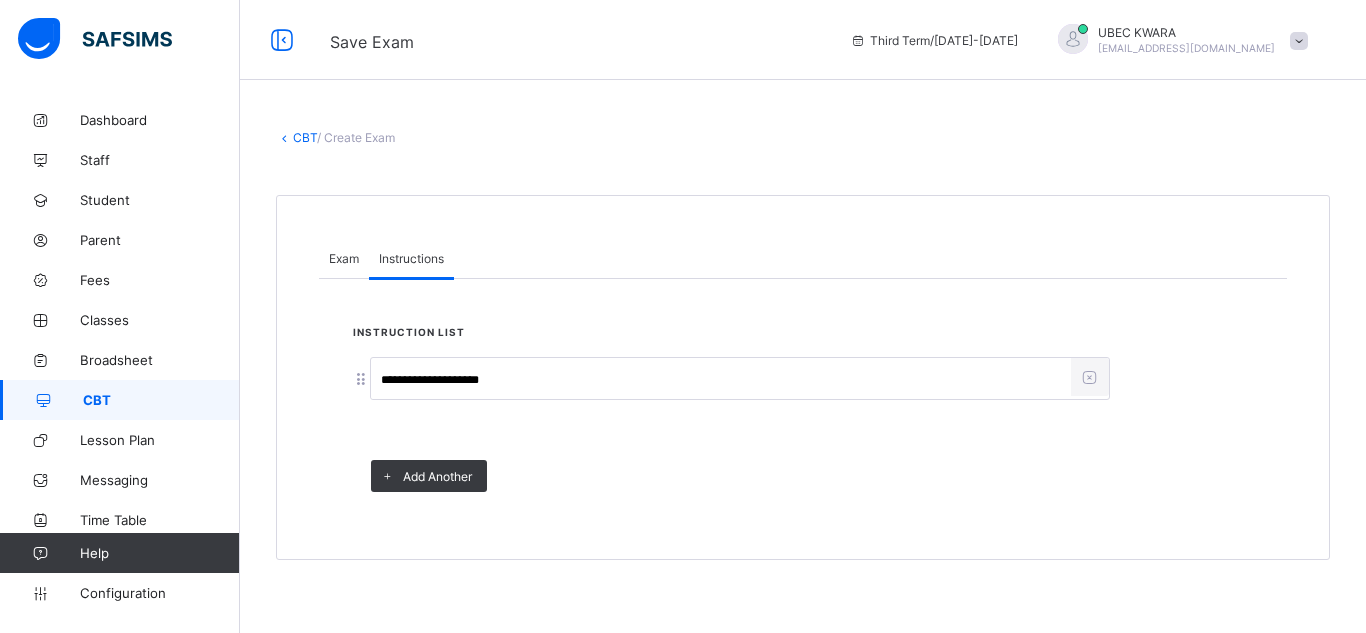 type on "**********" 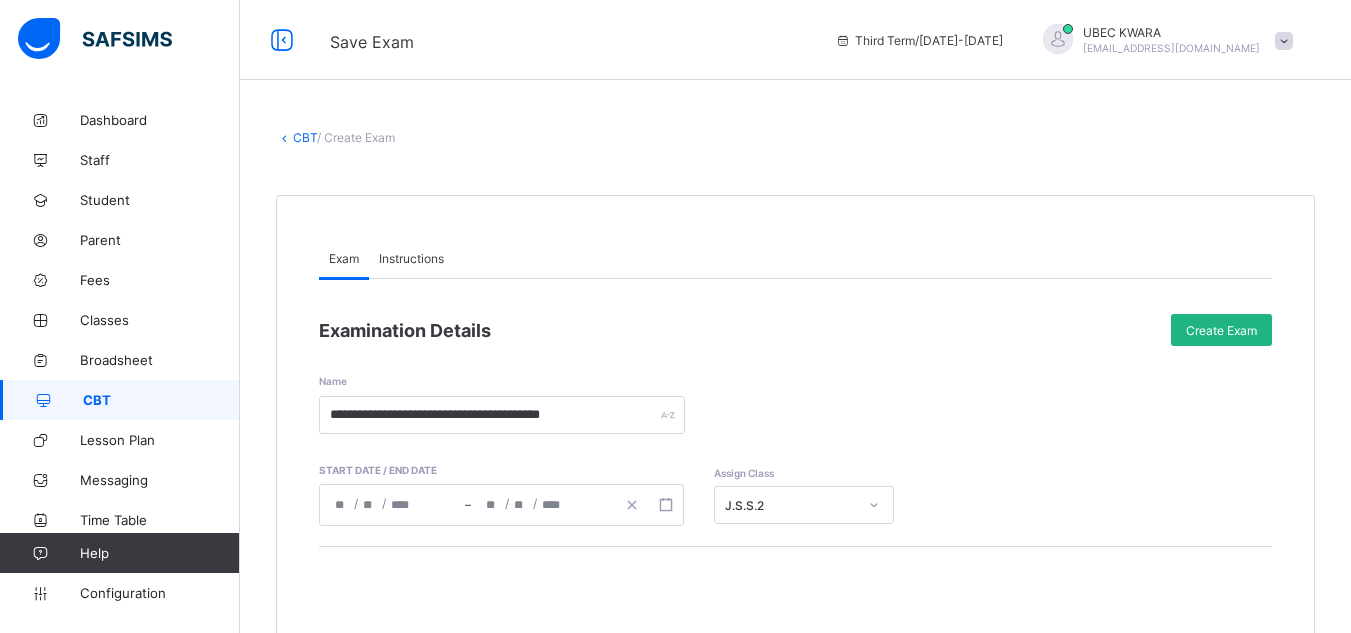 click on "Create Exam" at bounding box center [1221, 330] 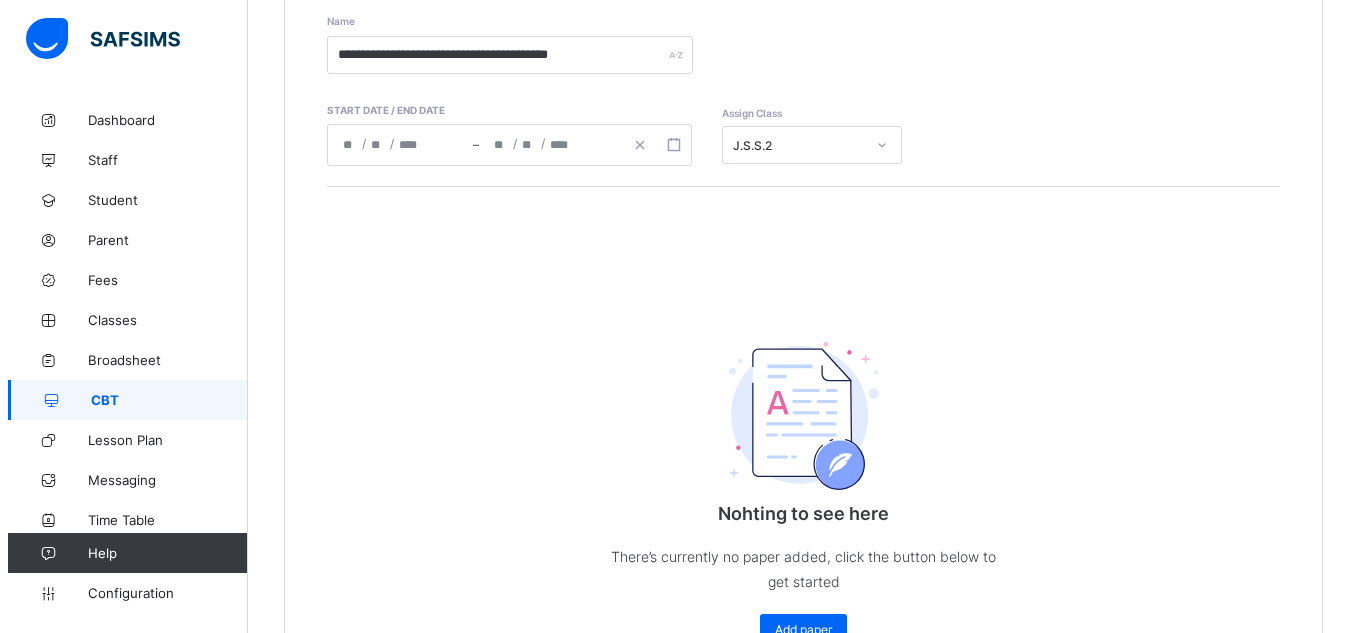 scroll, scrollTop: 497, scrollLeft: 0, axis: vertical 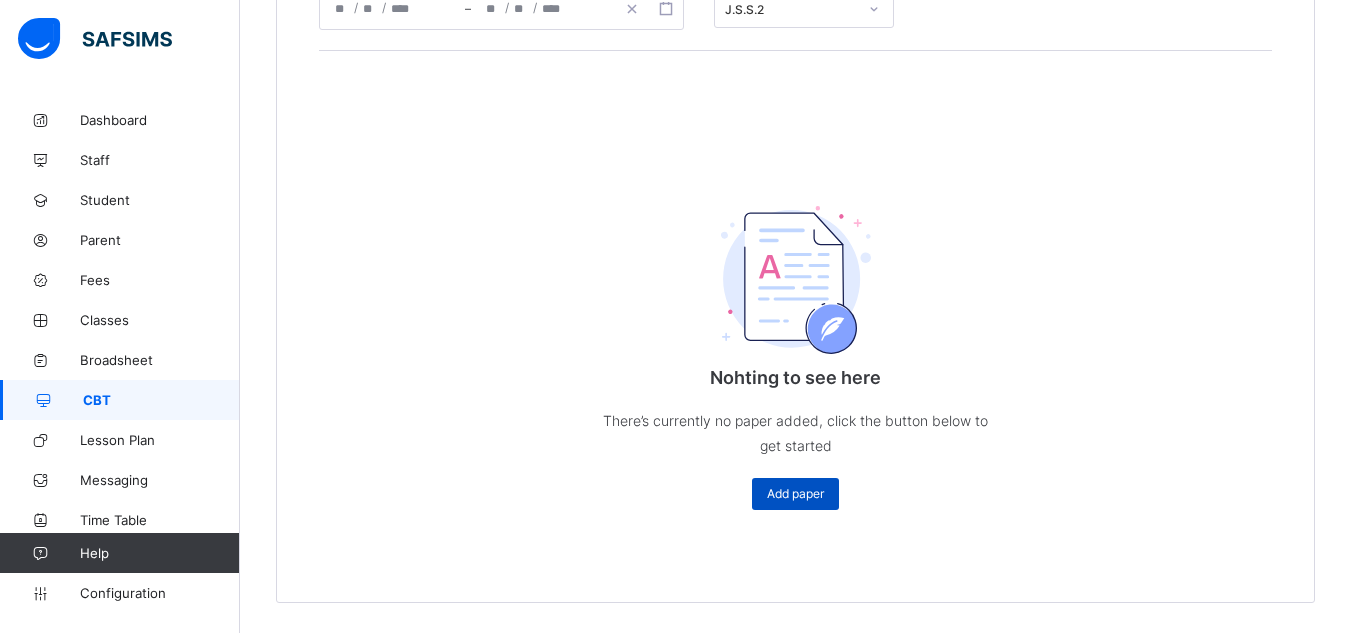 click on "Add paper" at bounding box center (795, 493) 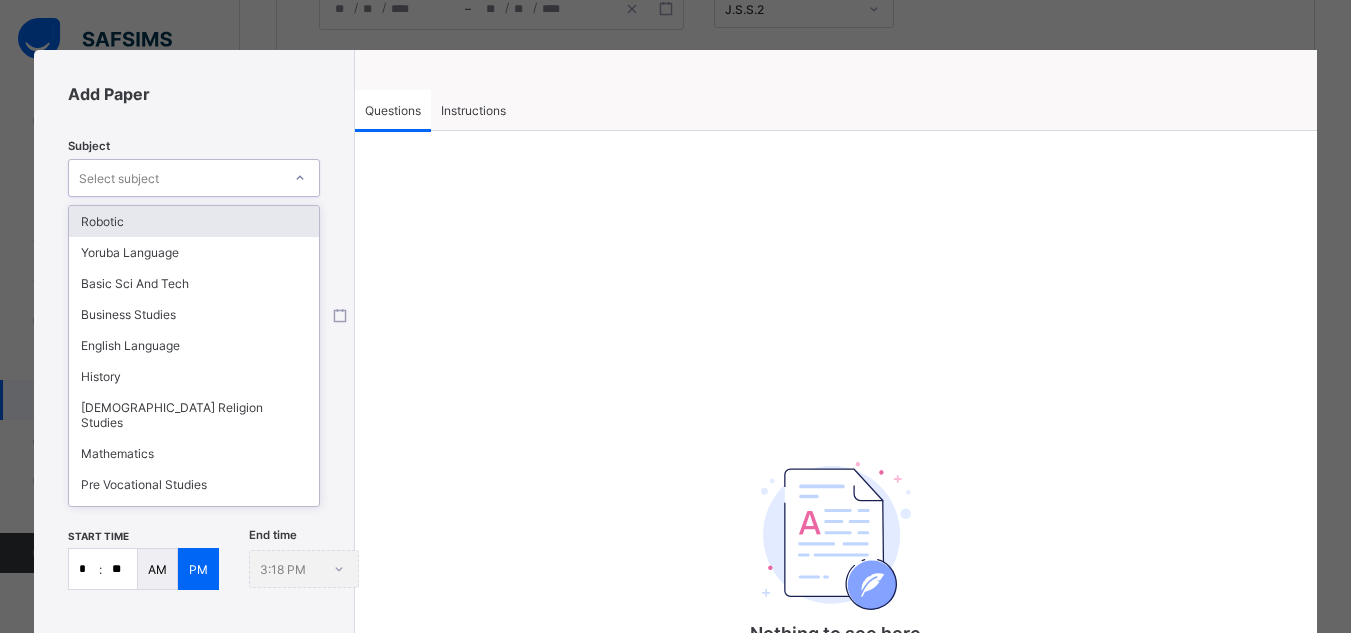 click on "Select subject" at bounding box center [175, 178] 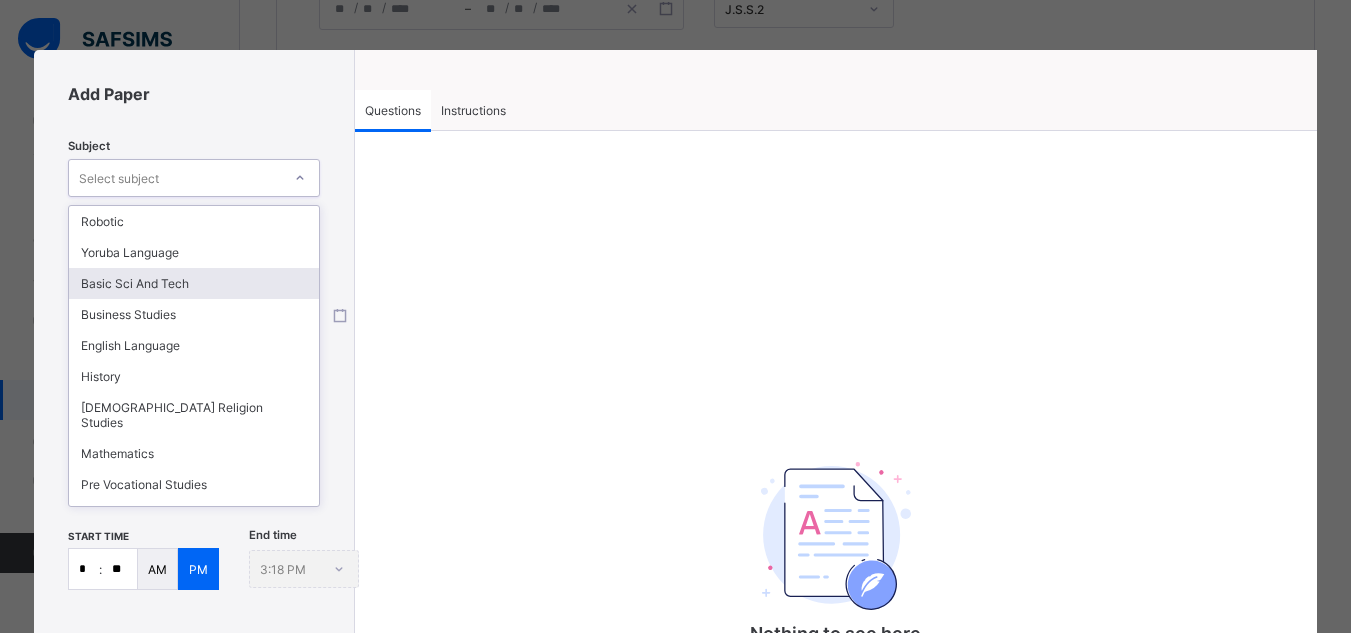 click on "Basic Sci And Tech" at bounding box center (194, 283) 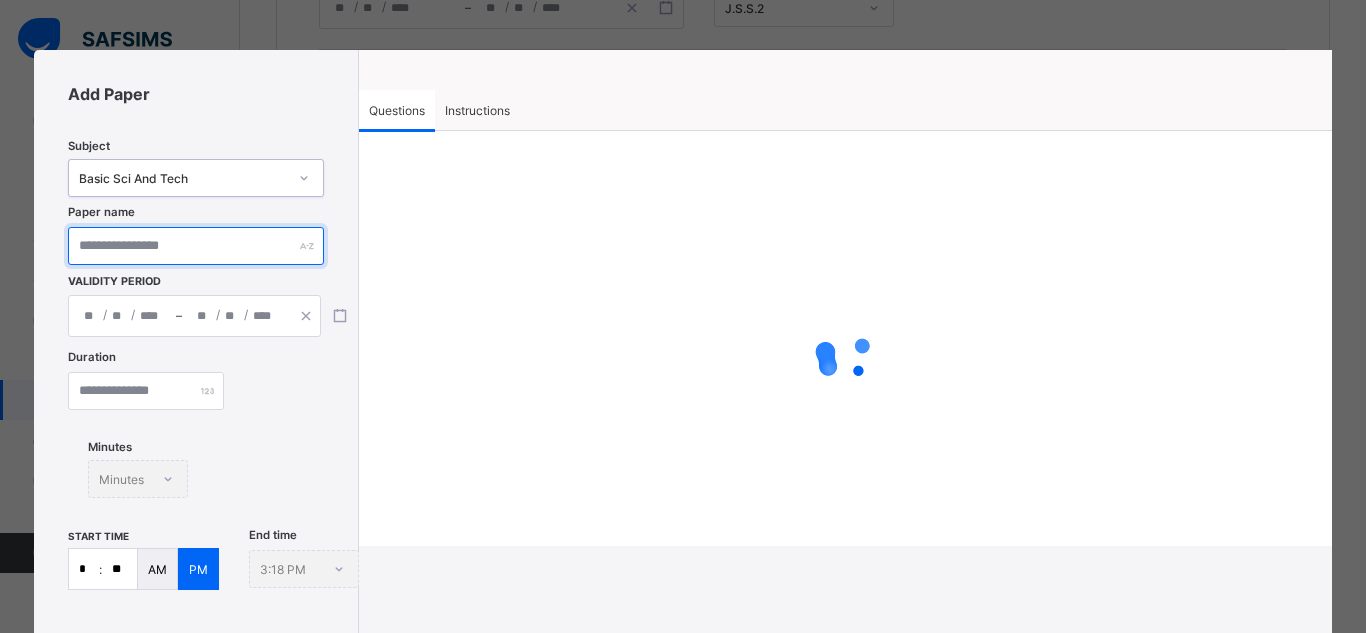 click at bounding box center [195, 246] 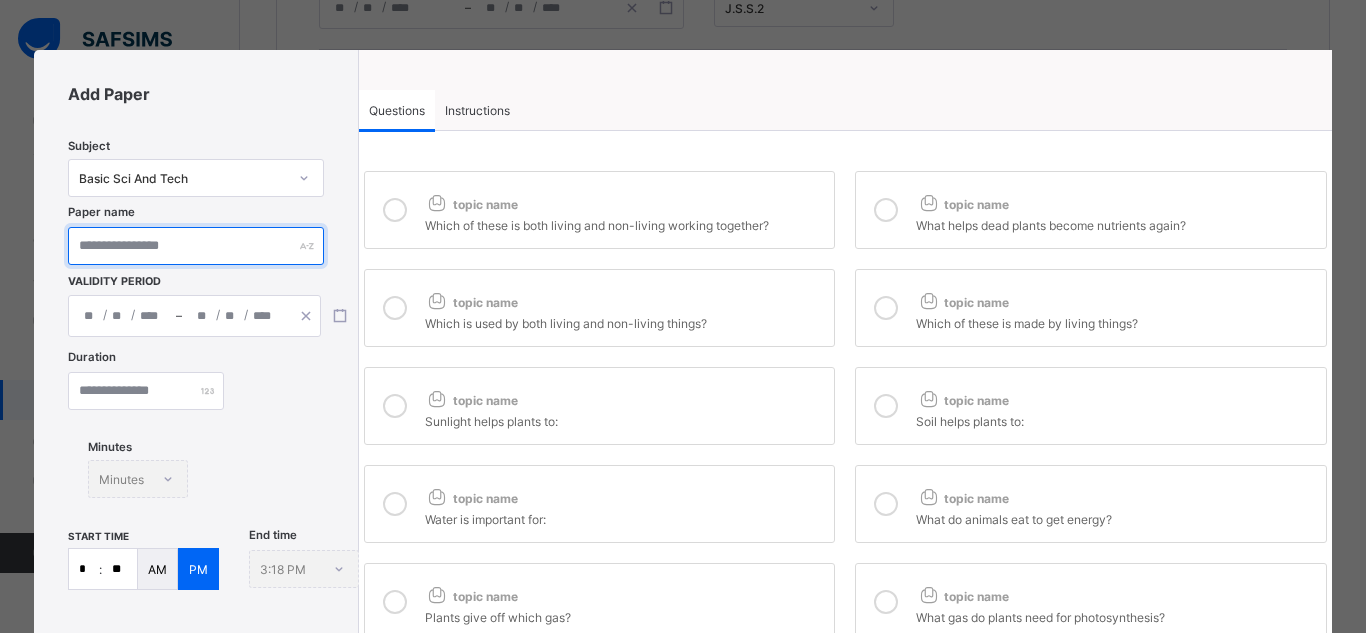 paste on "**********" 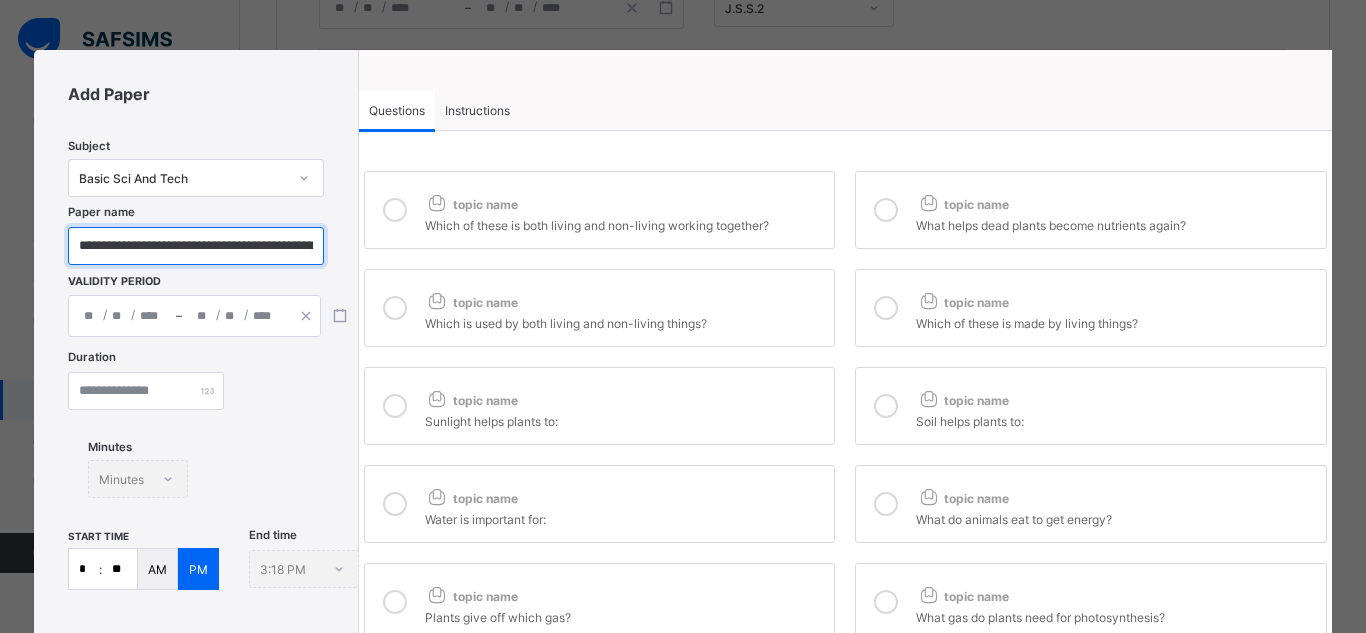 scroll, scrollTop: 0, scrollLeft: 30653, axis: horizontal 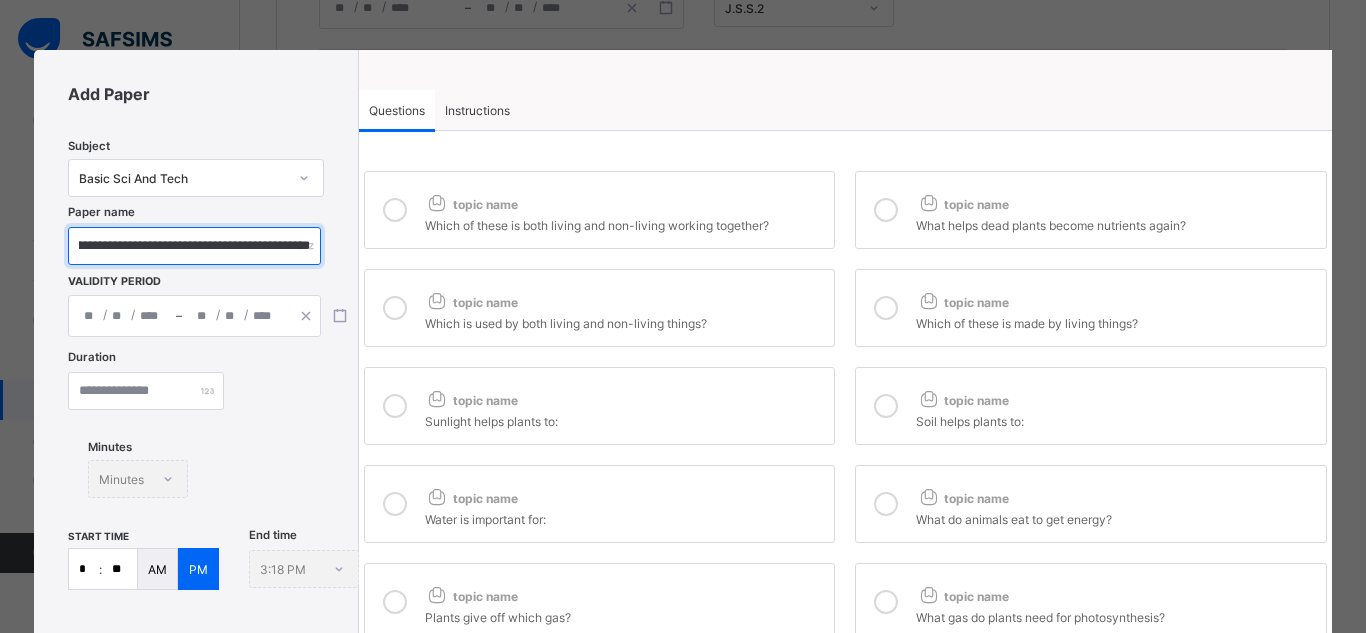 type on "**********" 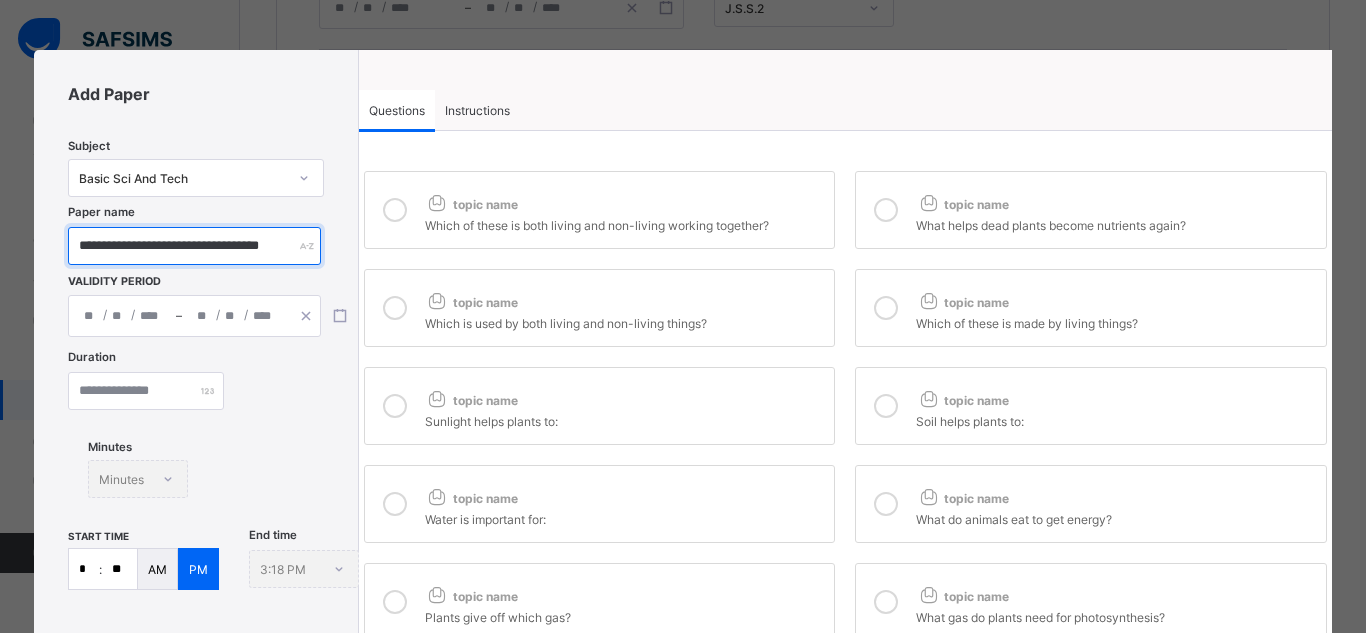 scroll, scrollTop: 0, scrollLeft: 41, axis: horizontal 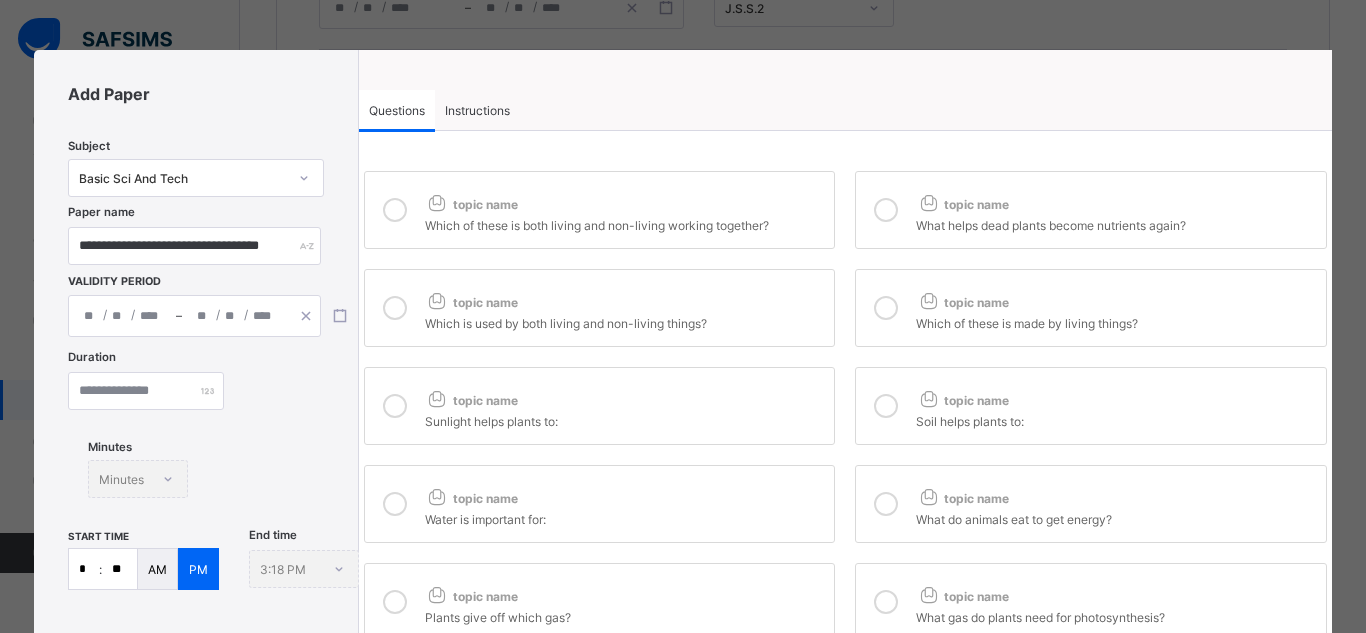 click on "/ / – / /" at bounding box center [194, 316] 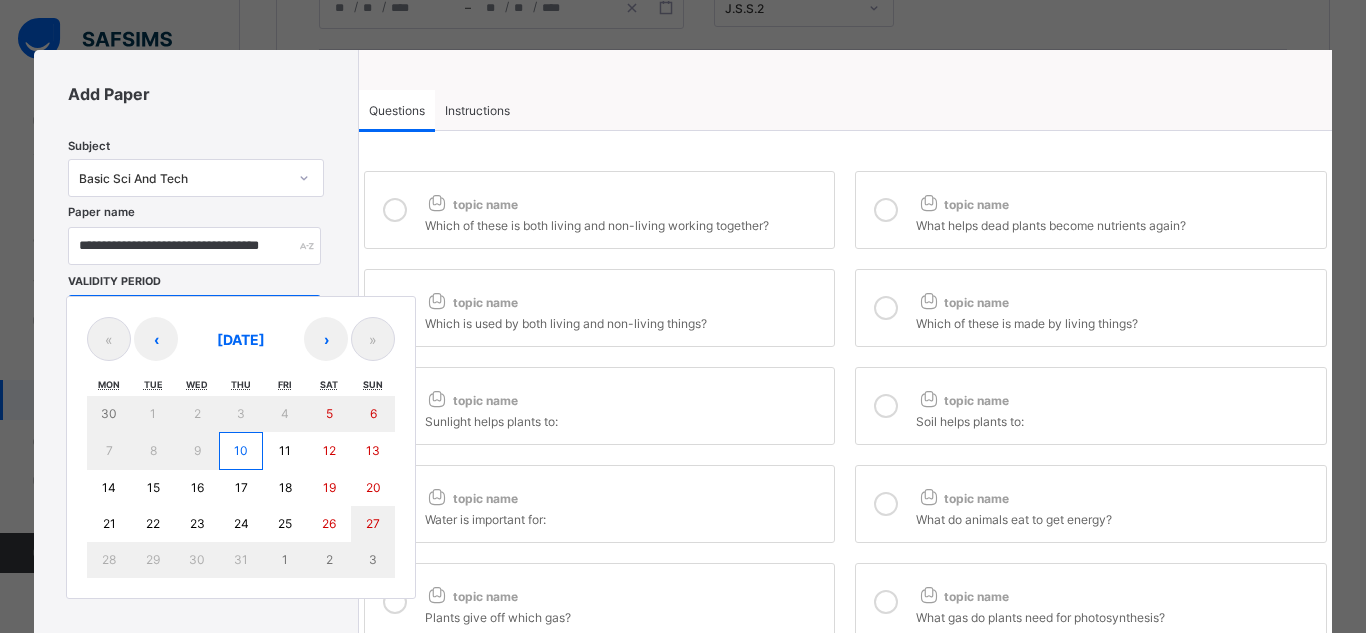click on "10" at bounding box center [241, 450] 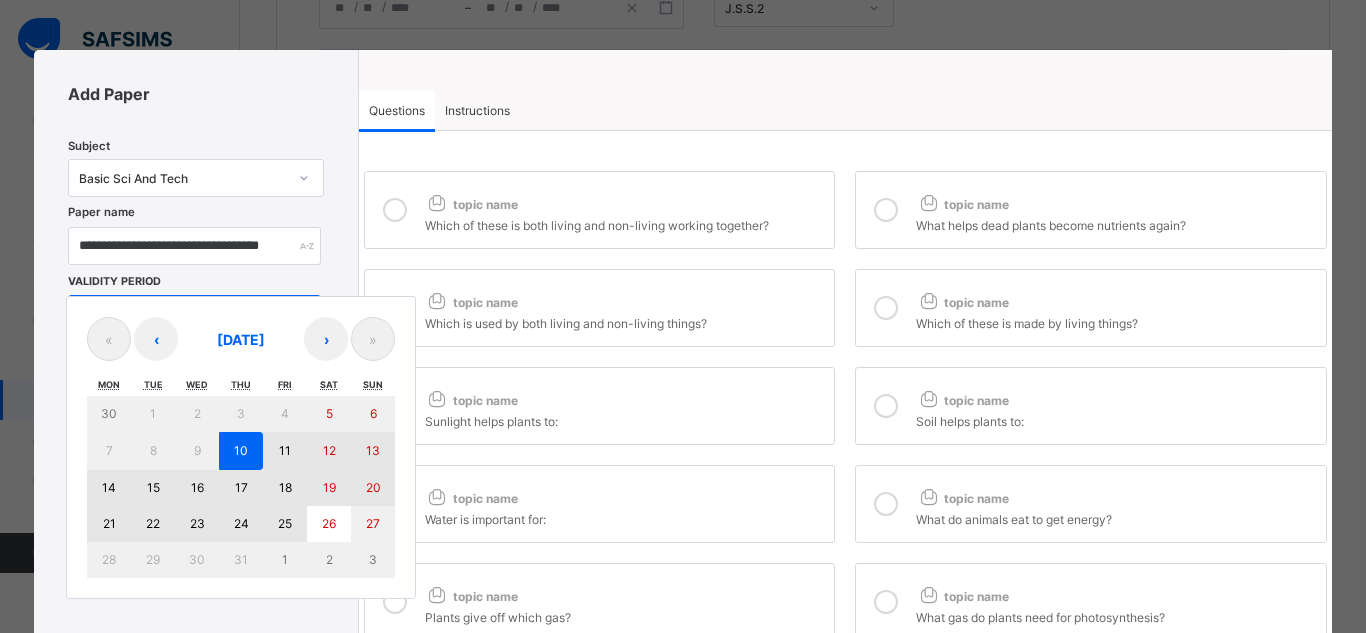 drag, startPoint x: 243, startPoint y: 445, endPoint x: 302, endPoint y: 509, distance: 87.04597 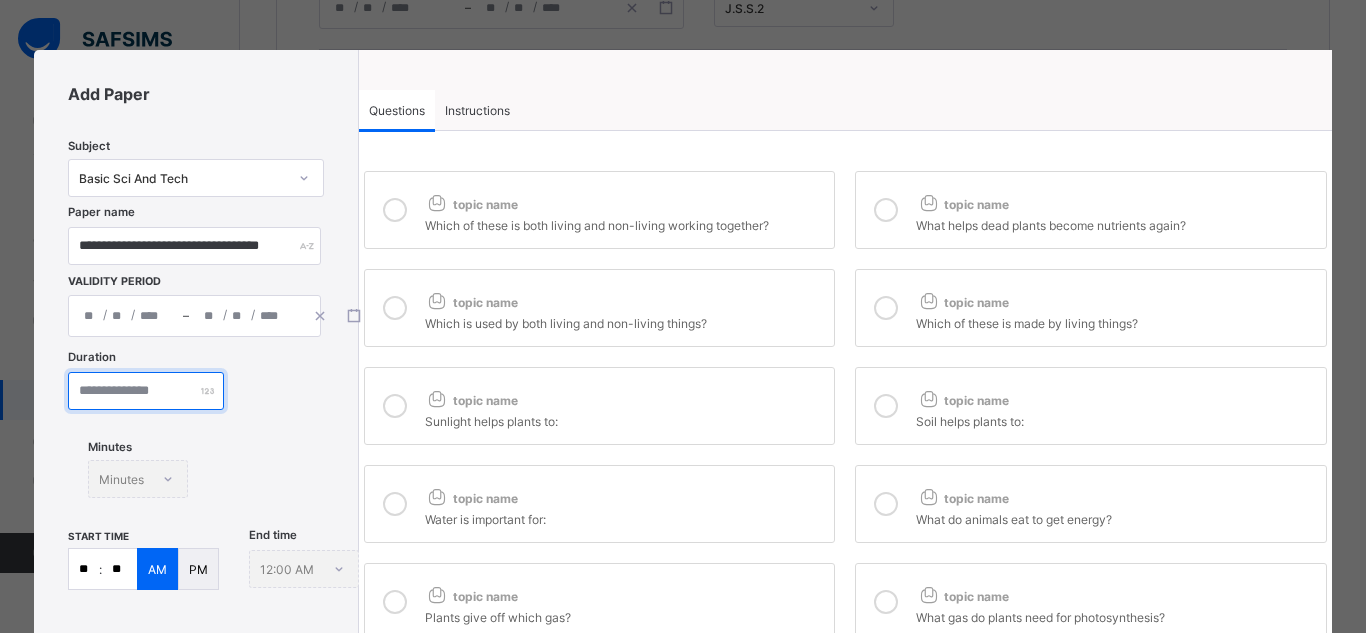 click at bounding box center (146, 391) 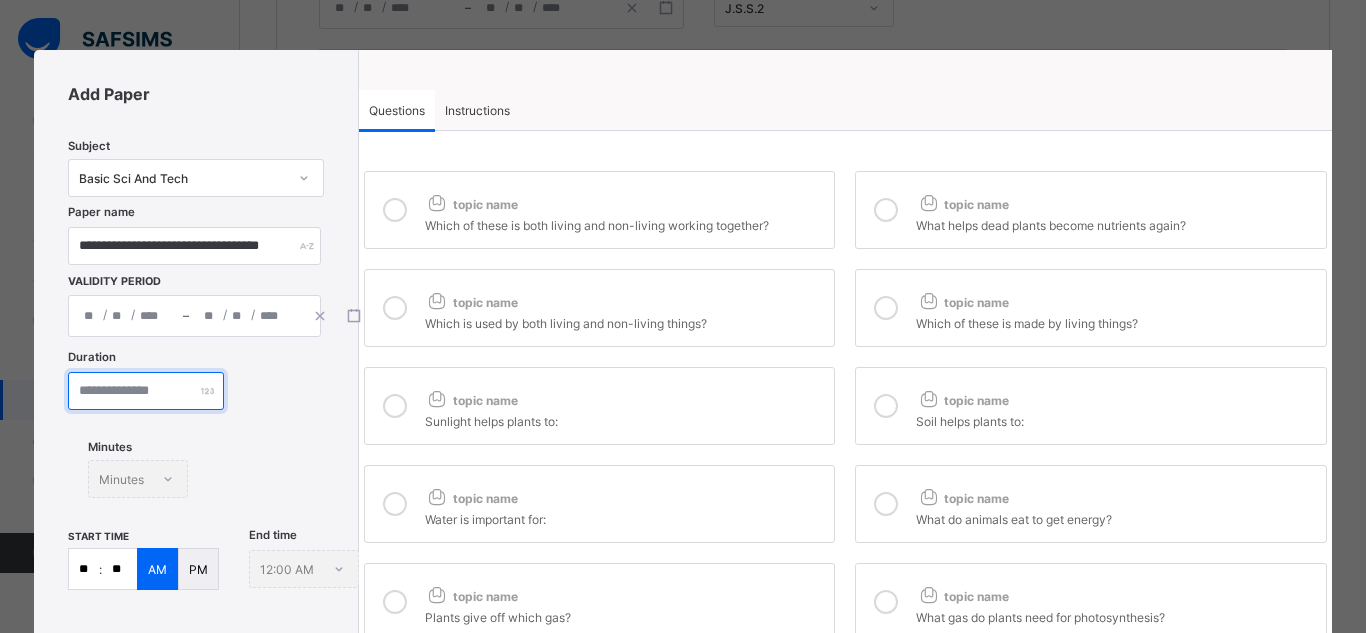 type on "**" 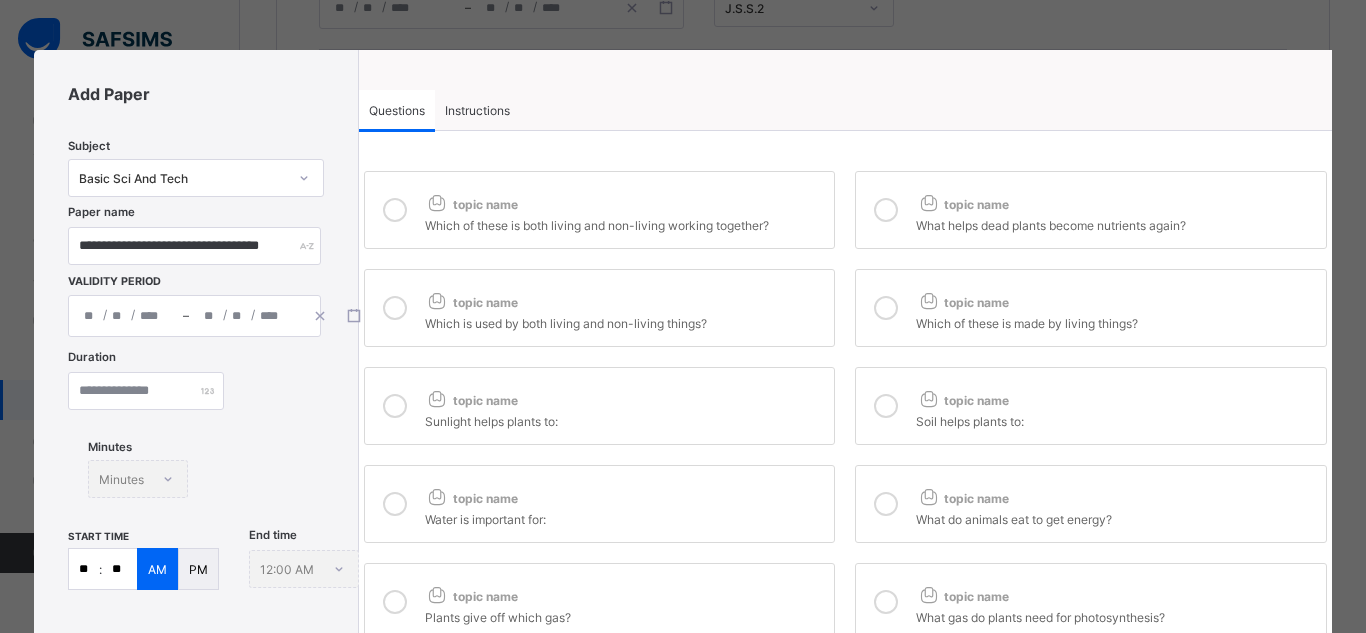 click on "**" at bounding box center [84, 569] 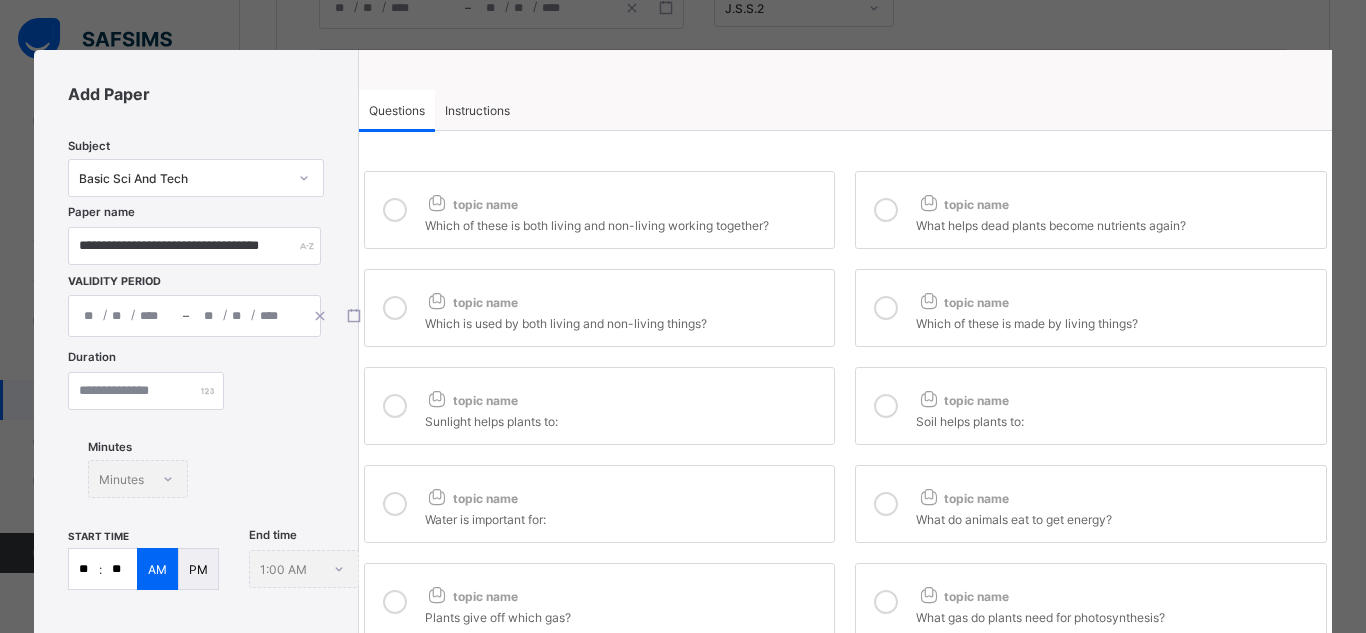 type on "*" 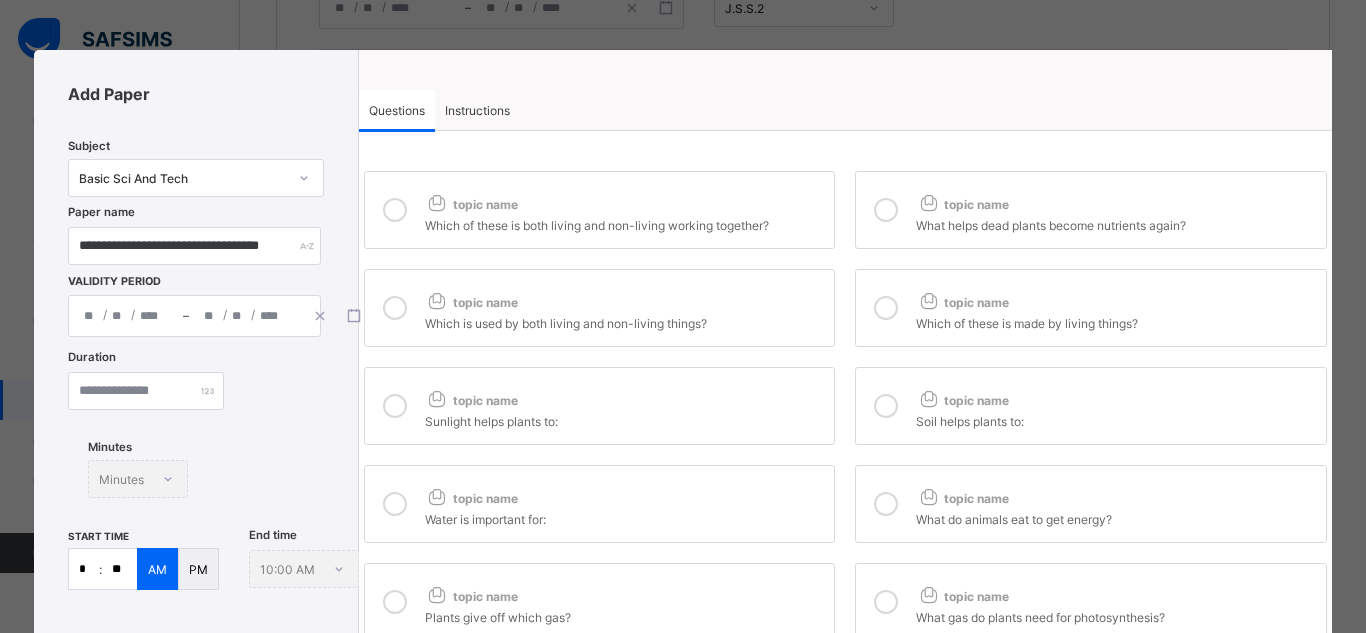 type on "*" 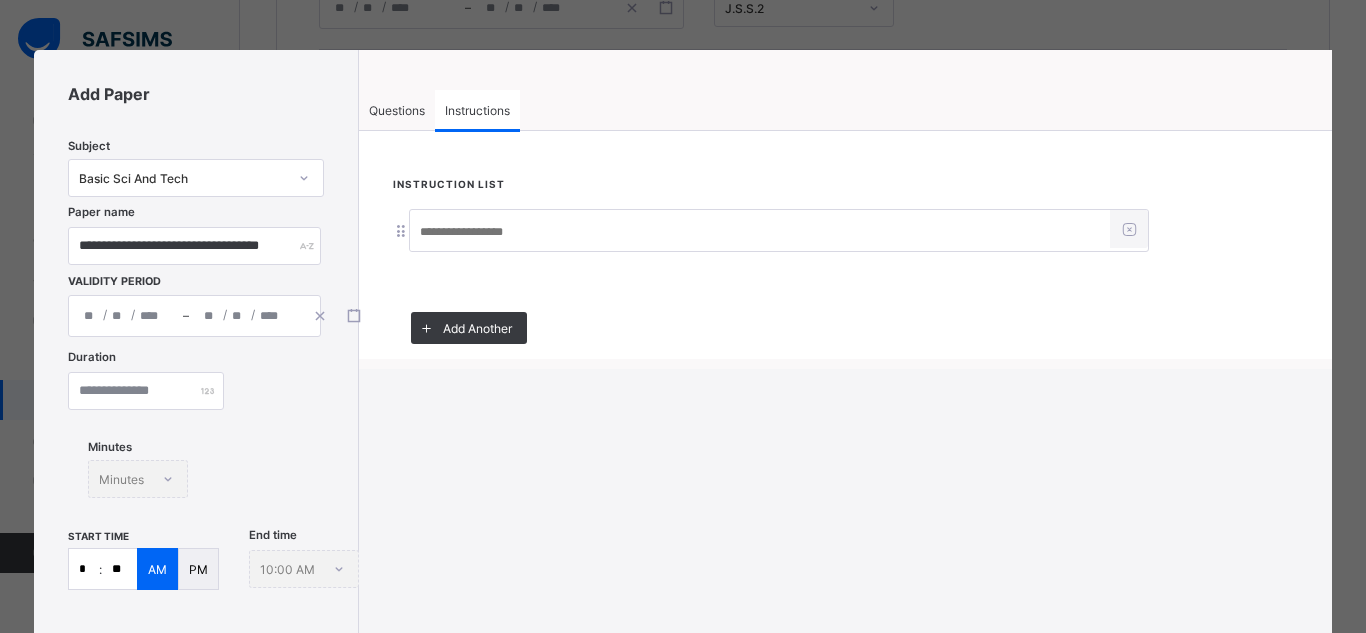 click at bounding box center [760, 232] 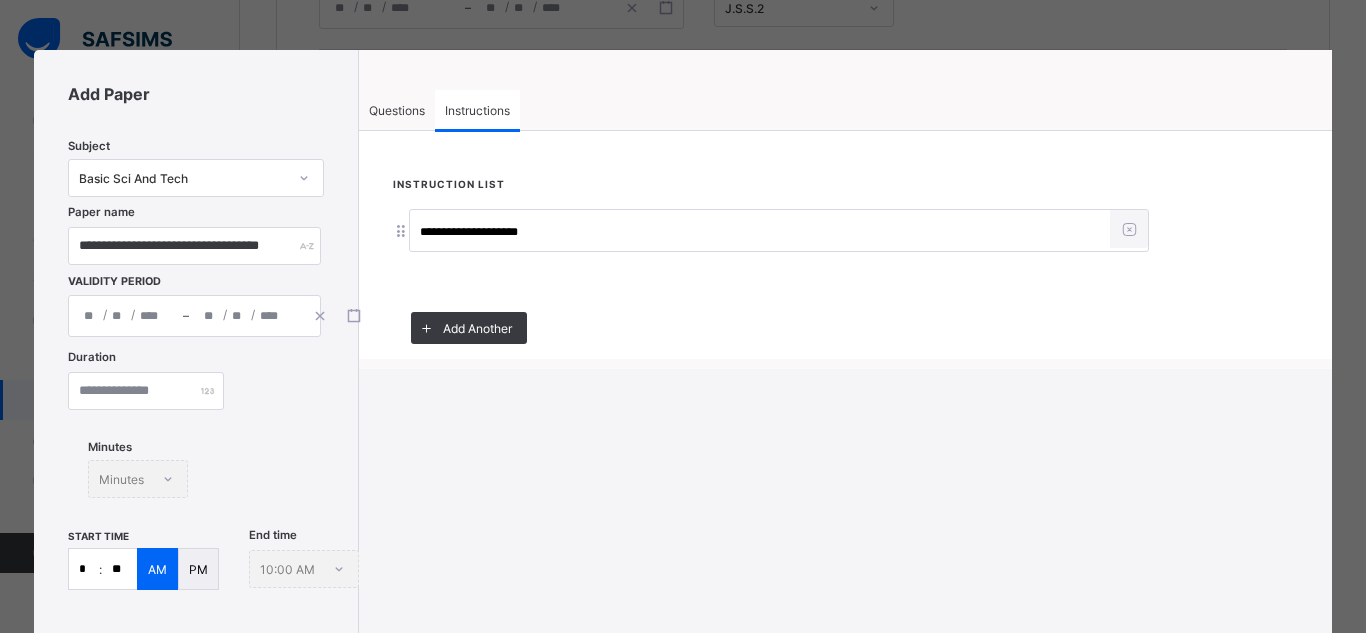 type on "**********" 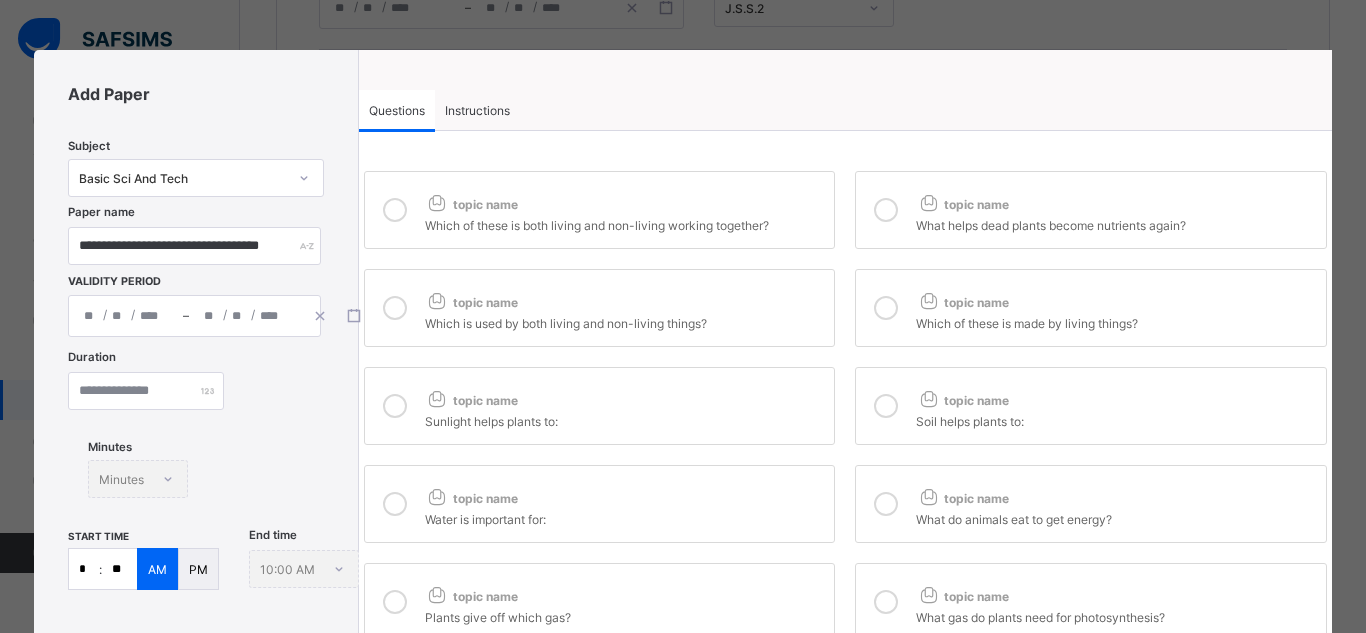 click at bounding box center (395, 210) 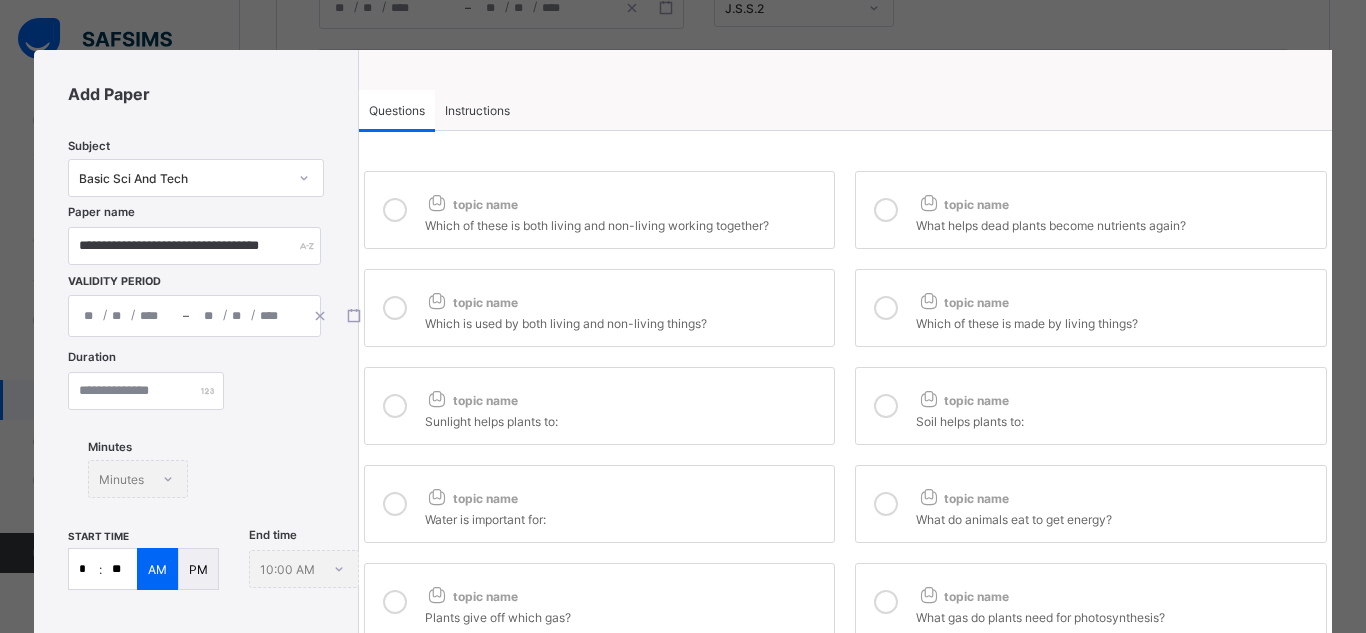 click at bounding box center (395, 308) 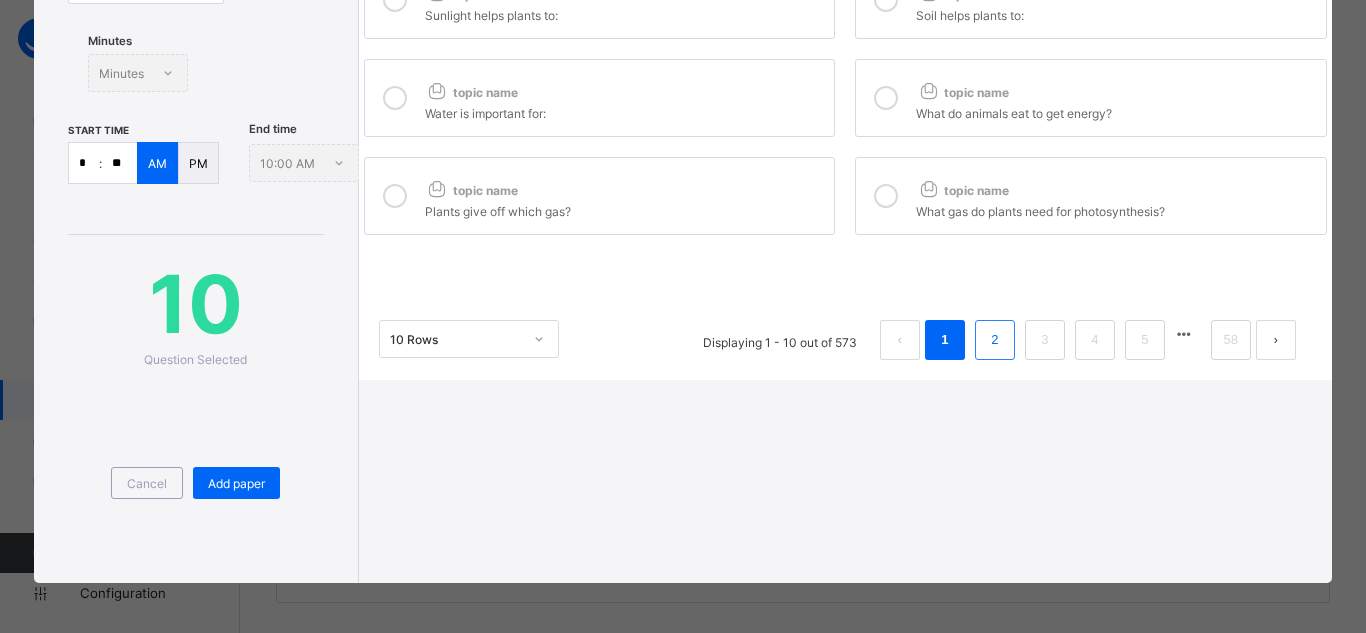 click on "2" at bounding box center [994, 340] 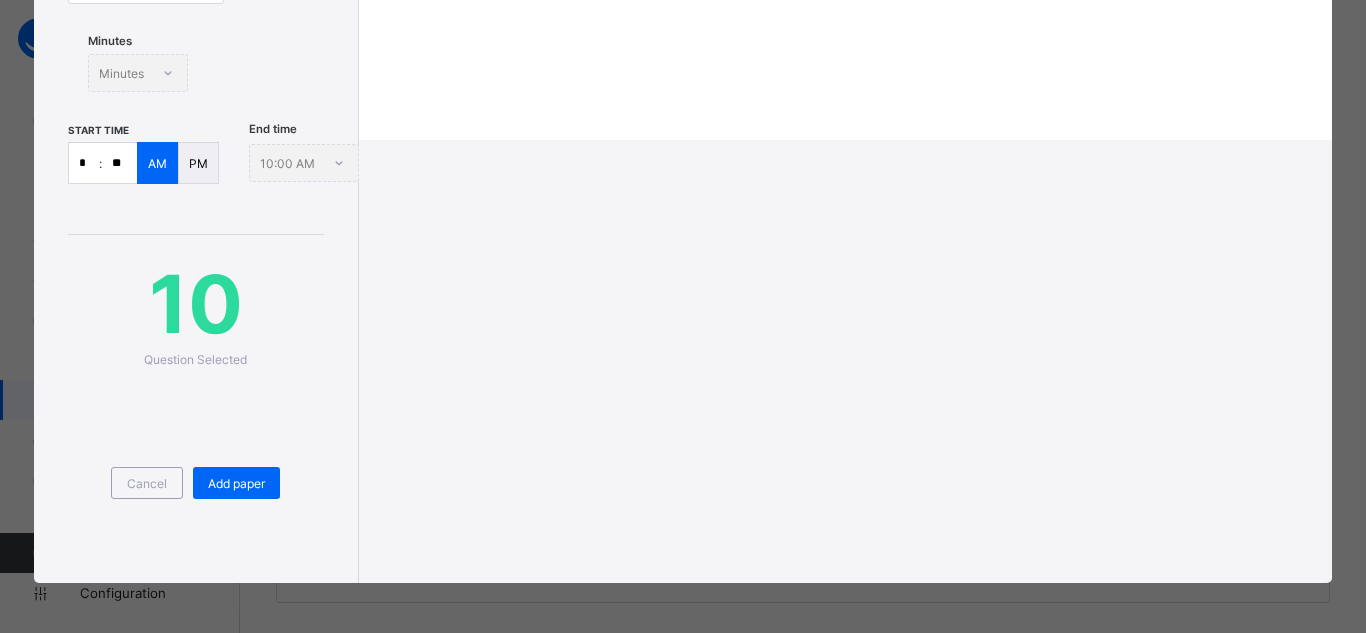 scroll, scrollTop: 0, scrollLeft: 0, axis: both 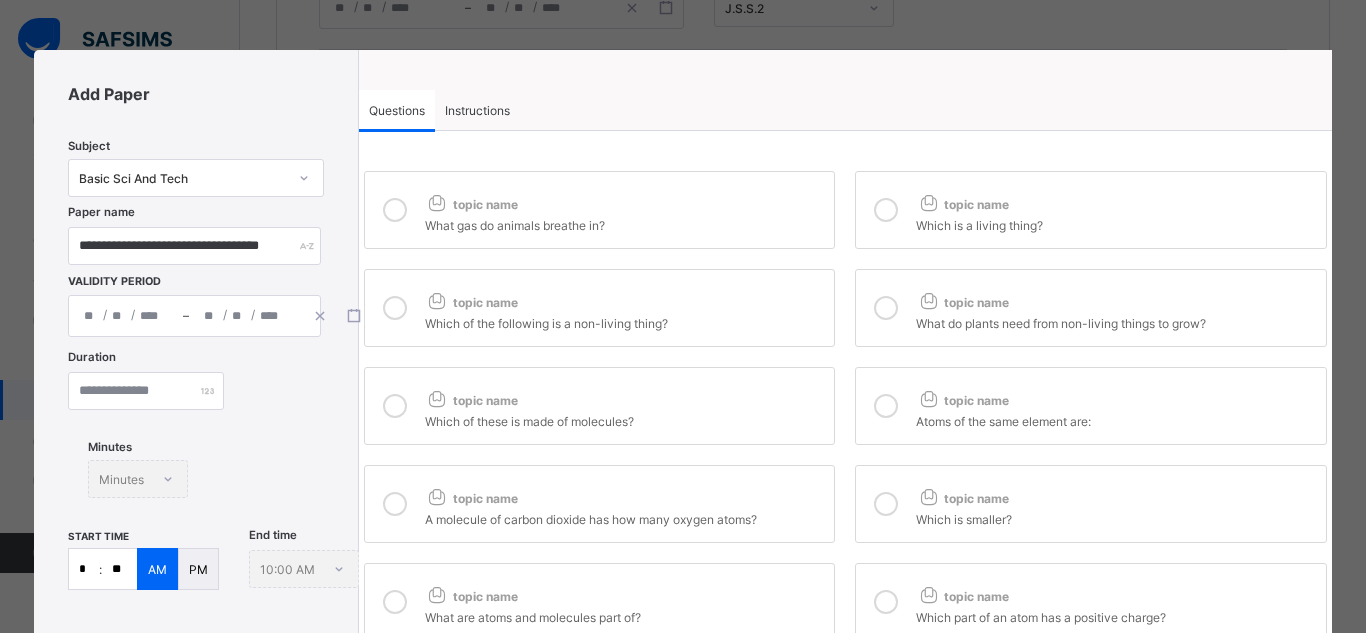 click on "topic name" at bounding box center [471, 204] 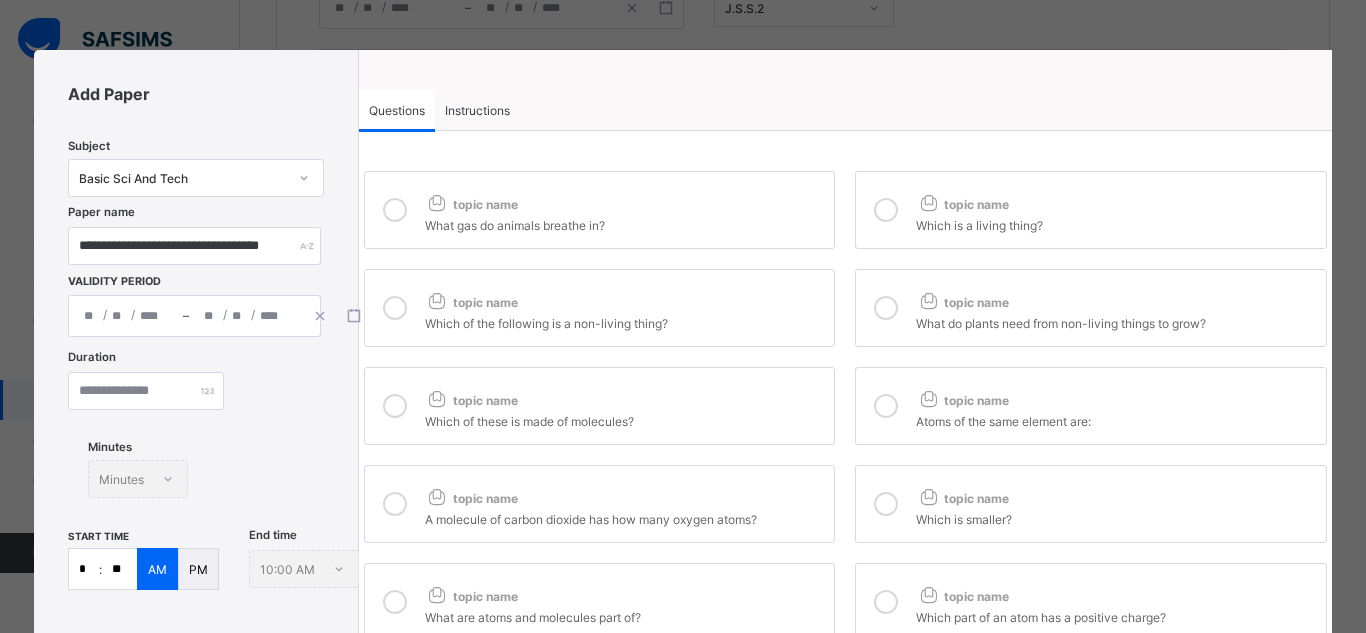 click on "topic name   Which is a living thing?" at bounding box center [1091, 210] 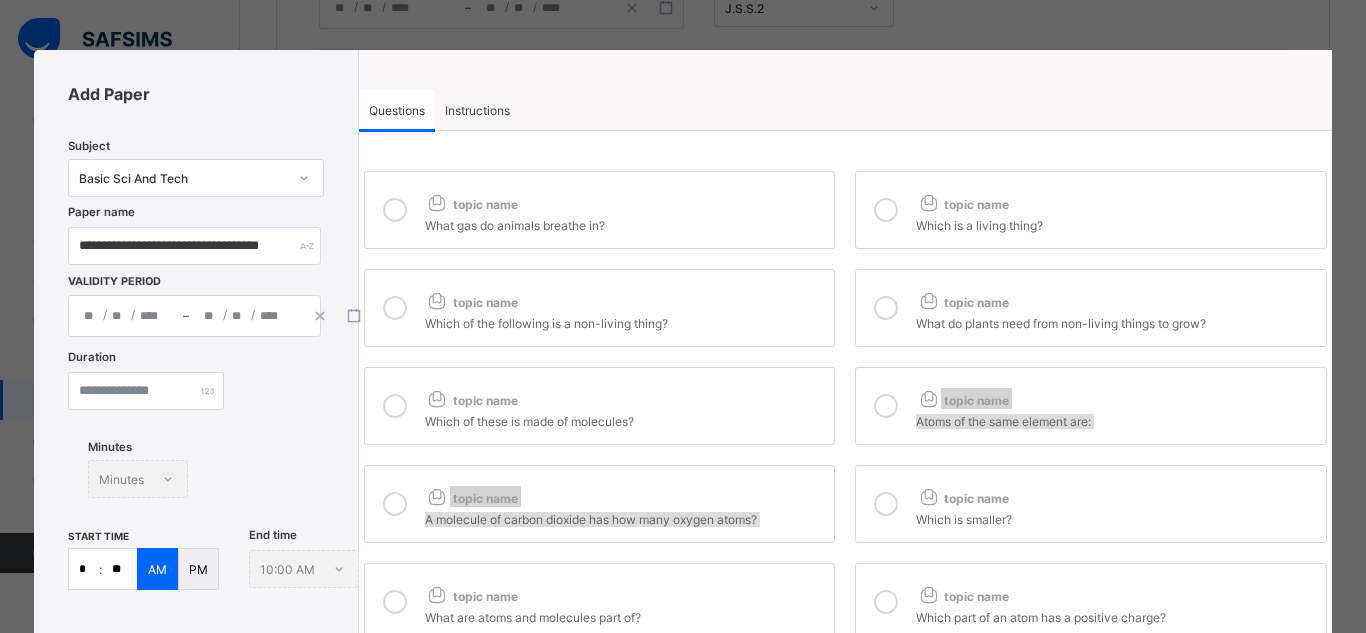 click on "topic name   Which is smaller?" at bounding box center (1091, 504) 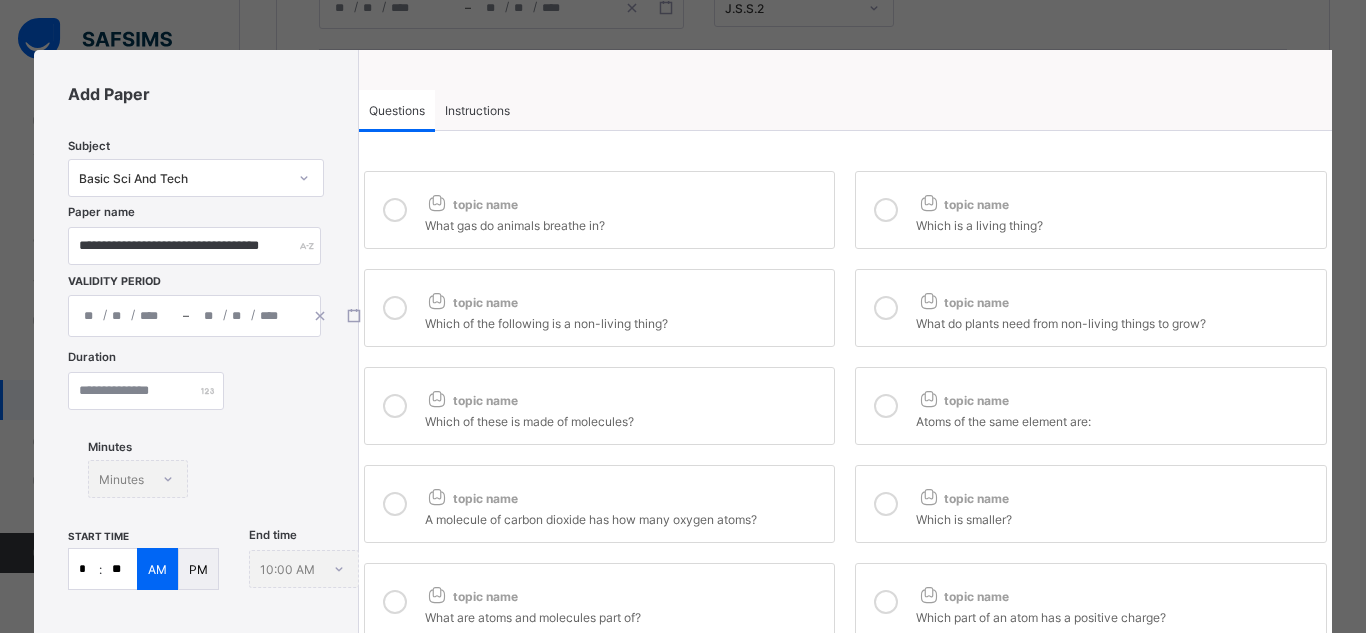 click at bounding box center (886, 406) 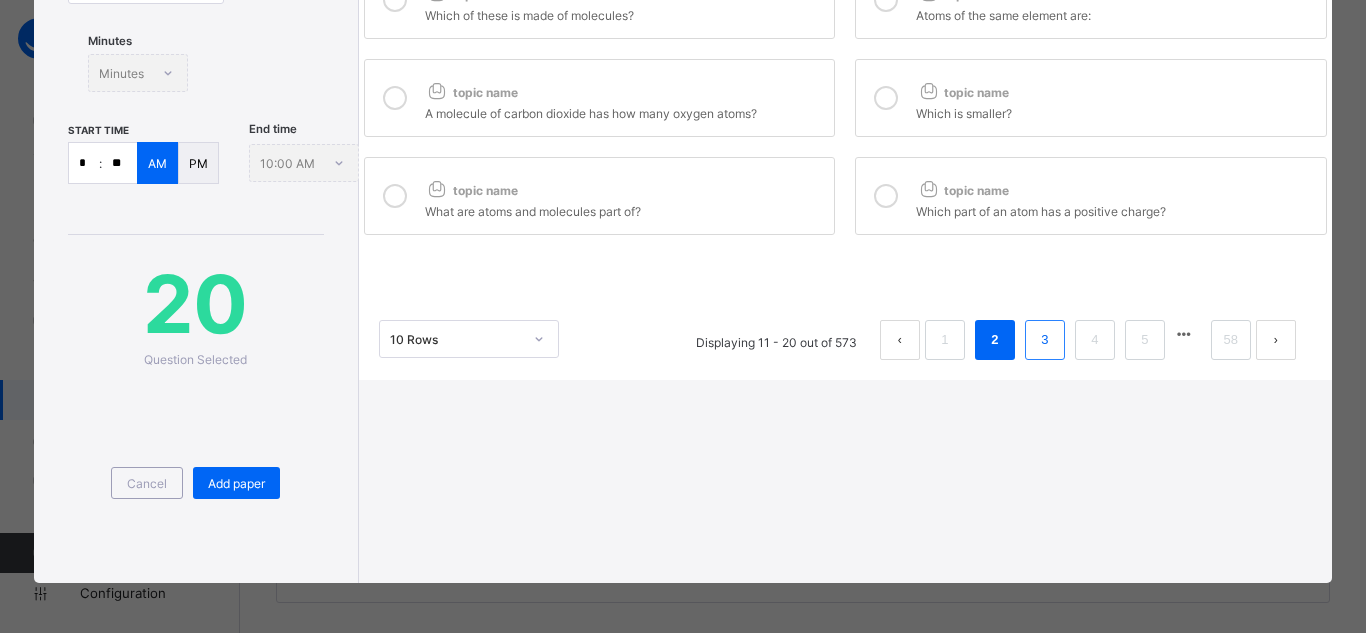 click on "3" at bounding box center (1044, 340) 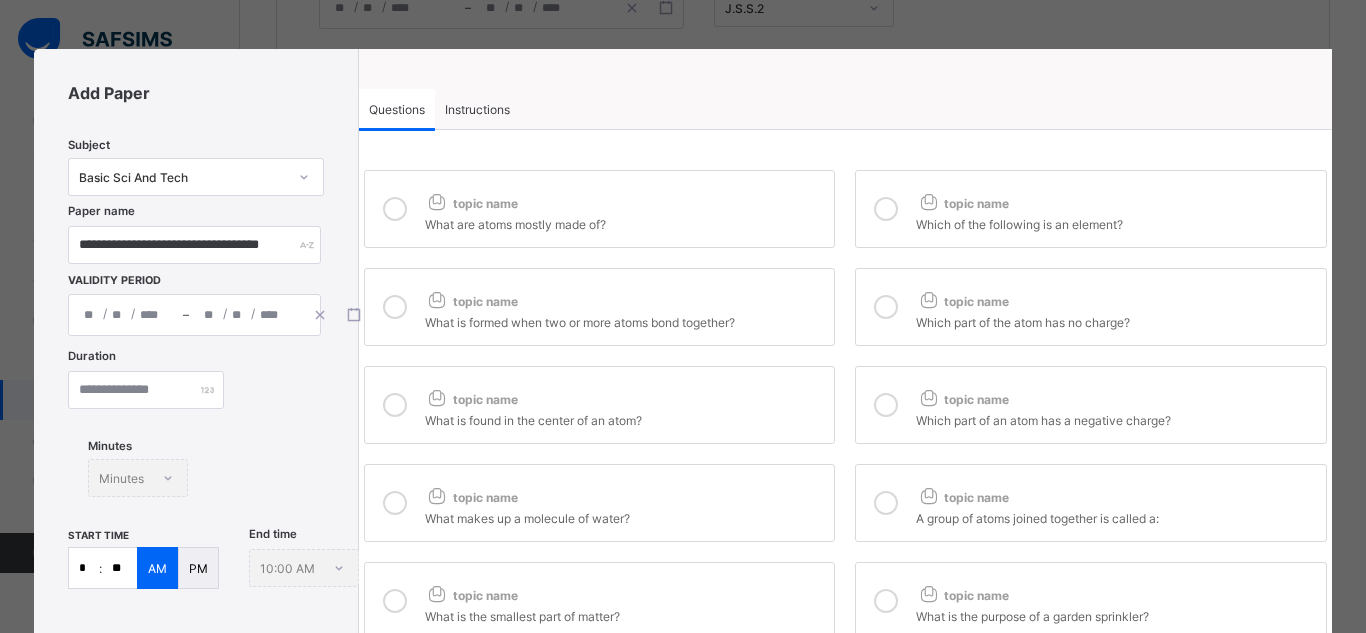 scroll, scrollTop: 0, scrollLeft: 0, axis: both 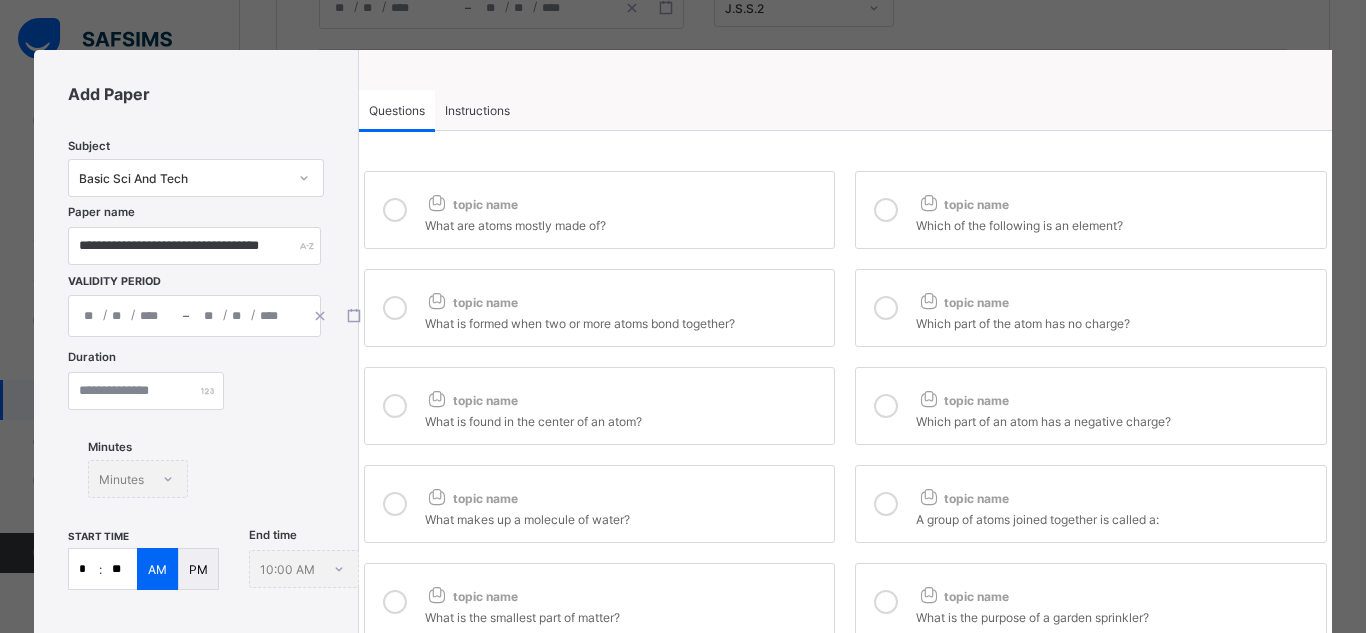 click on "topic name   What are atoms mostly made of?" at bounding box center [600, 210] 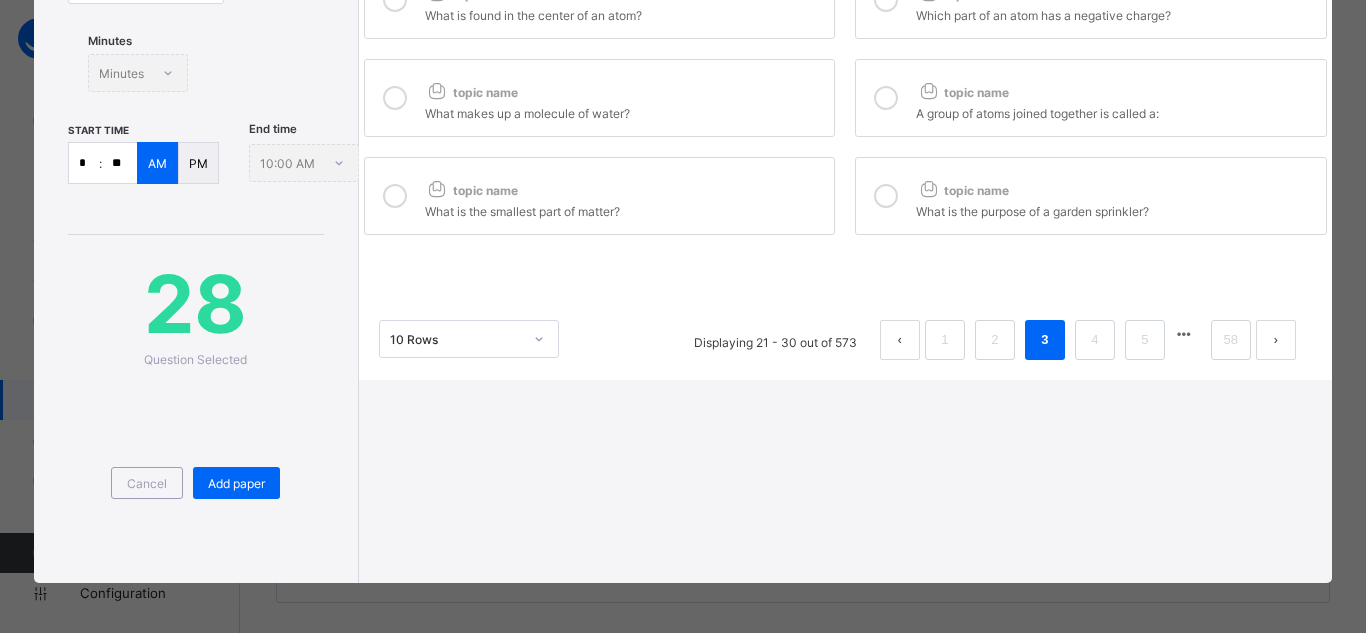 click on "topic name   What is the purpose of a garden sprinkler?" at bounding box center [1091, 196] 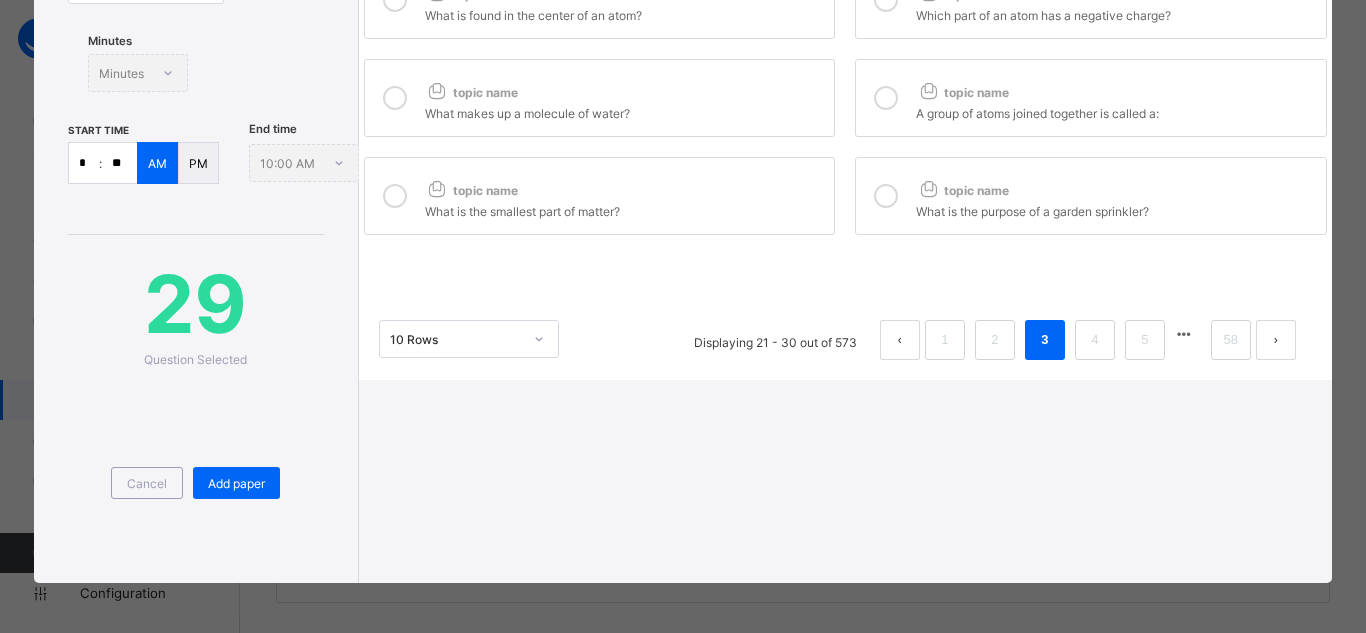 click on "topic name   What are atoms mostly made of?       topic name   Which of the following is an element?       topic name   What is formed when two or more atoms bond together?       topic name   Which part of the atom has no charge?       topic name   What is found in the center of an atom?       topic name   Which part of an atom has a negative charge?       topic name   What makes up a molecule of water?       topic name   A group of atoms joined together is called a:       topic name   What is the smallest part of matter?       topic name   What is the purpose of a garden sprinkler?" at bounding box center (845, 0) 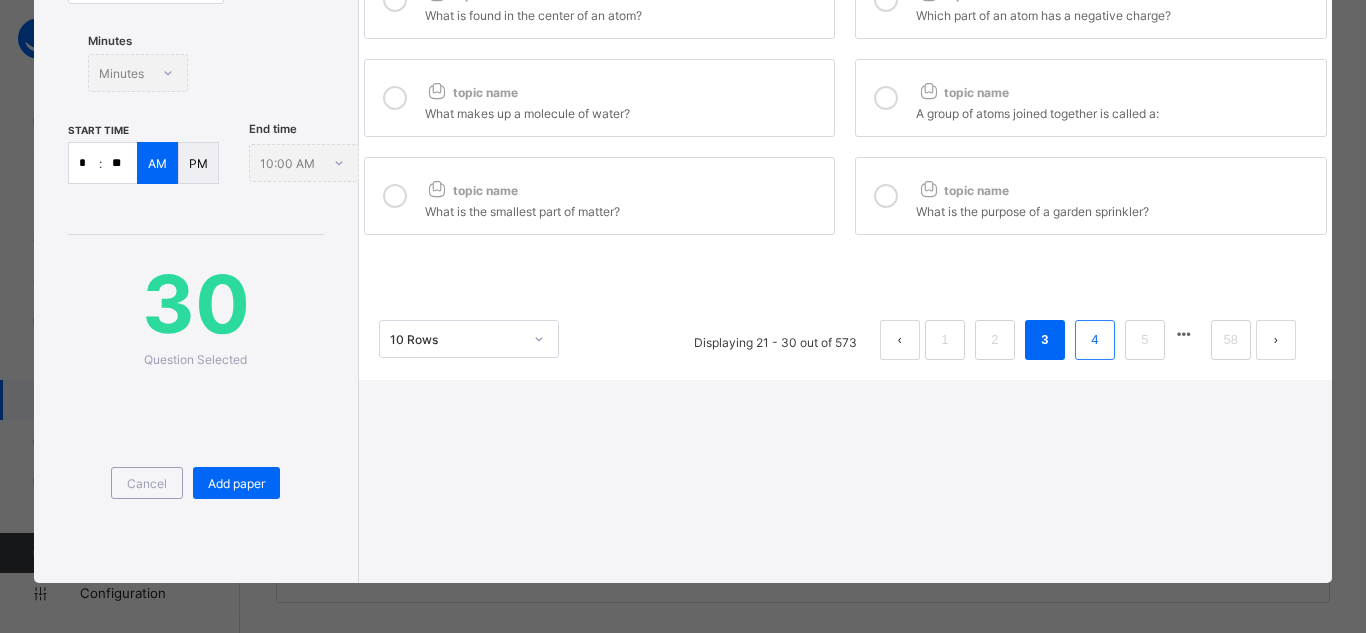 click on "4" at bounding box center [1094, 340] 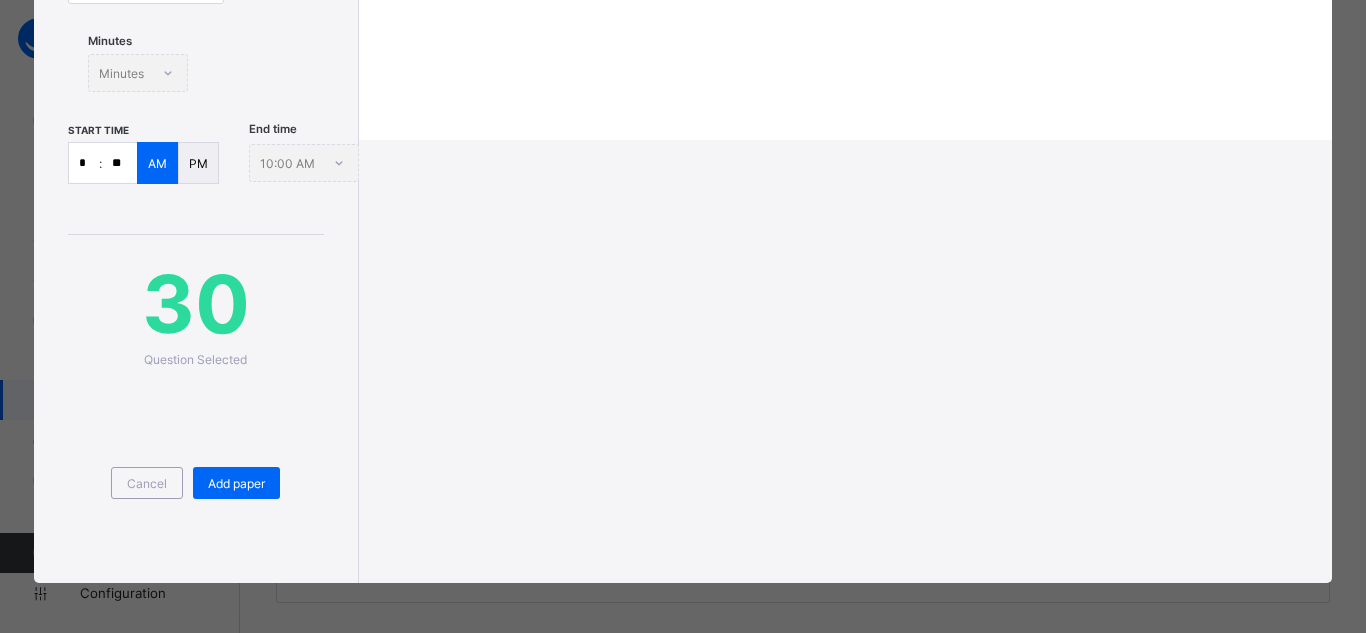 scroll, scrollTop: 0, scrollLeft: 0, axis: both 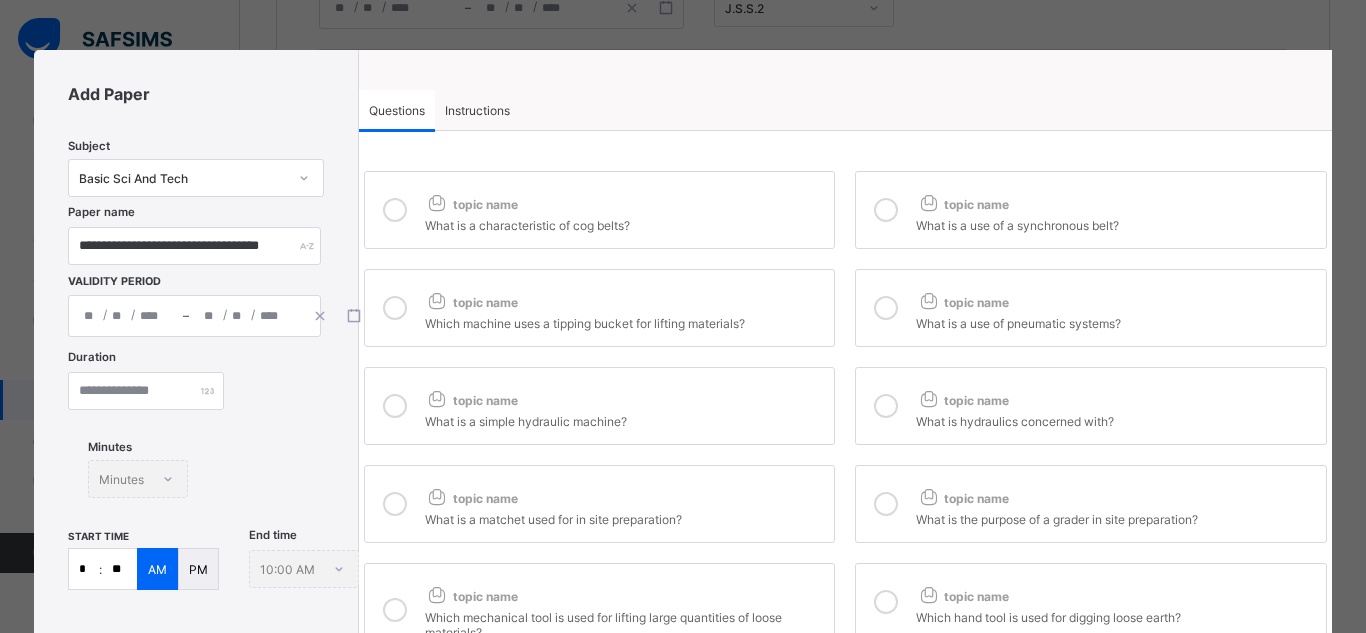 click on "What is a characteristic of cog belts?" at bounding box center [625, 223] 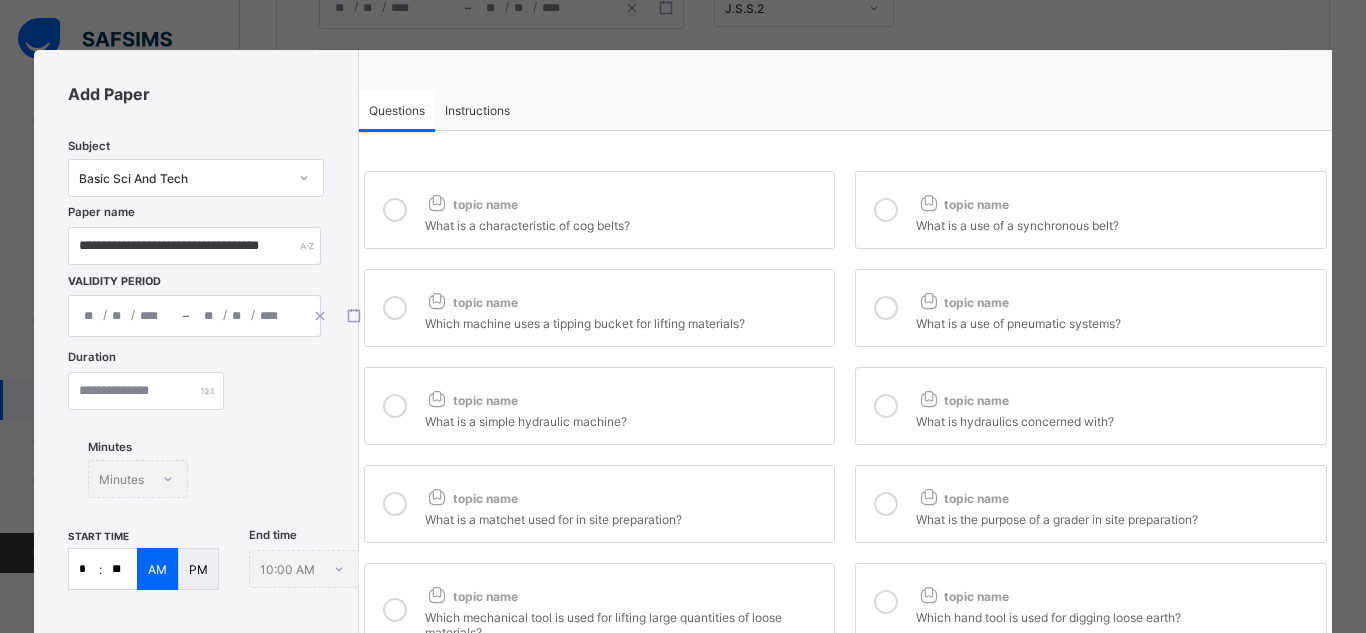 click on "topic name   What is a simple hydraulic machine?" at bounding box center (600, 406) 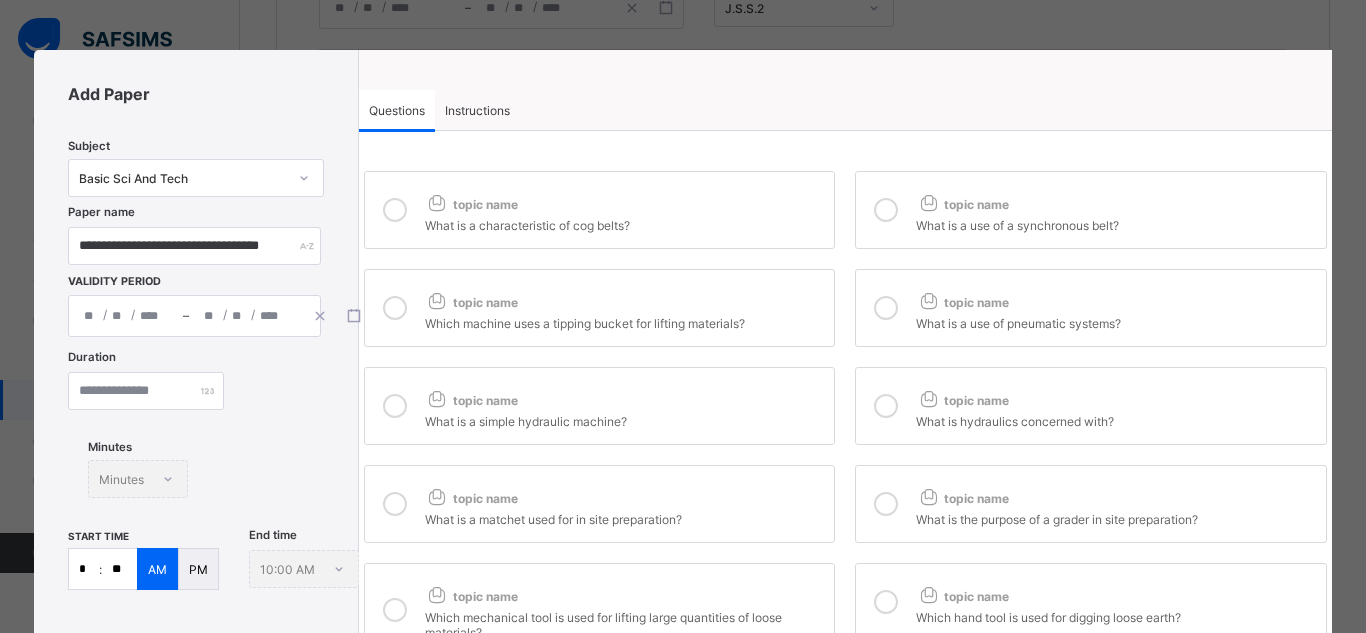 click on "topic name" at bounding box center [625, 494] 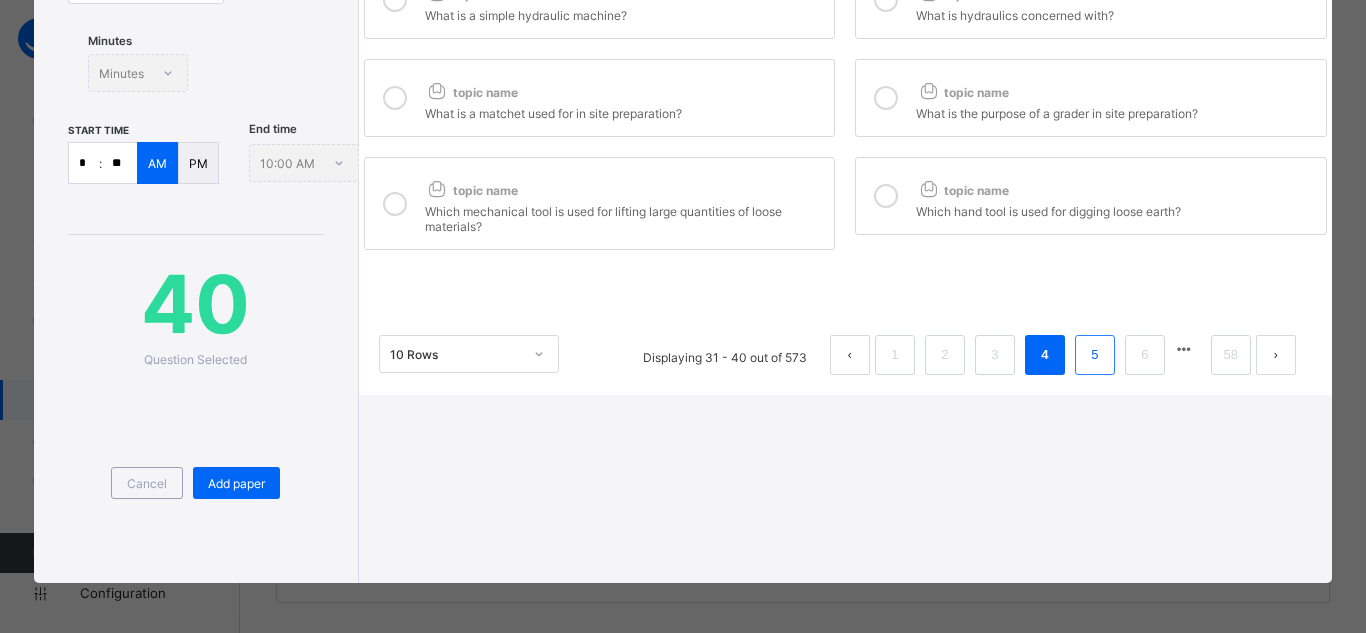 click on "5" at bounding box center [1095, 355] 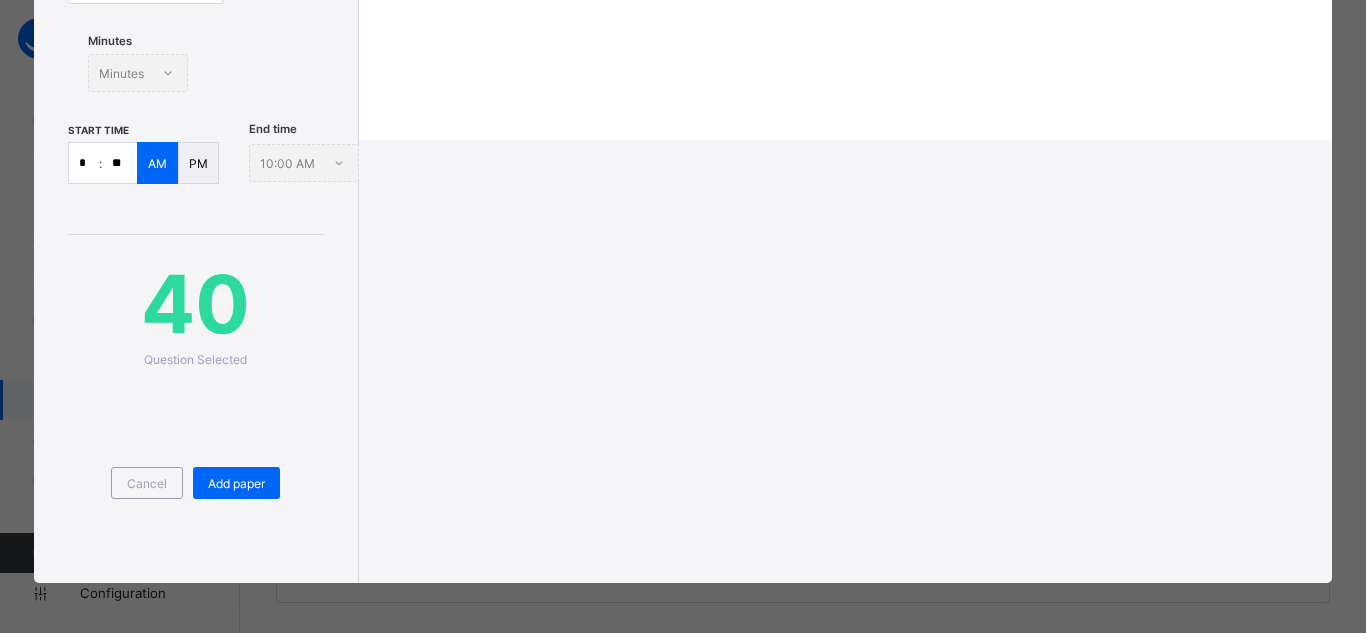 scroll, scrollTop: 0, scrollLeft: 0, axis: both 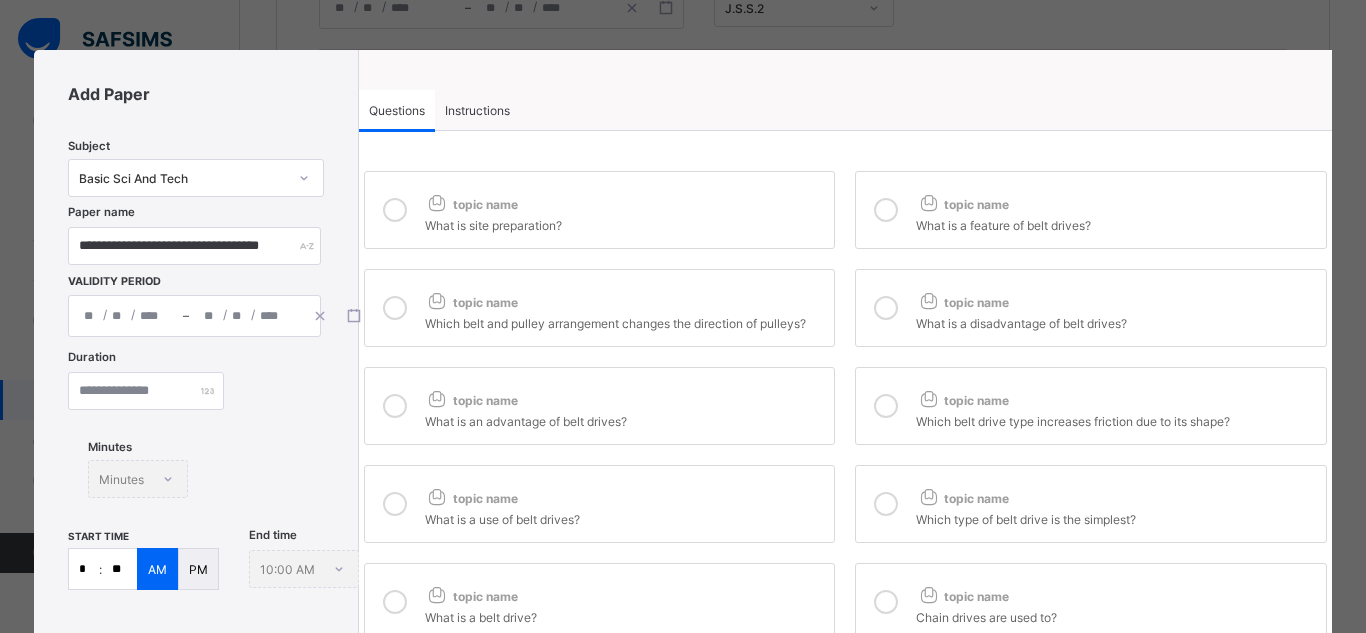 click on "topic name   What is site preparation?" at bounding box center [600, 210] 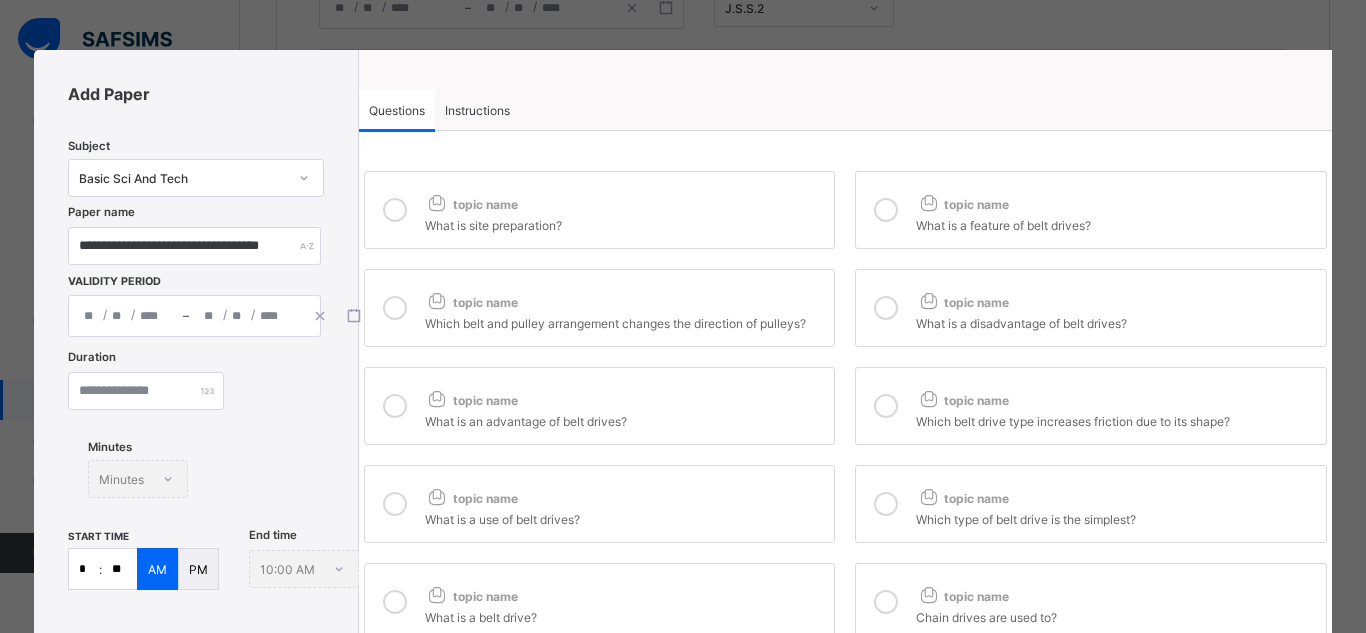 click on "What is a feature of belt drives?" at bounding box center [1116, 223] 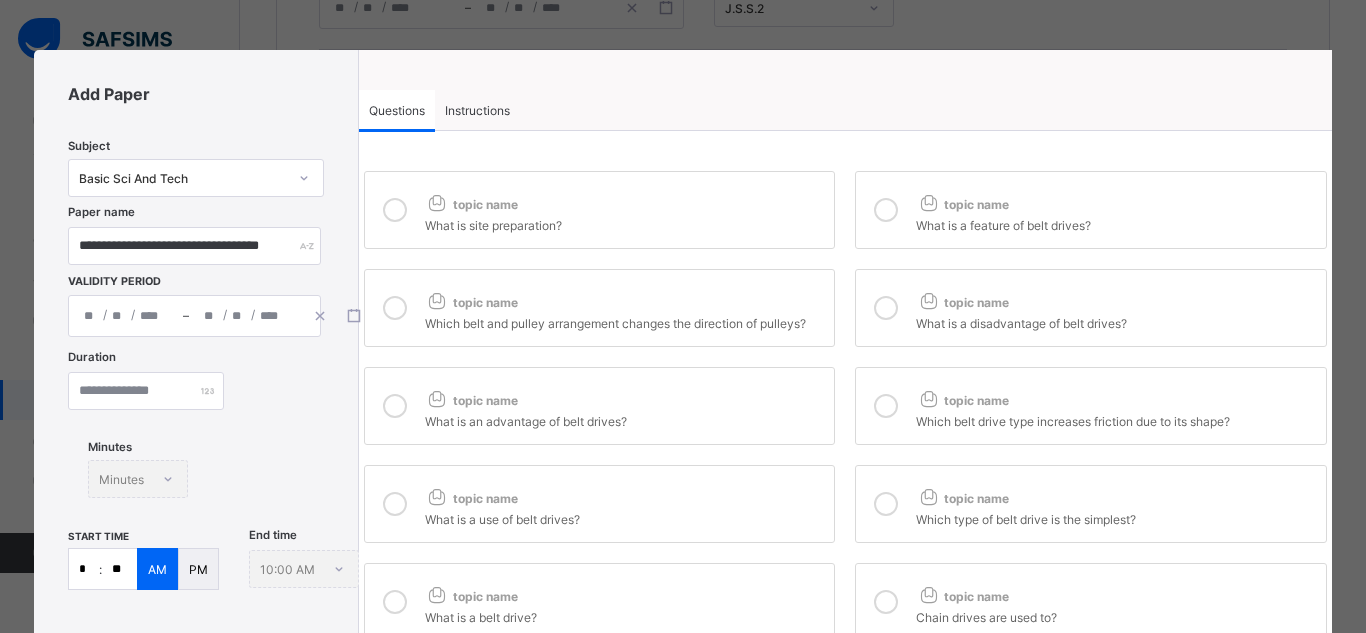 click on "topic name" at bounding box center (625, 298) 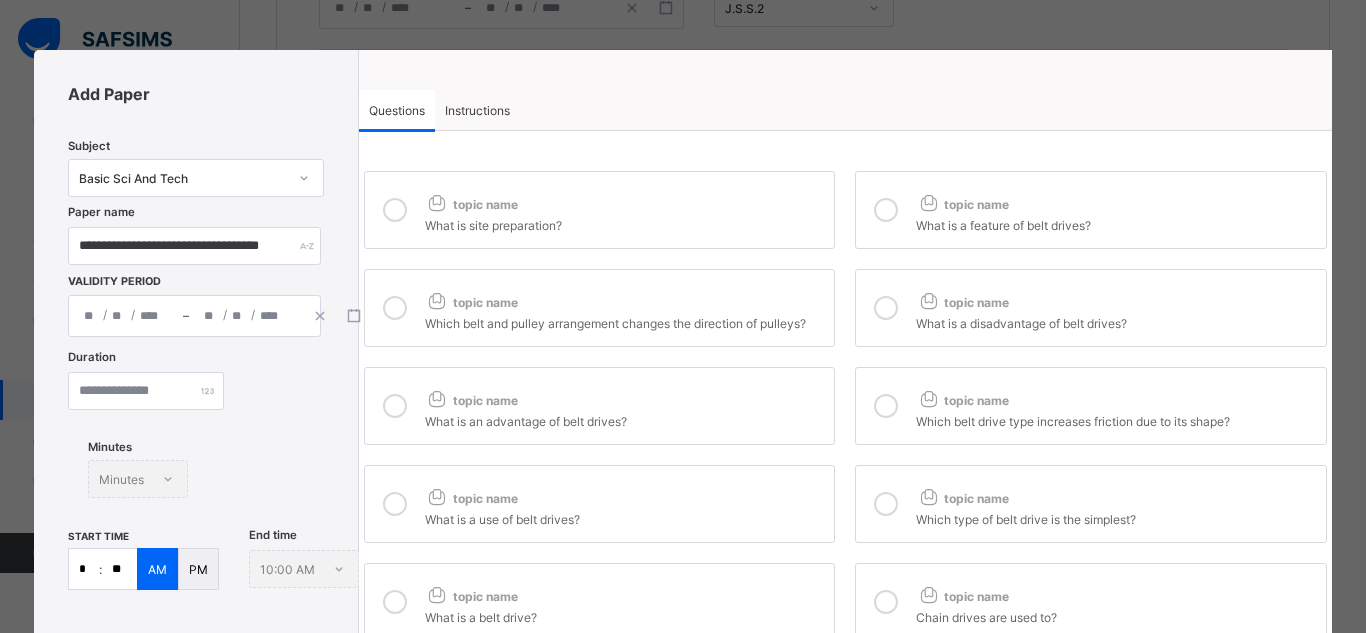click on "topic name" at bounding box center [625, 396] 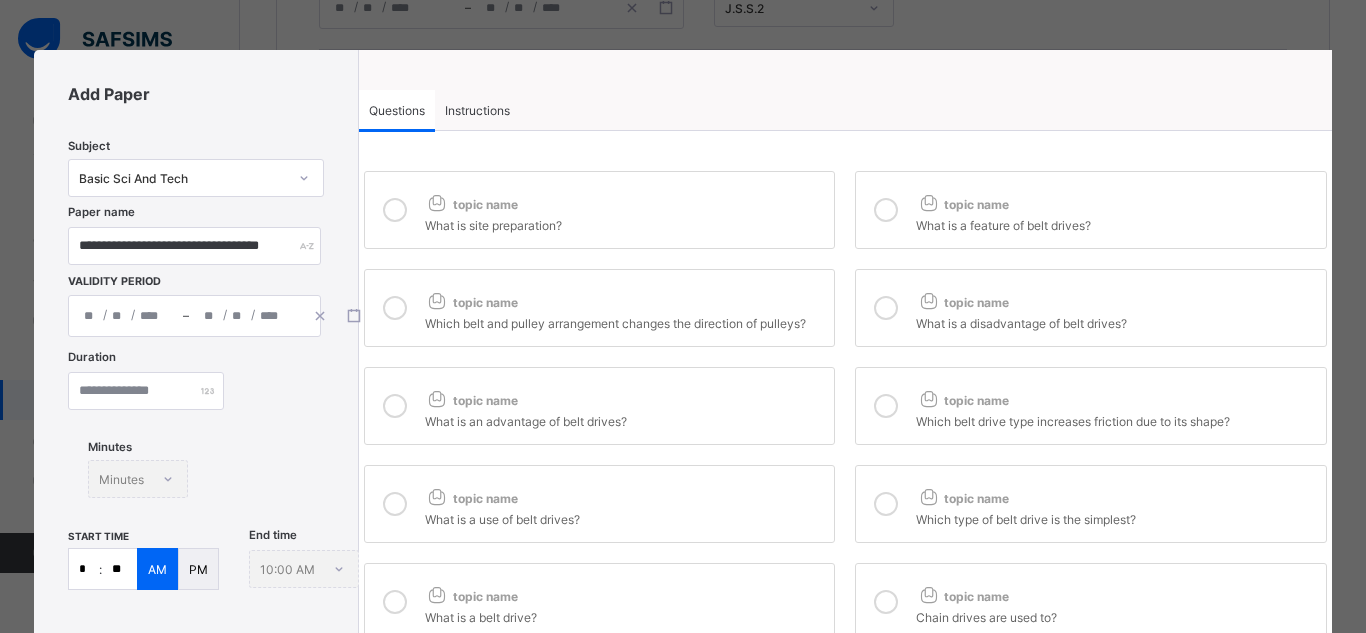click on "Which belt drive type increases friction due to its shape?" at bounding box center [1116, 419] 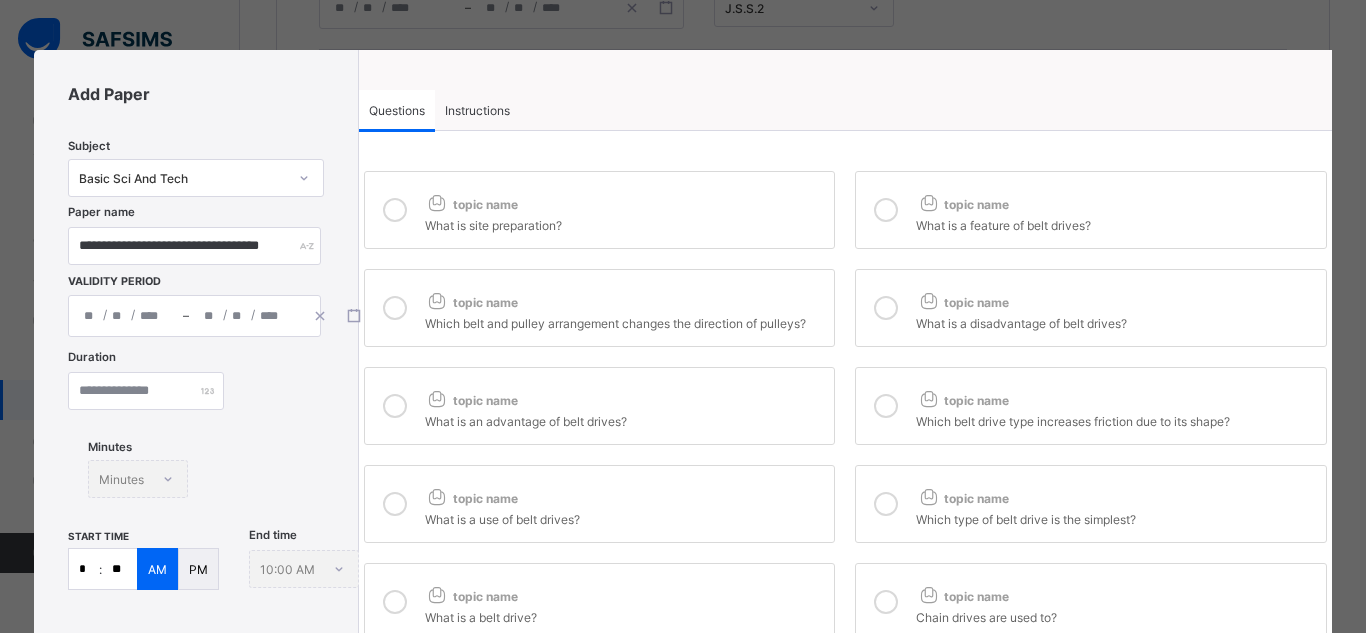 click on "topic name   What is site preparation?       topic name   What is a feature of belt drives?       topic name   Which belt and pulley arrangement changes the direction of pulleys?       topic name   What is a disadvantage of belt drives?       topic name   What is an advantage of belt drives?       topic name   Which belt drive type increases friction due to its shape?       topic name   What is a use of belt drives?       topic name   Which type of belt drive is the simplest?       topic name   What is a belt drive?       topic name   Chain drives are used to?" at bounding box center (845, 406) 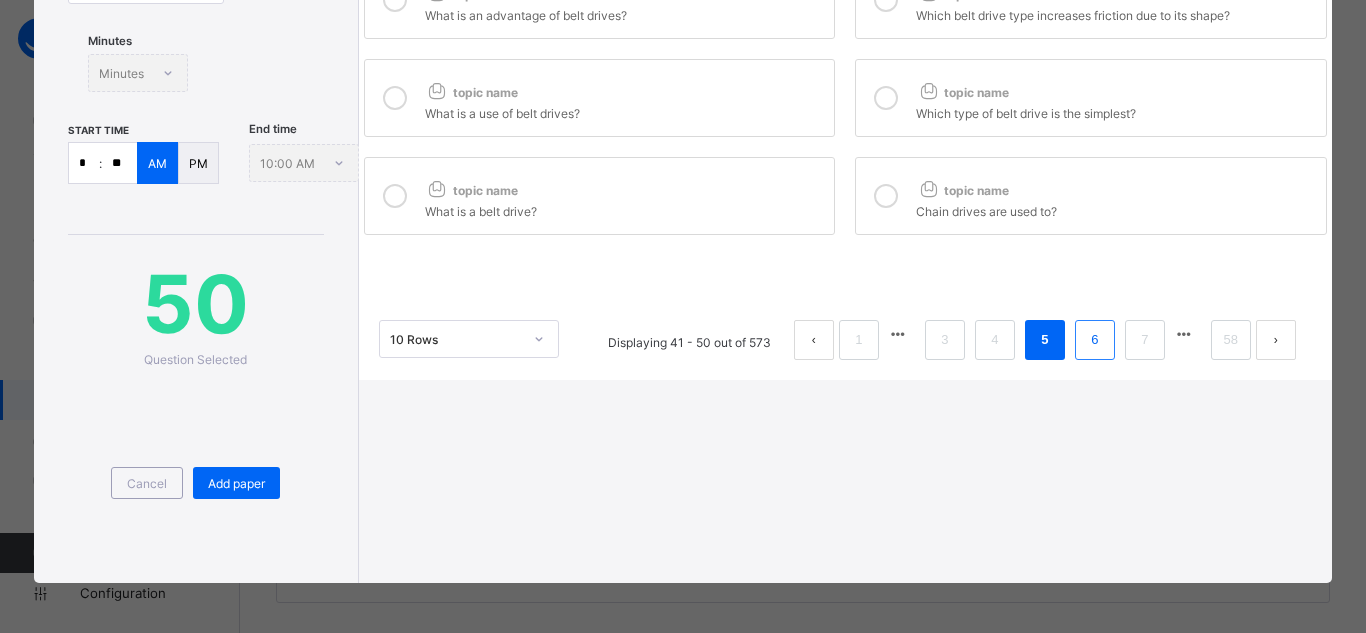 click on "6" at bounding box center [1094, 340] 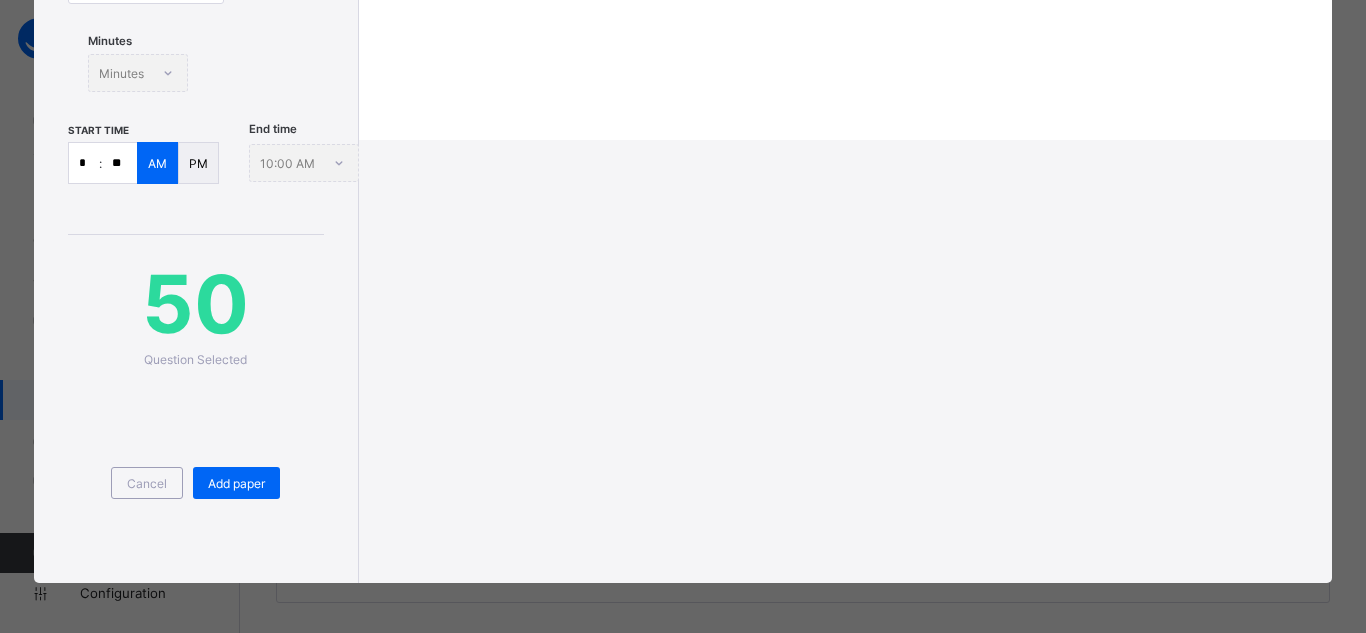 scroll, scrollTop: 0, scrollLeft: 0, axis: both 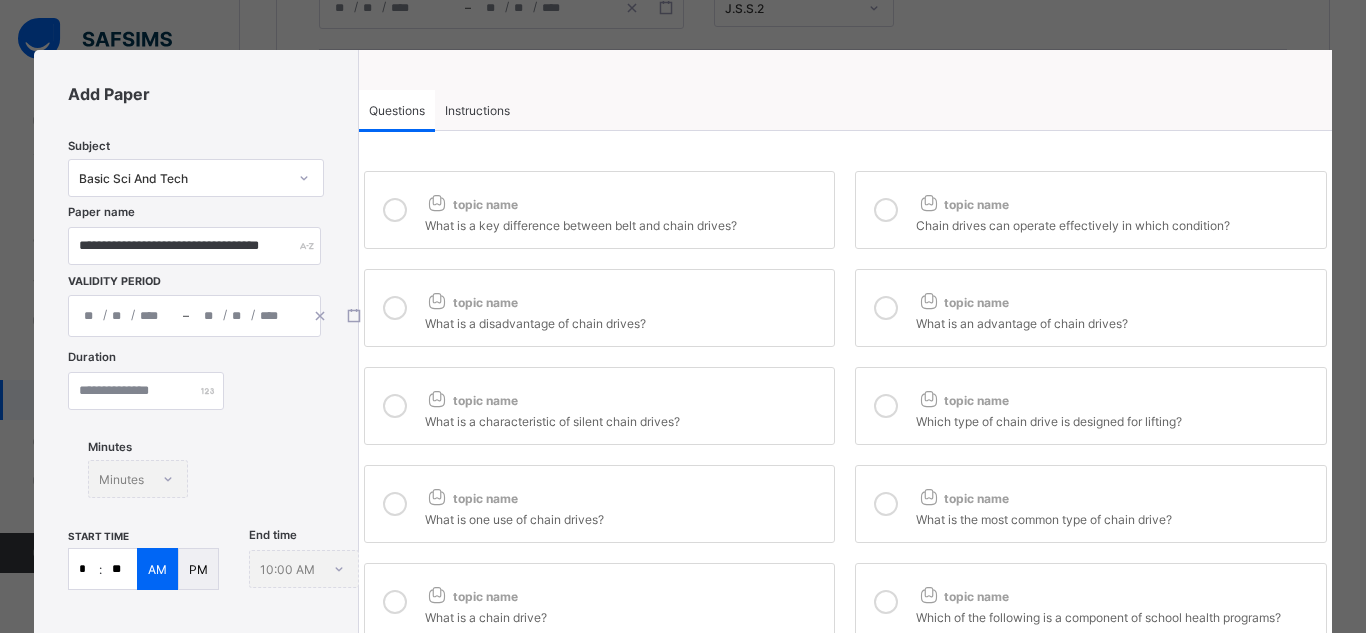 click at bounding box center (395, 210) 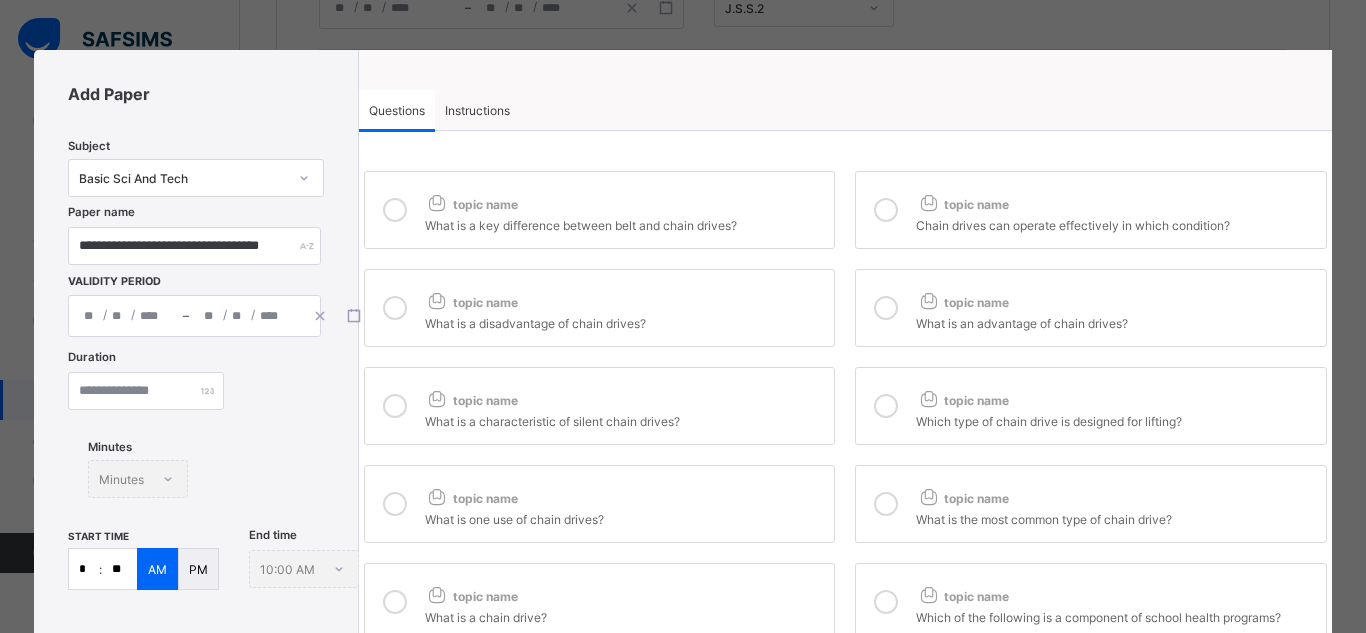 click at bounding box center [928, 202] 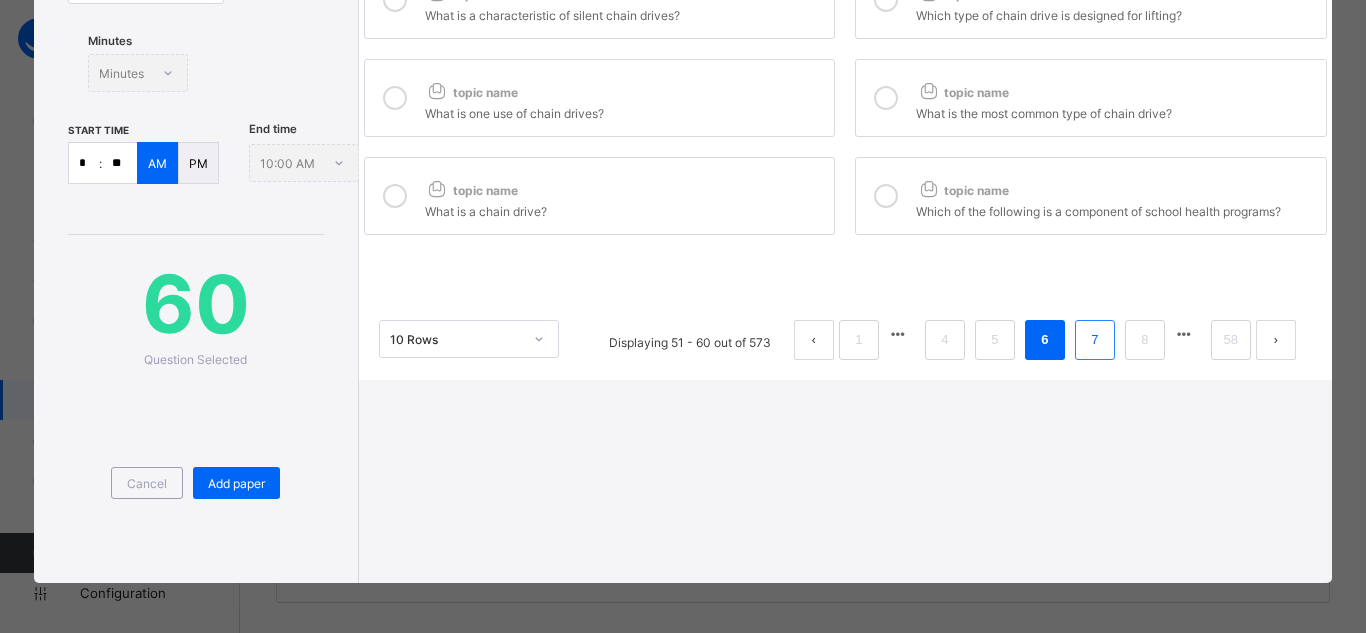 click on "7" at bounding box center (1094, 340) 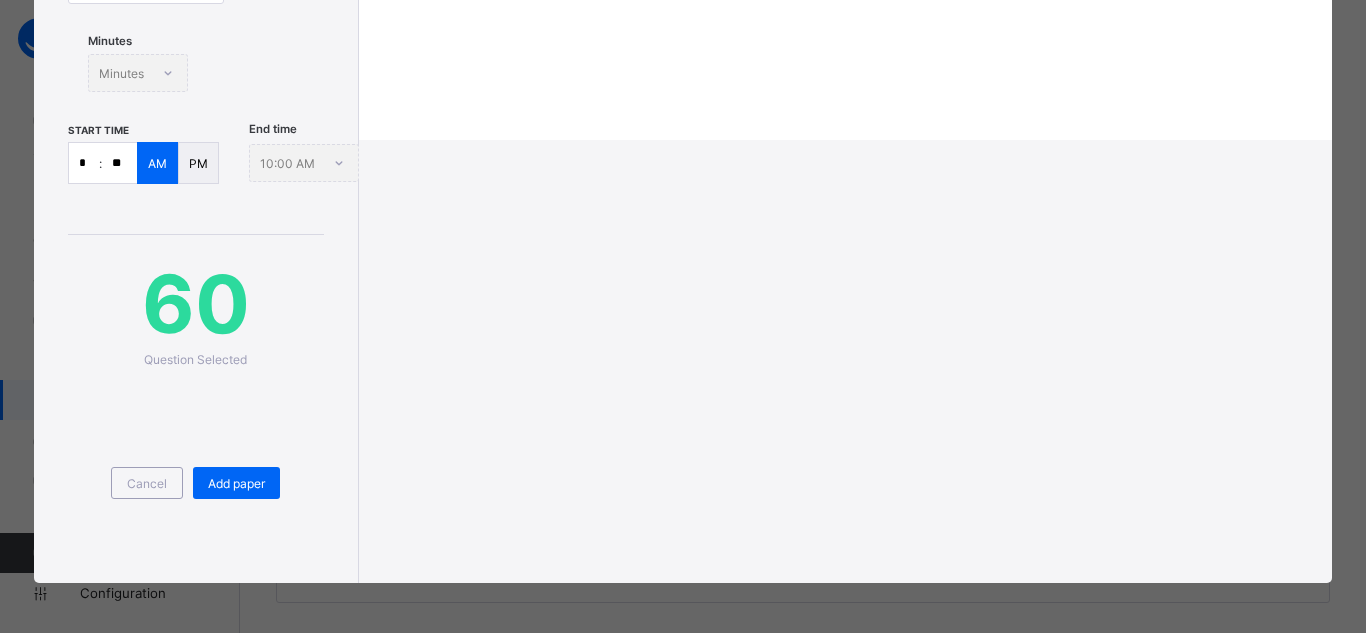 scroll, scrollTop: 0, scrollLeft: 0, axis: both 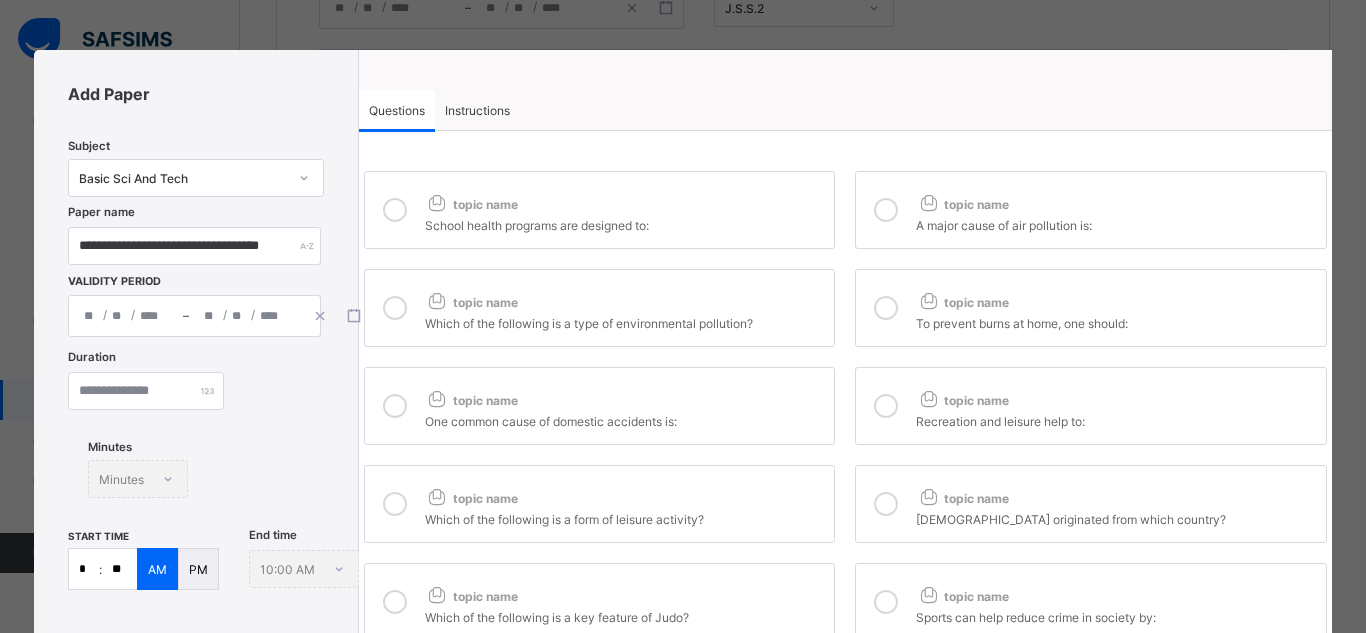 click on "topic name   School health programs are designed to:" at bounding box center [600, 210] 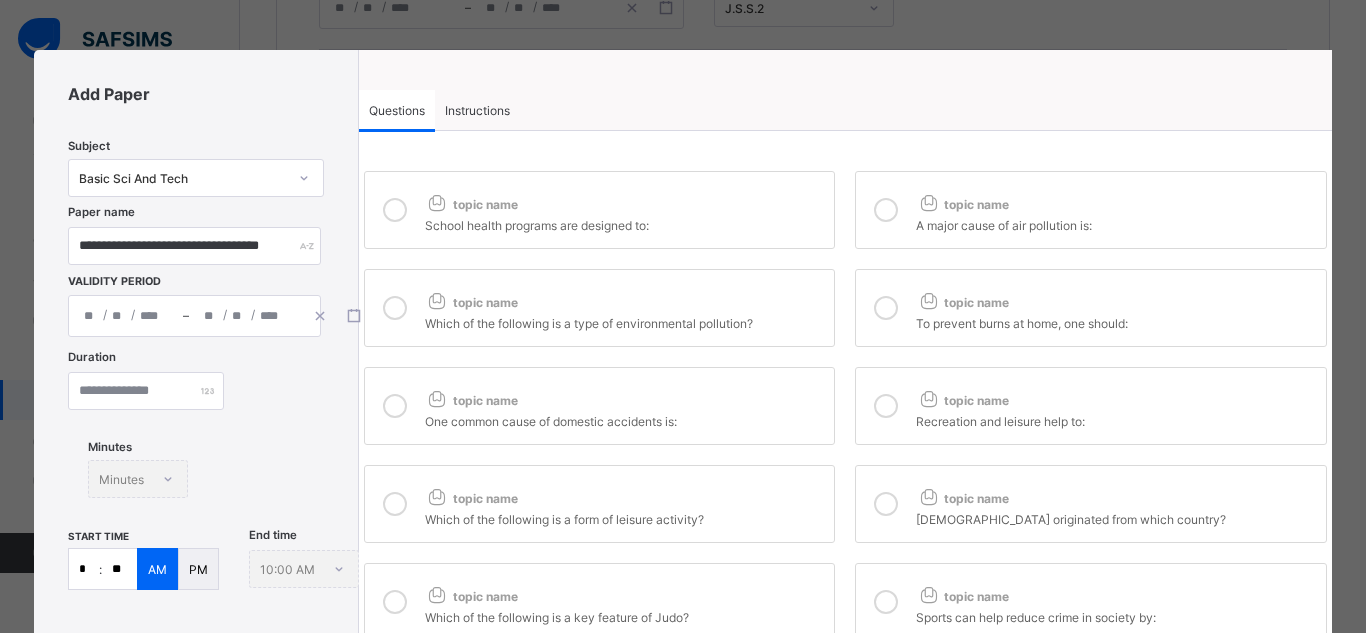 click on "topic name" at bounding box center (625, 396) 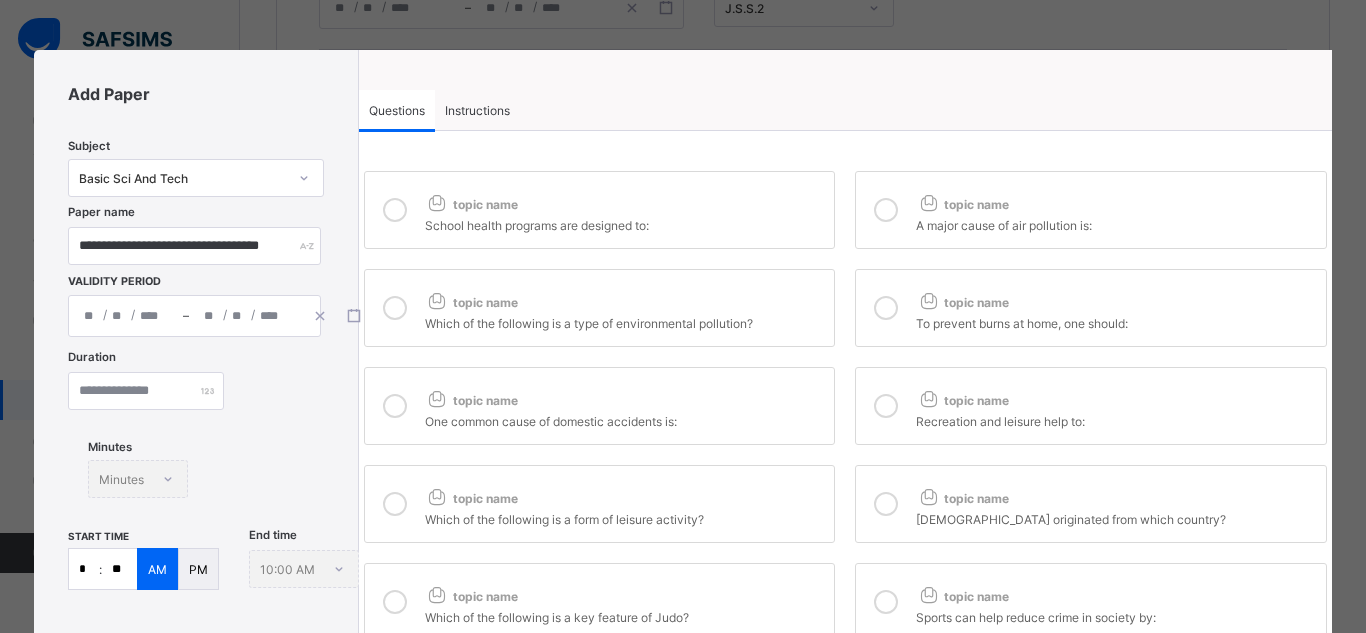 click at bounding box center (886, 406) 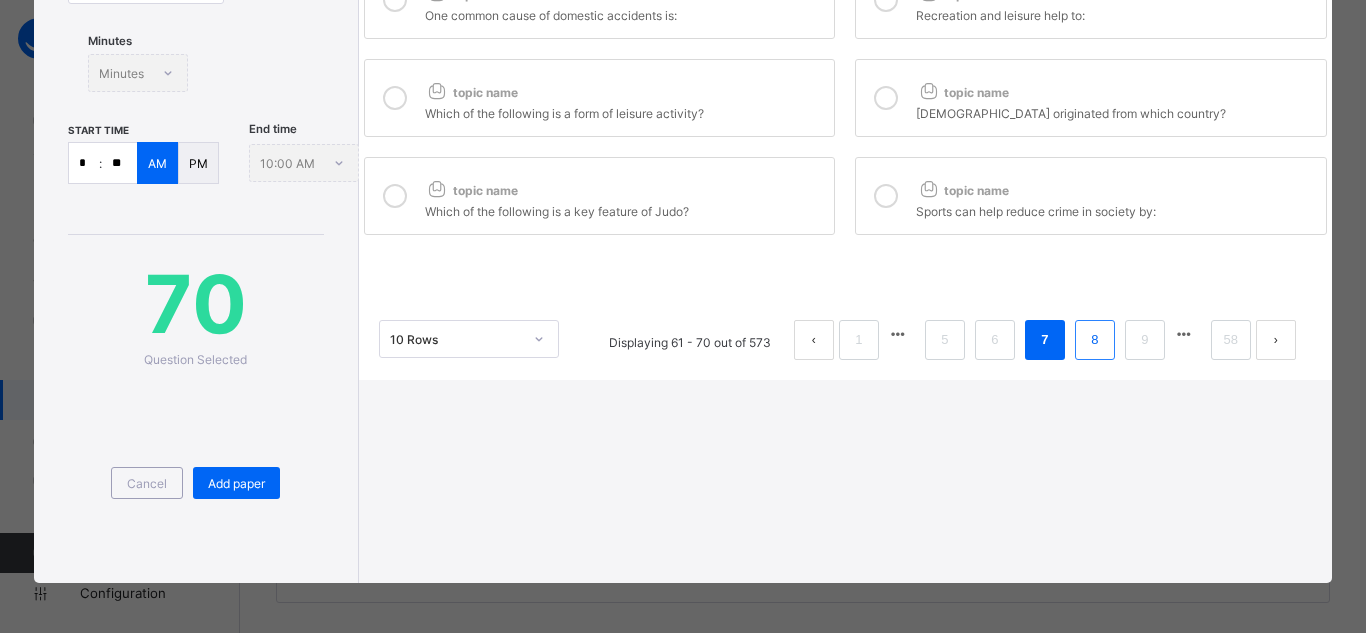 click on "8" at bounding box center [1094, 340] 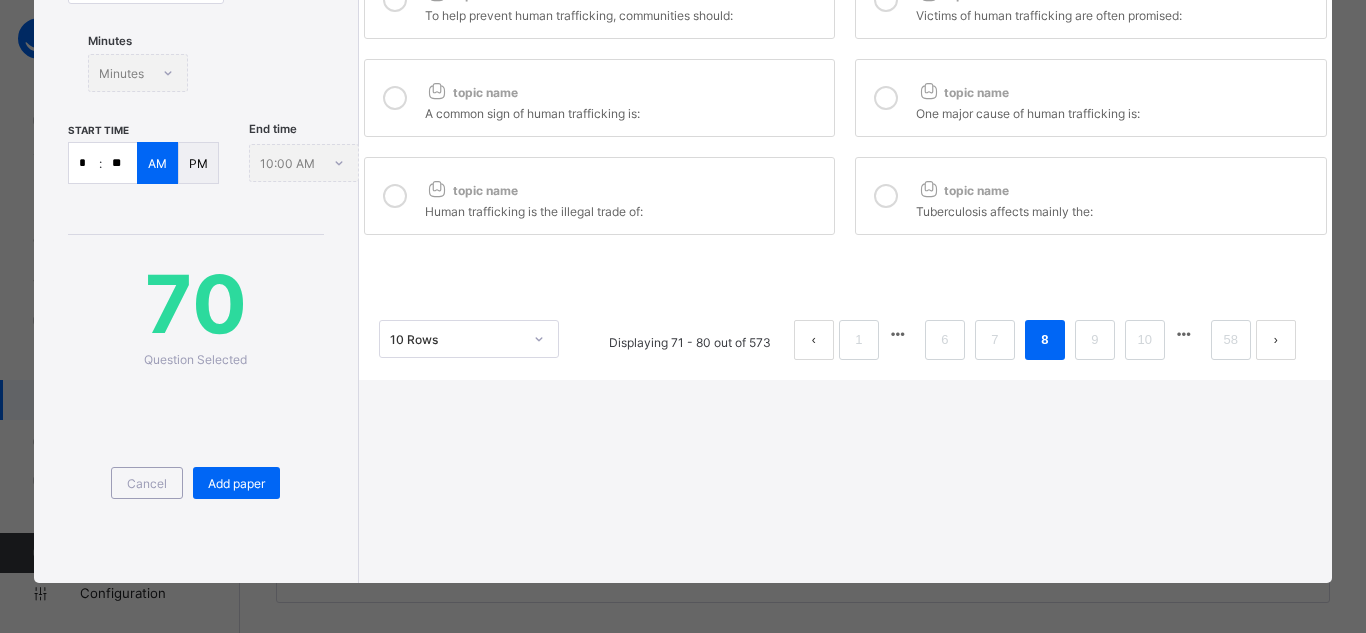 scroll, scrollTop: 0, scrollLeft: 0, axis: both 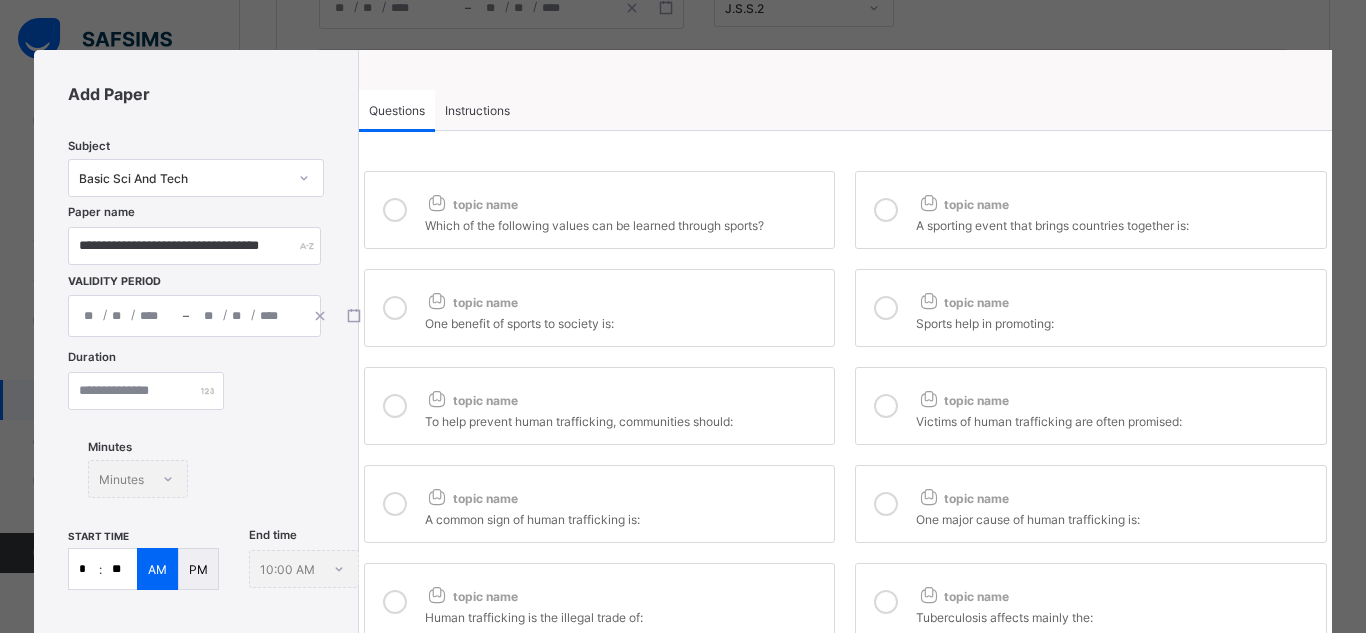 click on "topic name" at bounding box center [625, 200] 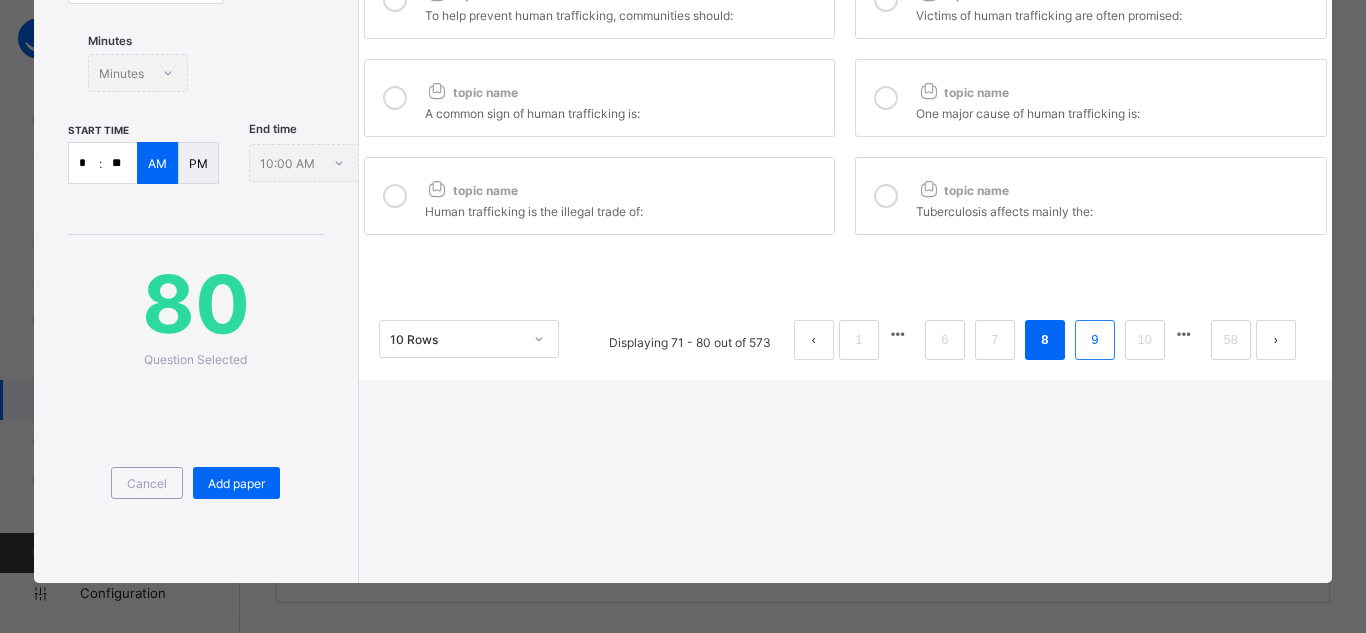 click on "9" at bounding box center (1095, 340) 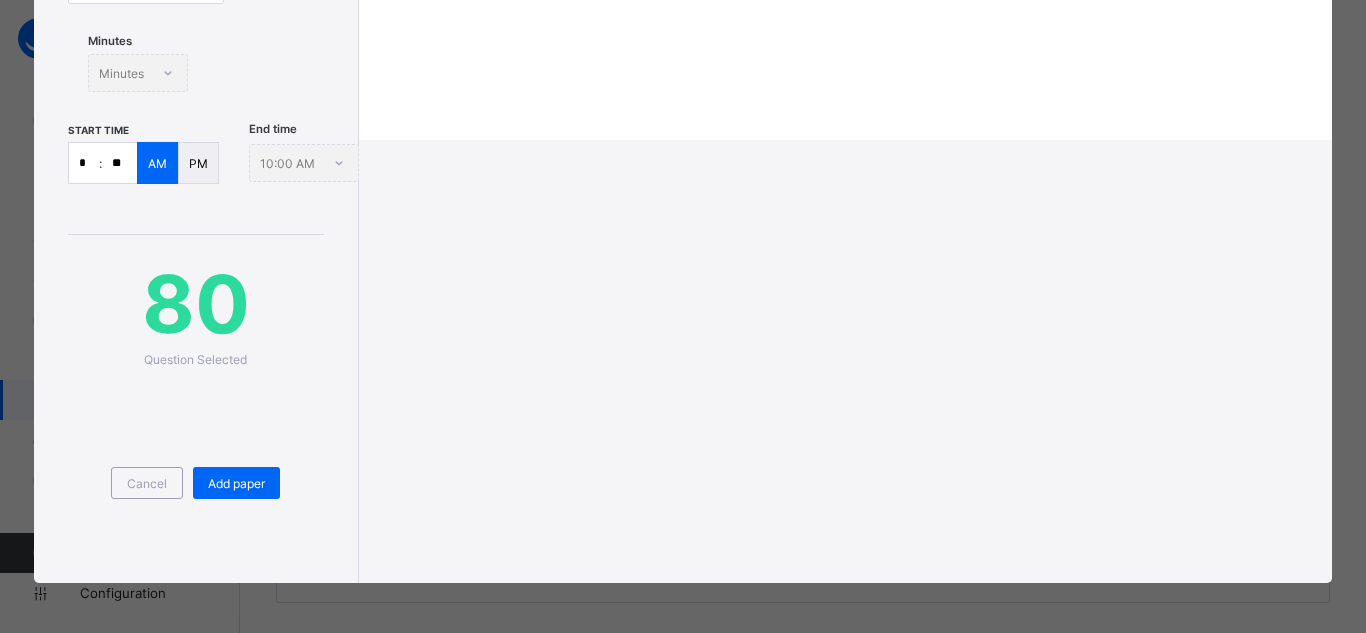 scroll, scrollTop: 0, scrollLeft: 0, axis: both 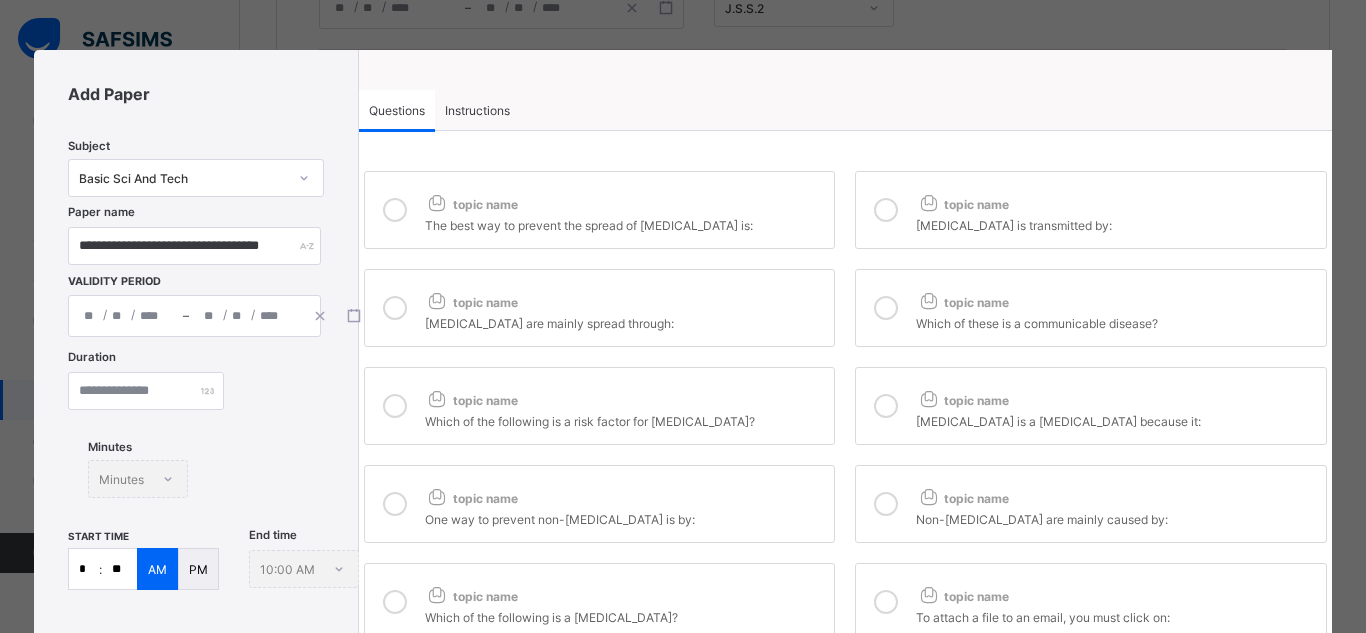 click at bounding box center [395, 210] 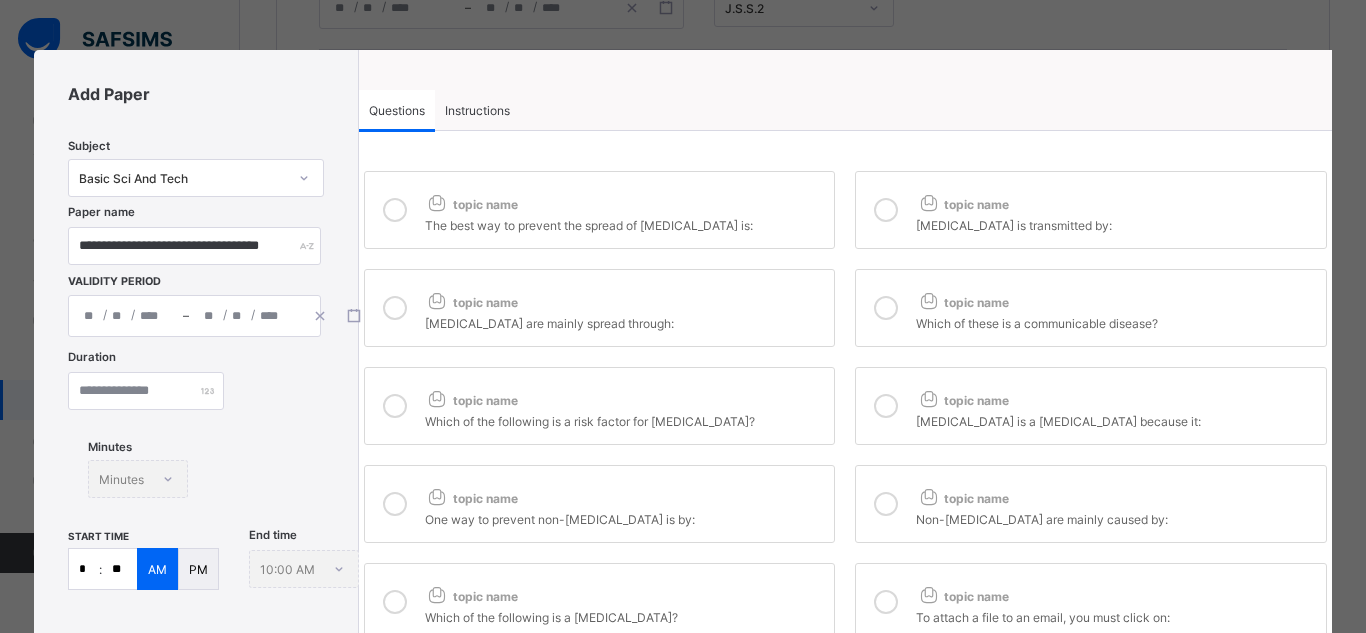 click at bounding box center (886, 210) 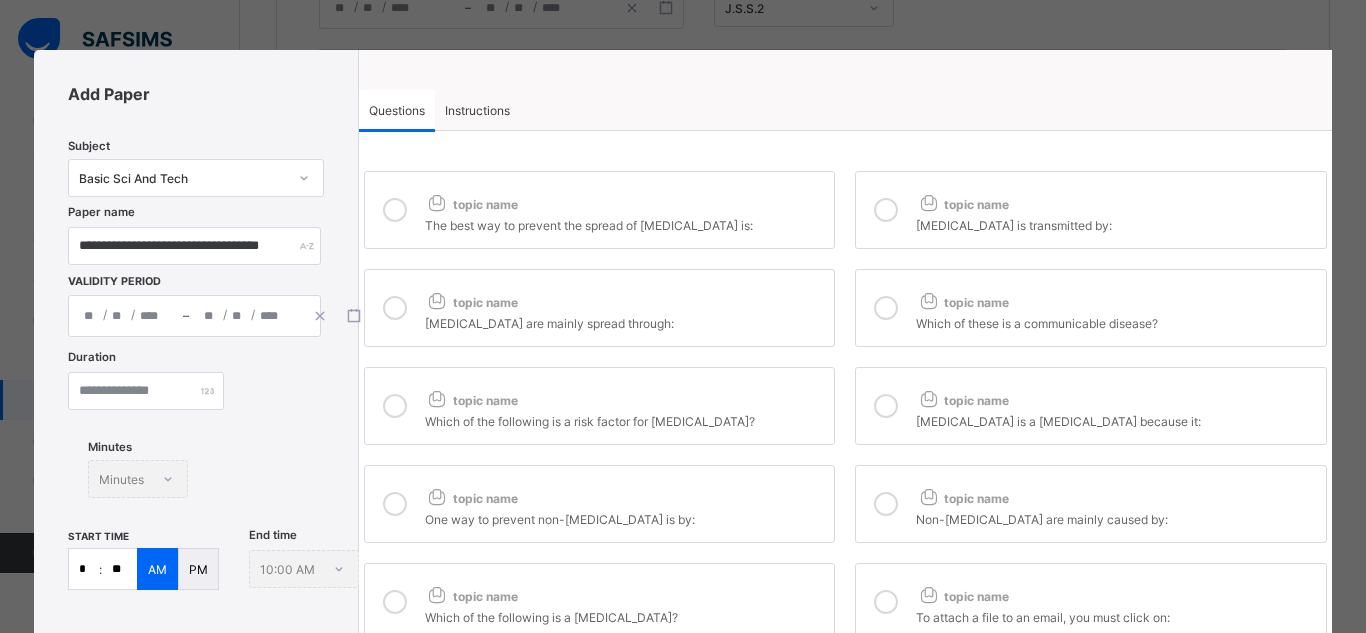 click at bounding box center (886, 308) 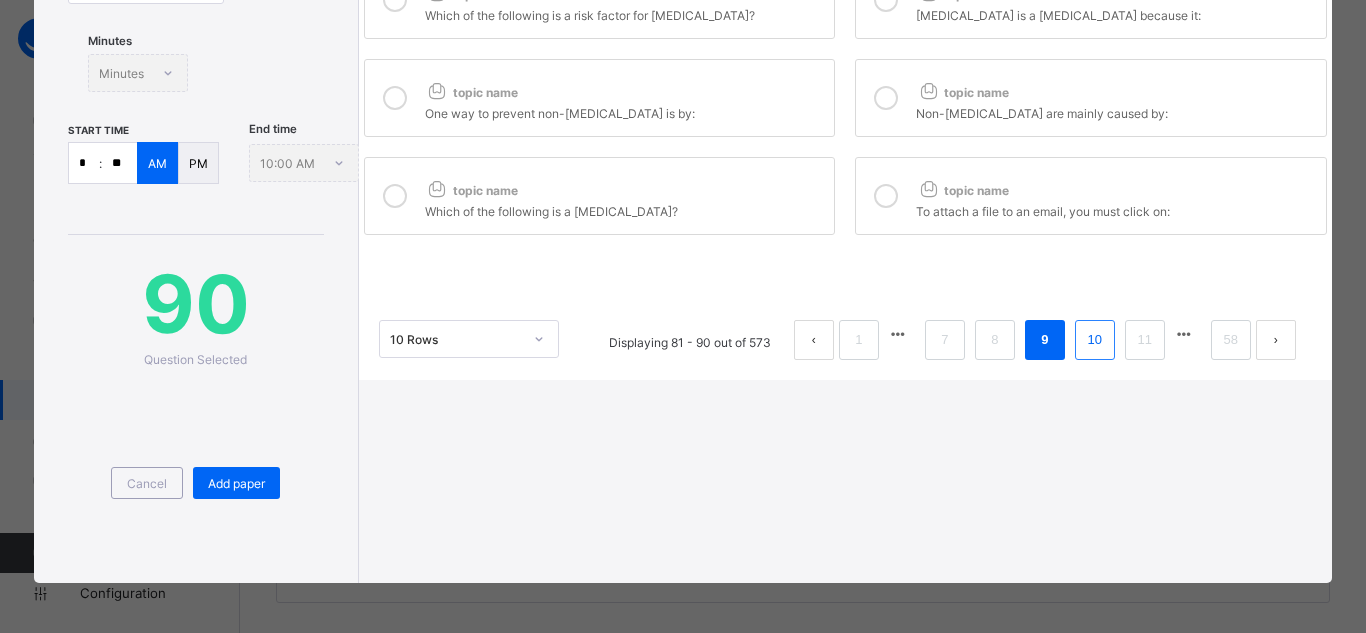 click on "10" at bounding box center (1095, 340) 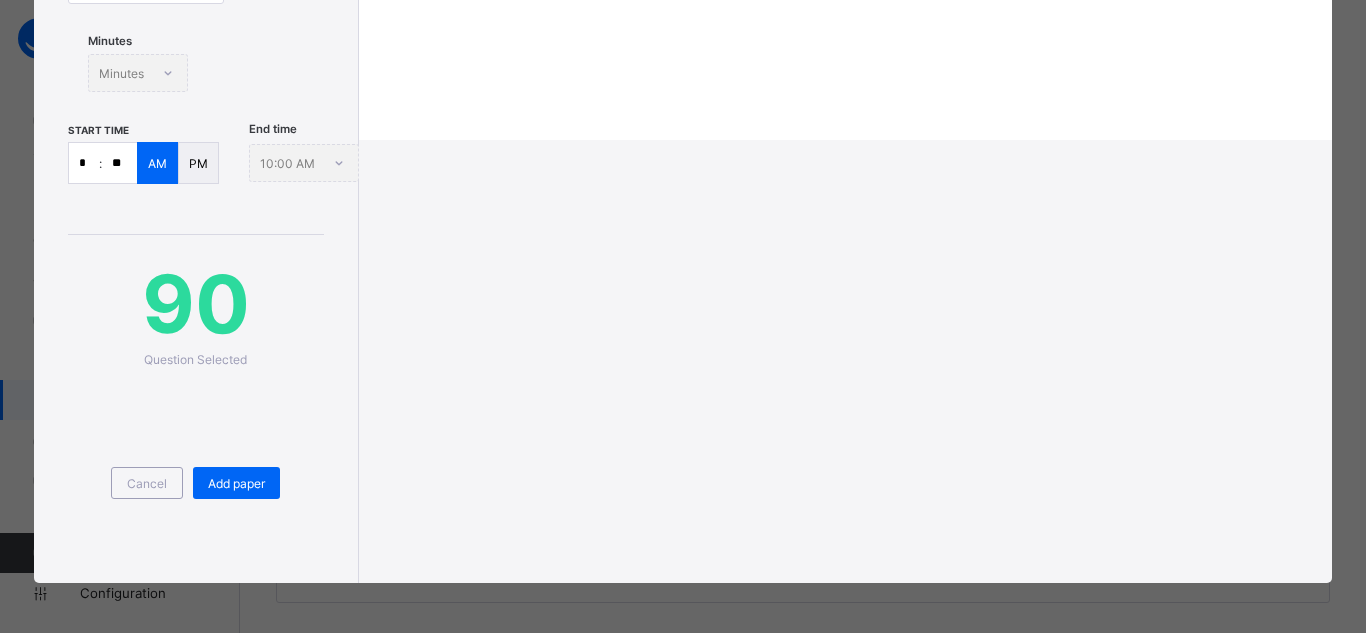 scroll, scrollTop: 0, scrollLeft: 0, axis: both 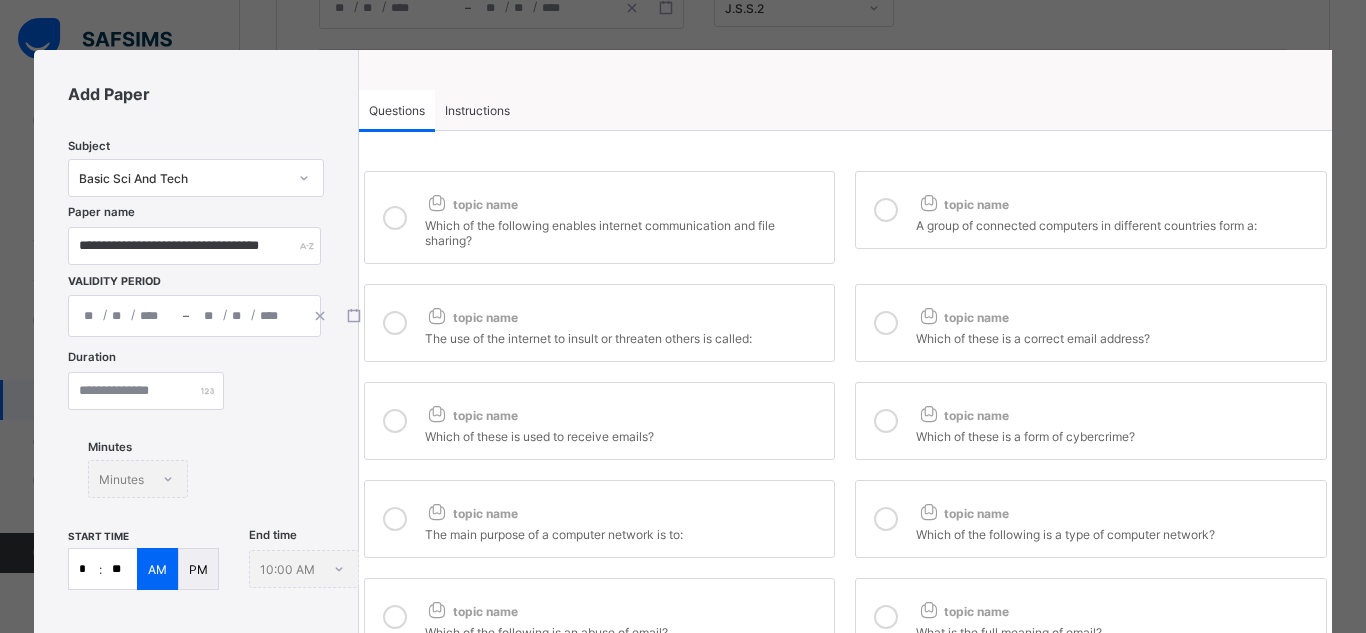 click on "Which of the following enables internet communication and file sharing?" at bounding box center (625, 230) 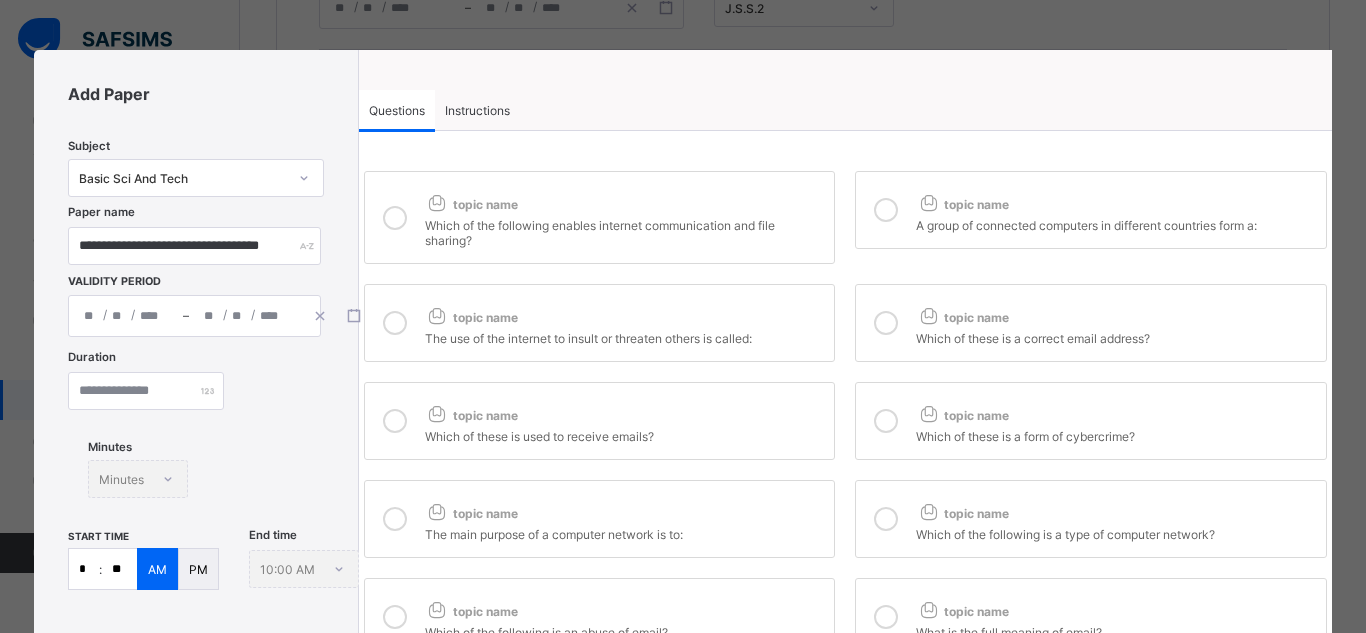 click on "topic name" at bounding box center [471, 415] 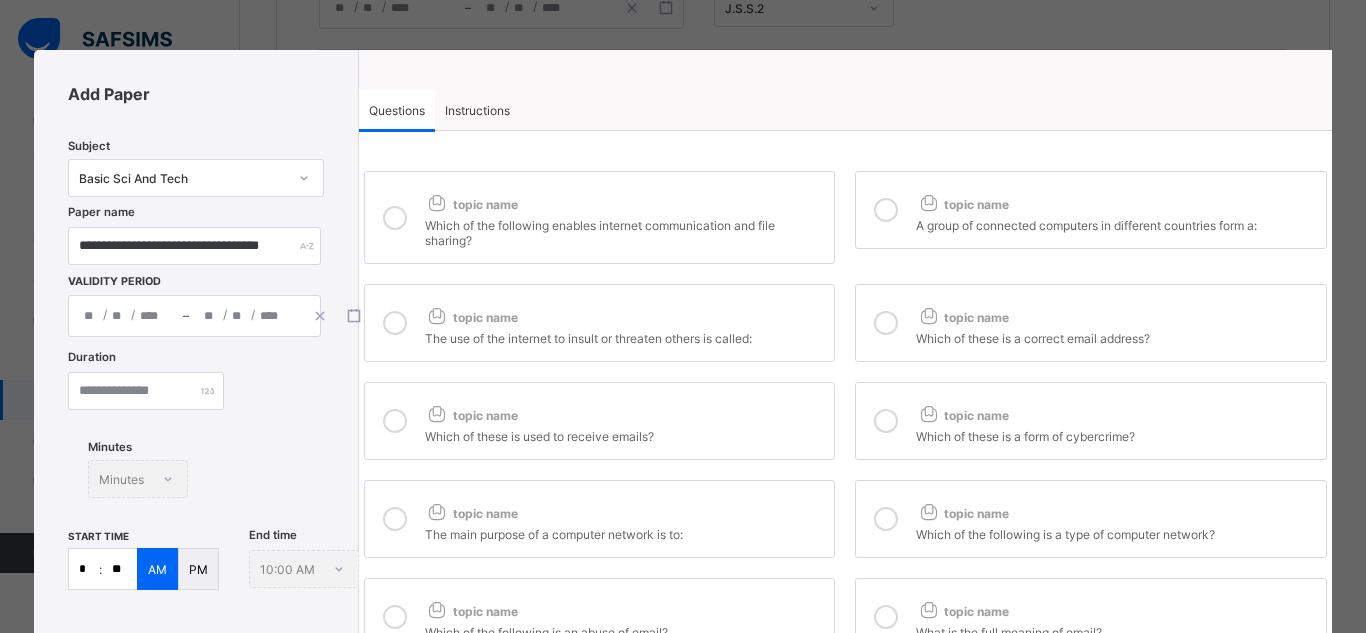 click at bounding box center (886, 421) 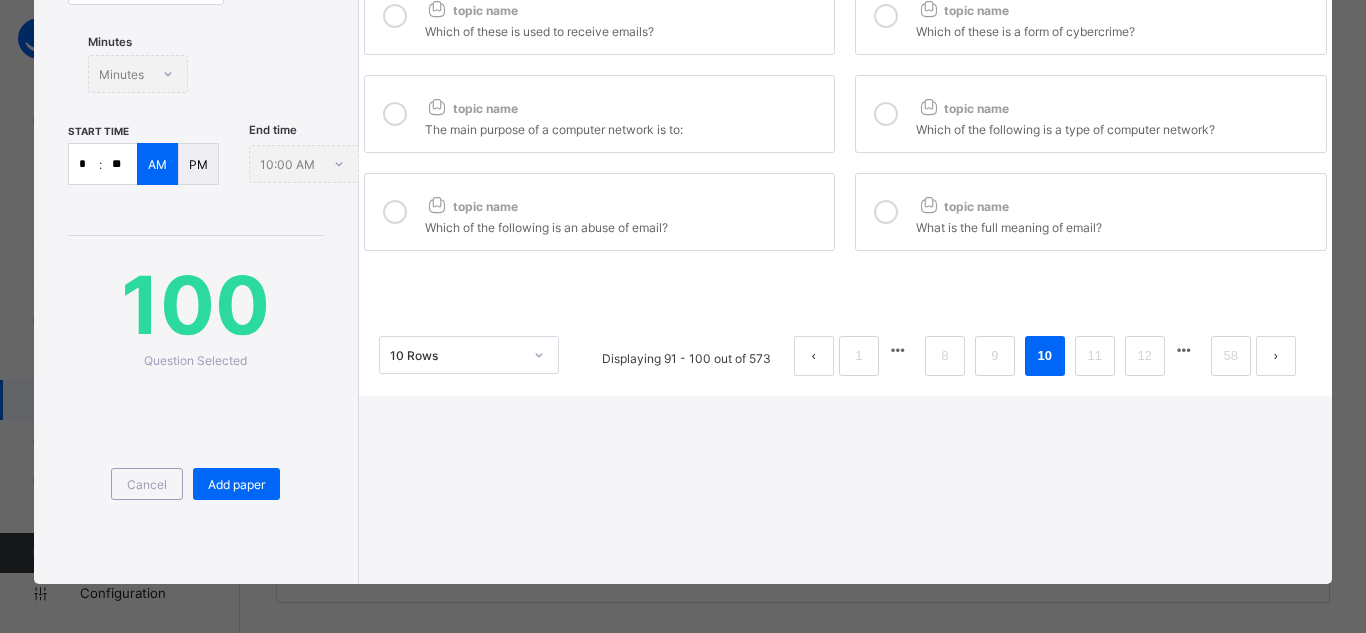 scroll, scrollTop: 406, scrollLeft: 0, axis: vertical 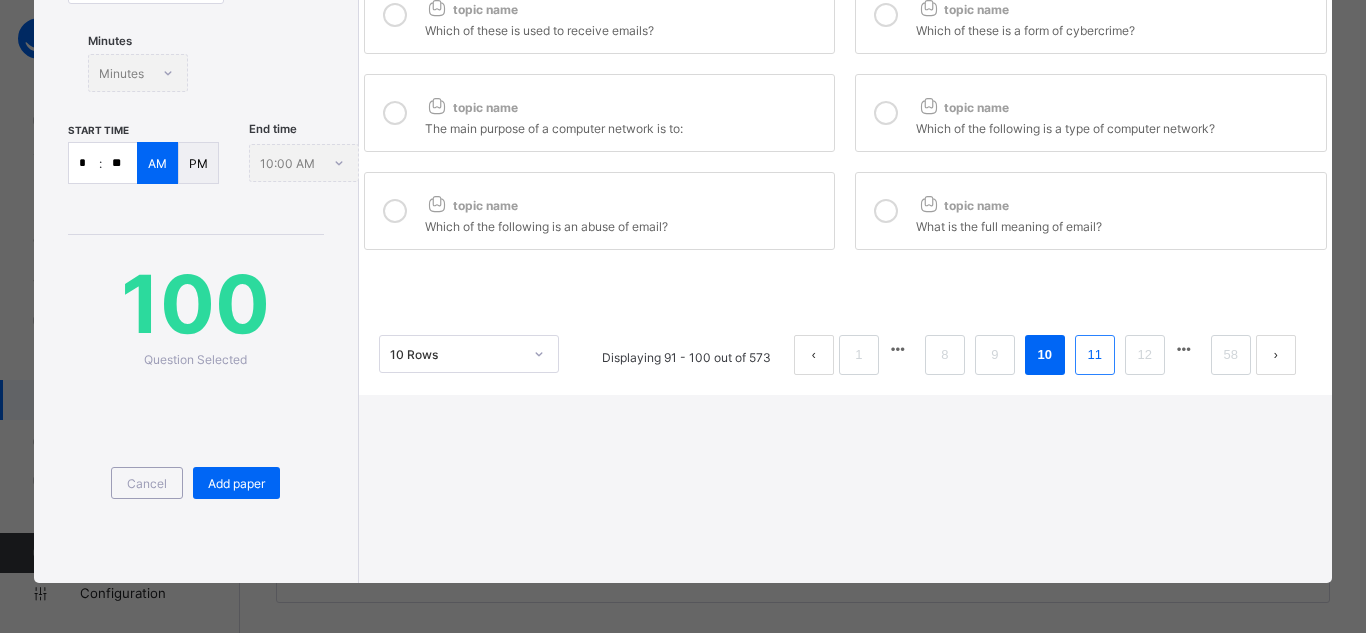 click on "11" at bounding box center [1095, 355] 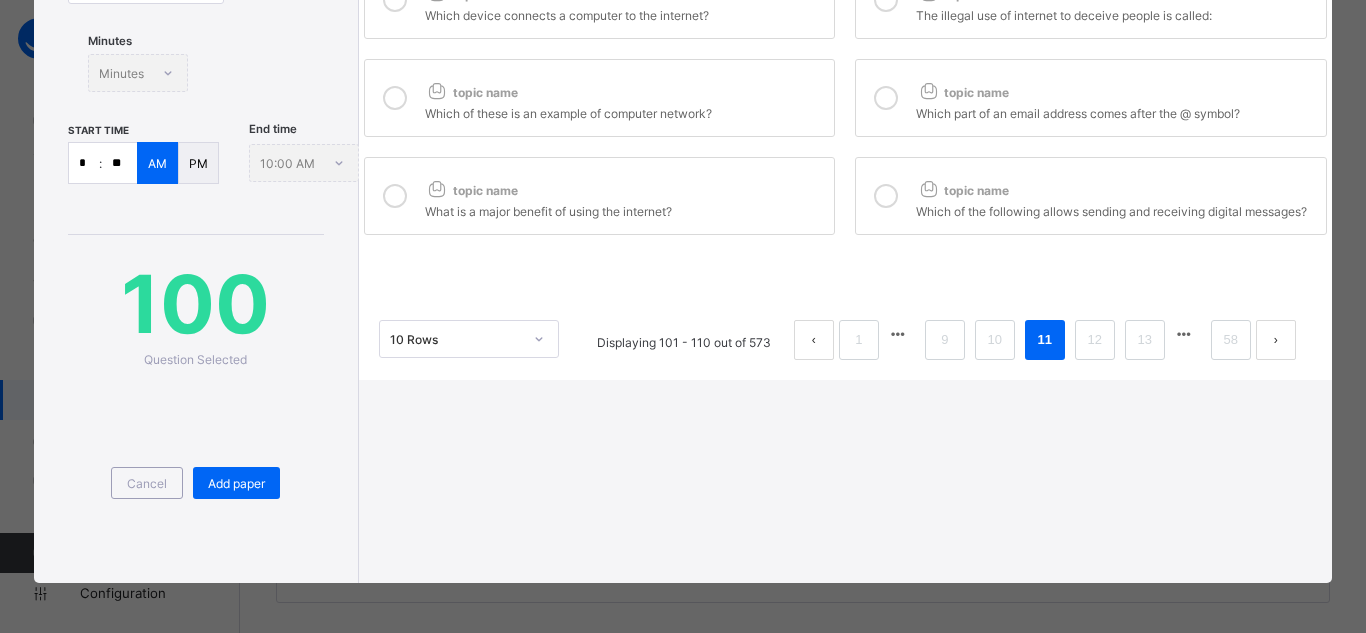 scroll, scrollTop: 0, scrollLeft: 0, axis: both 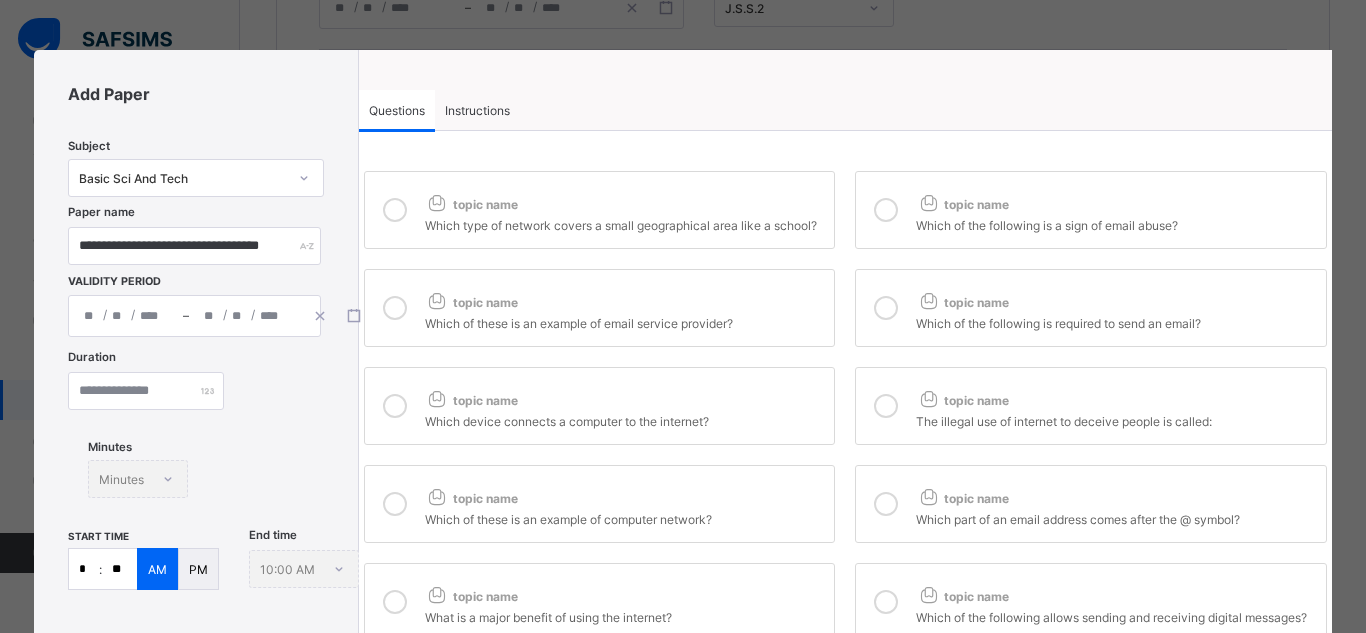 click on "Which type of network covers a small geographical area like a school?" at bounding box center [625, 223] 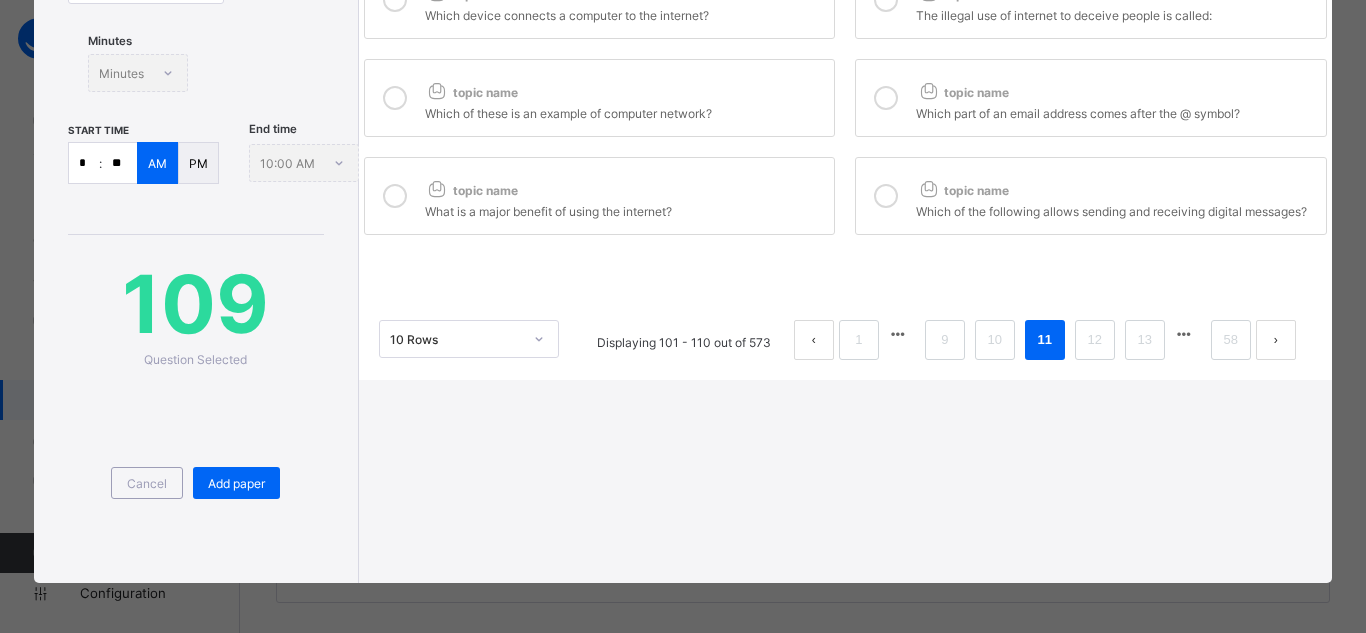 click at bounding box center [886, 196] 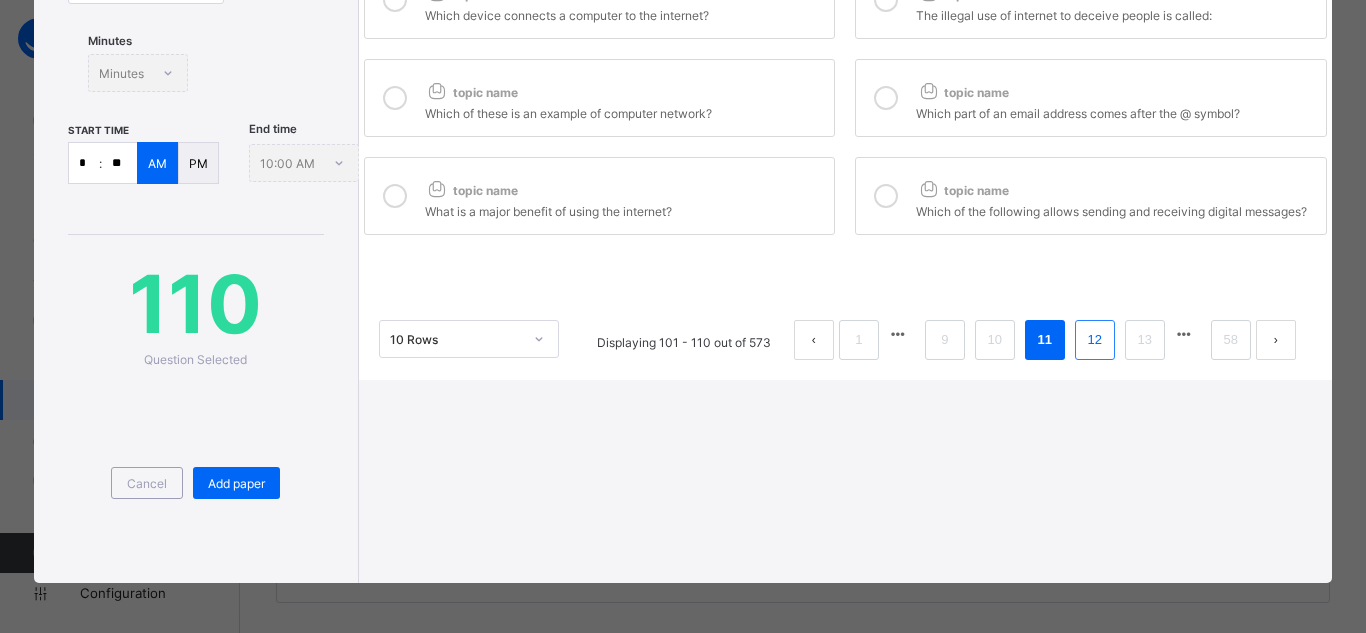 click on "12" at bounding box center (1095, 340) 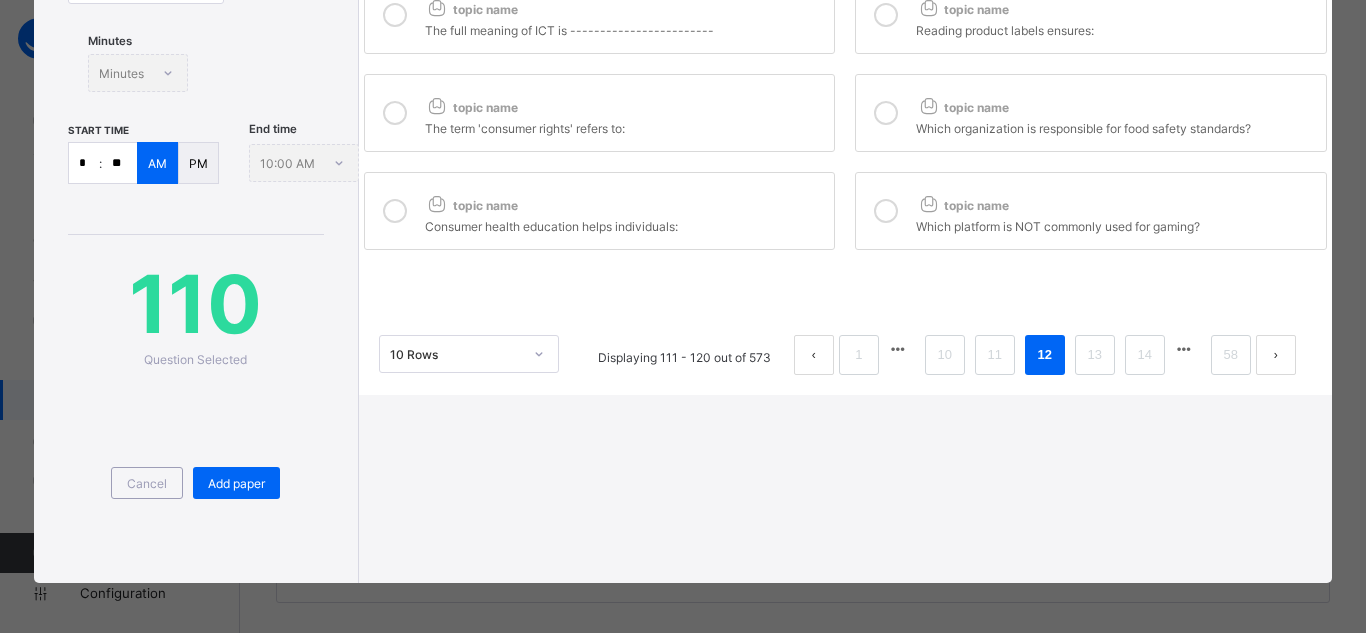scroll, scrollTop: 0, scrollLeft: 0, axis: both 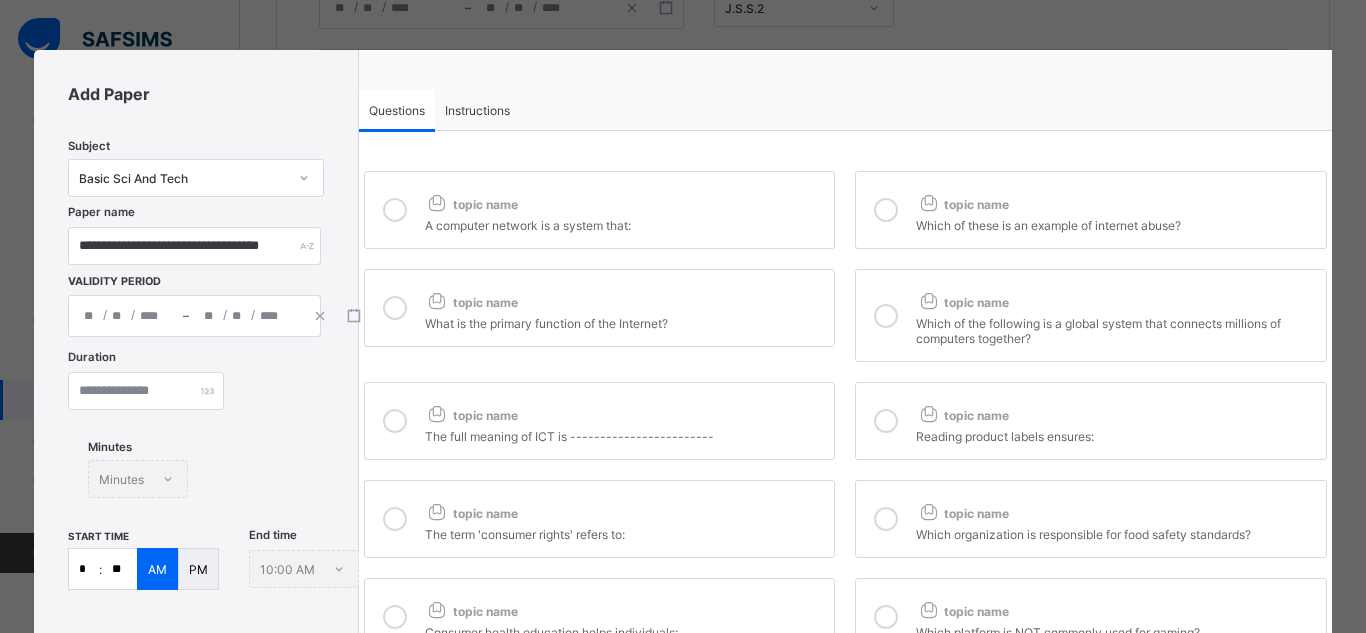 click on "topic name" at bounding box center (625, 200) 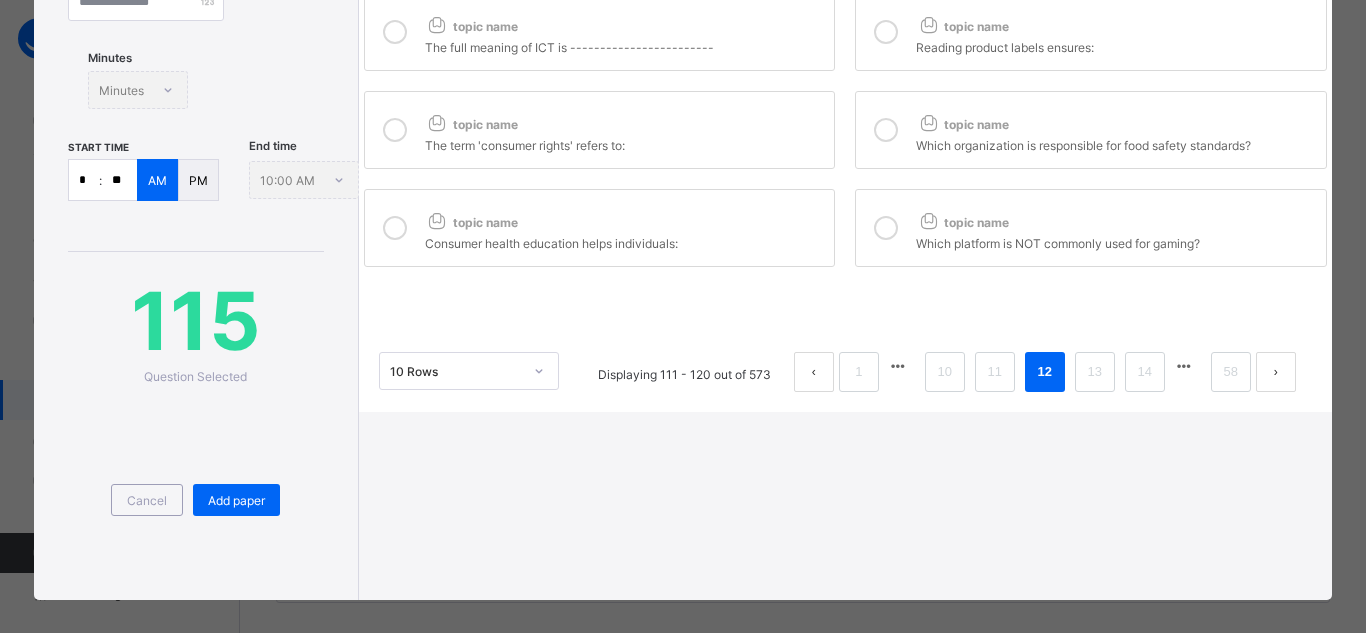 scroll, scrollTop: 406, scrollLeft: 0, axis: vertical 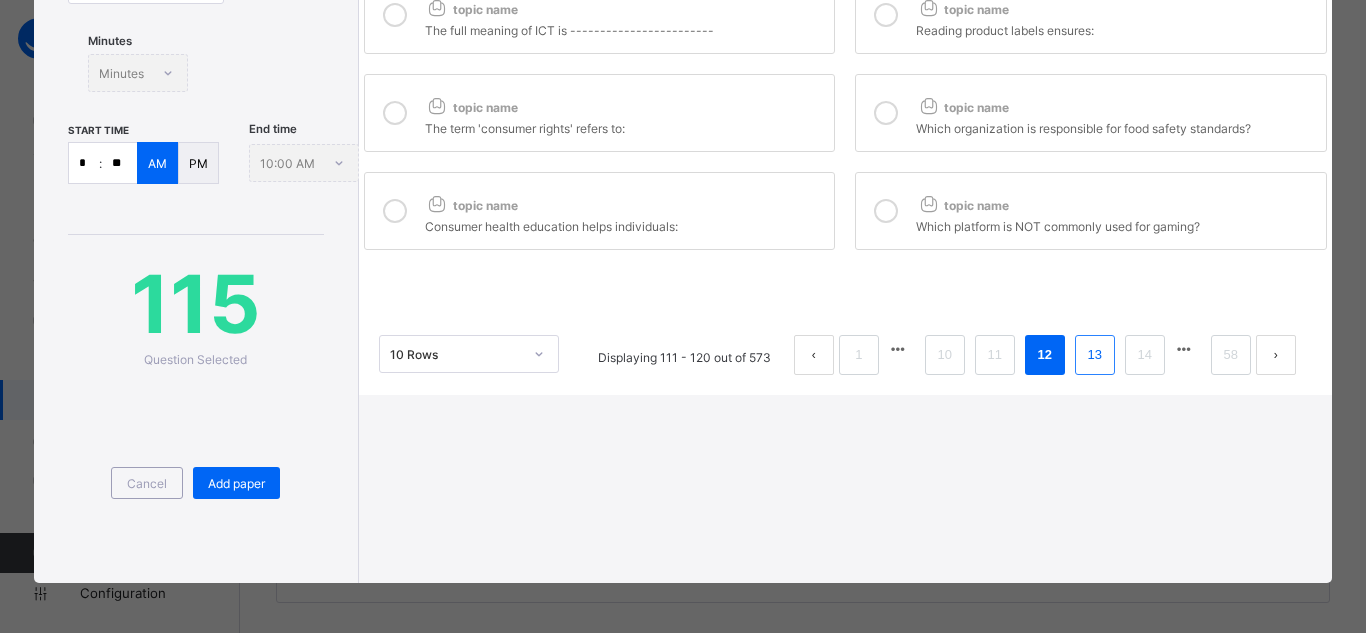 click on "13" at bounding box center (1095, 355) 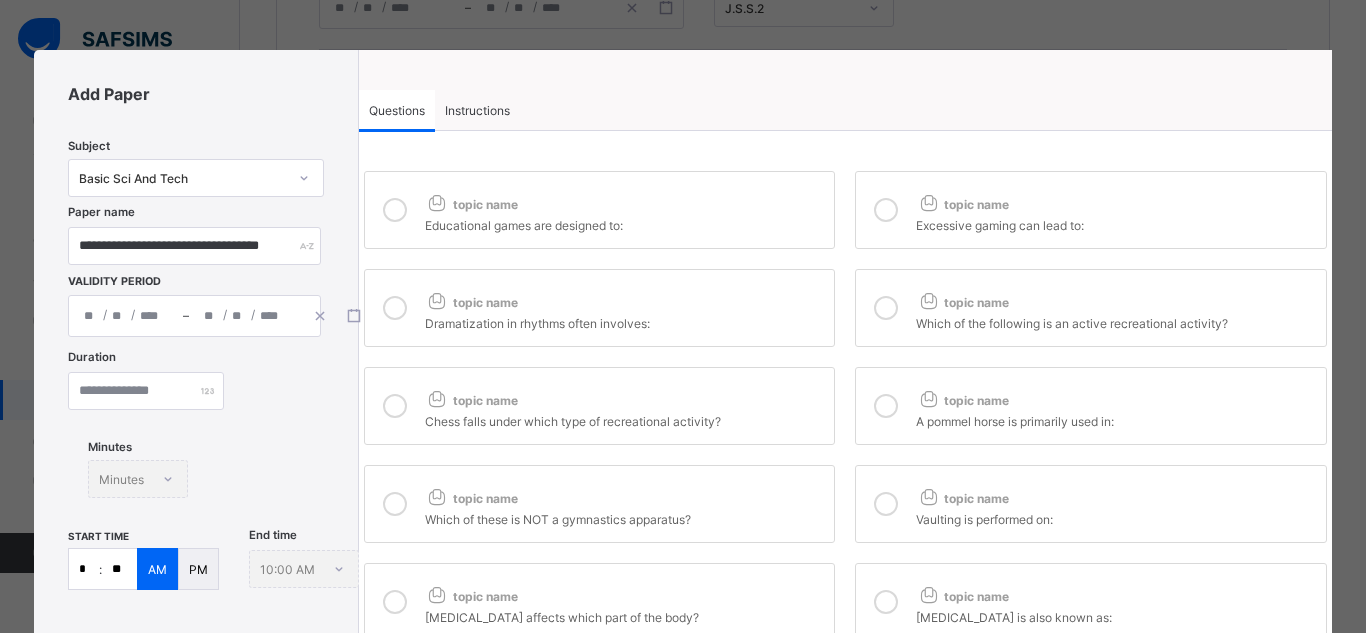 scroll, scrollTop: 406, scrollLeft: 0, axis: vertical 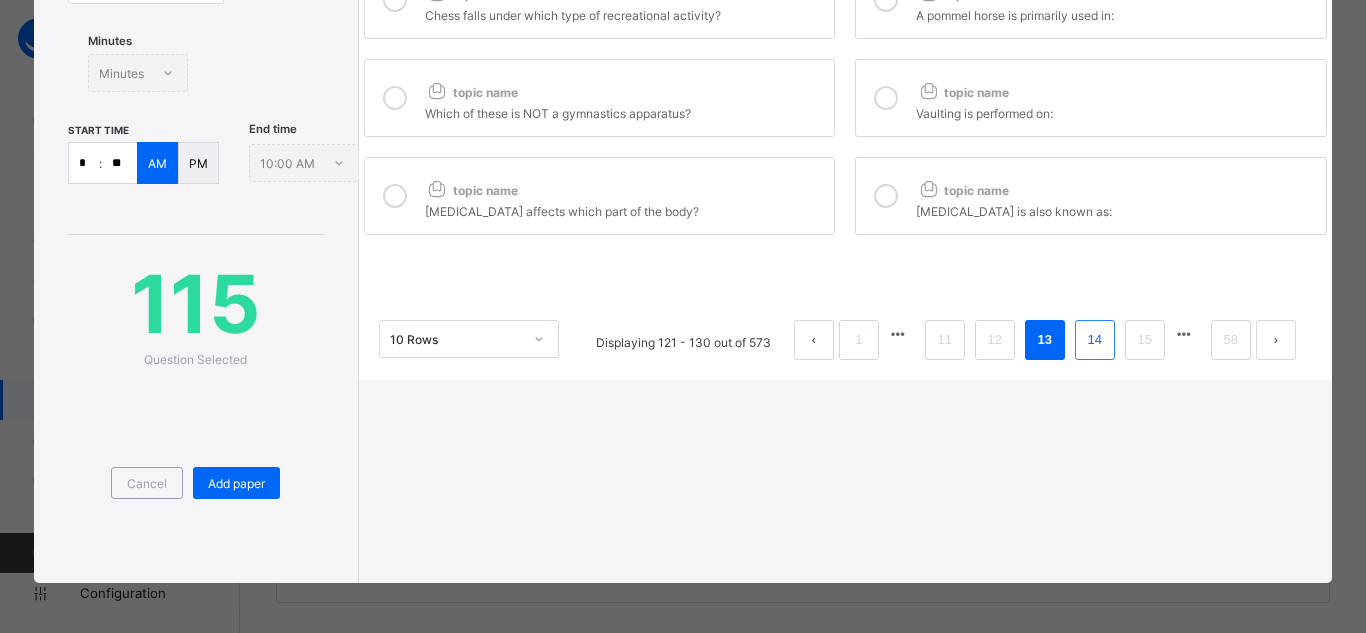 click on "14" at bounding box center [1095, 340] 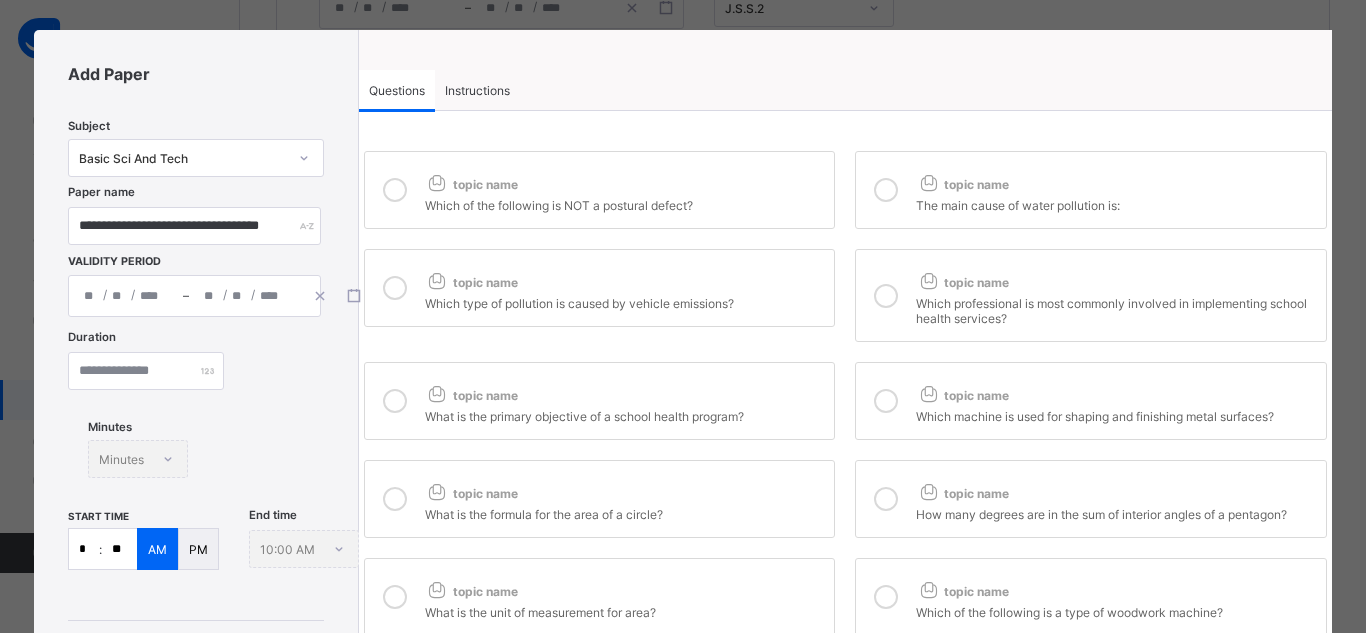 scroll, scrollTop: 0, scrollLeft: 0, axis: both 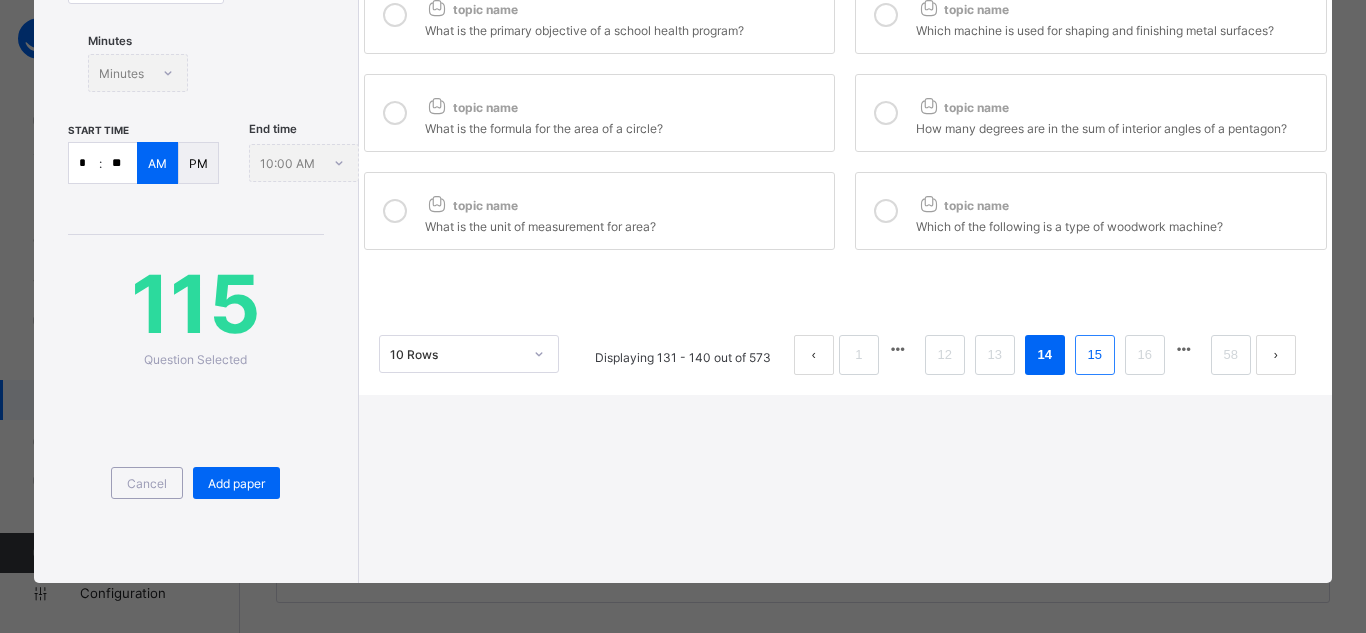 click on "15" at bounding box center [1095, 355] 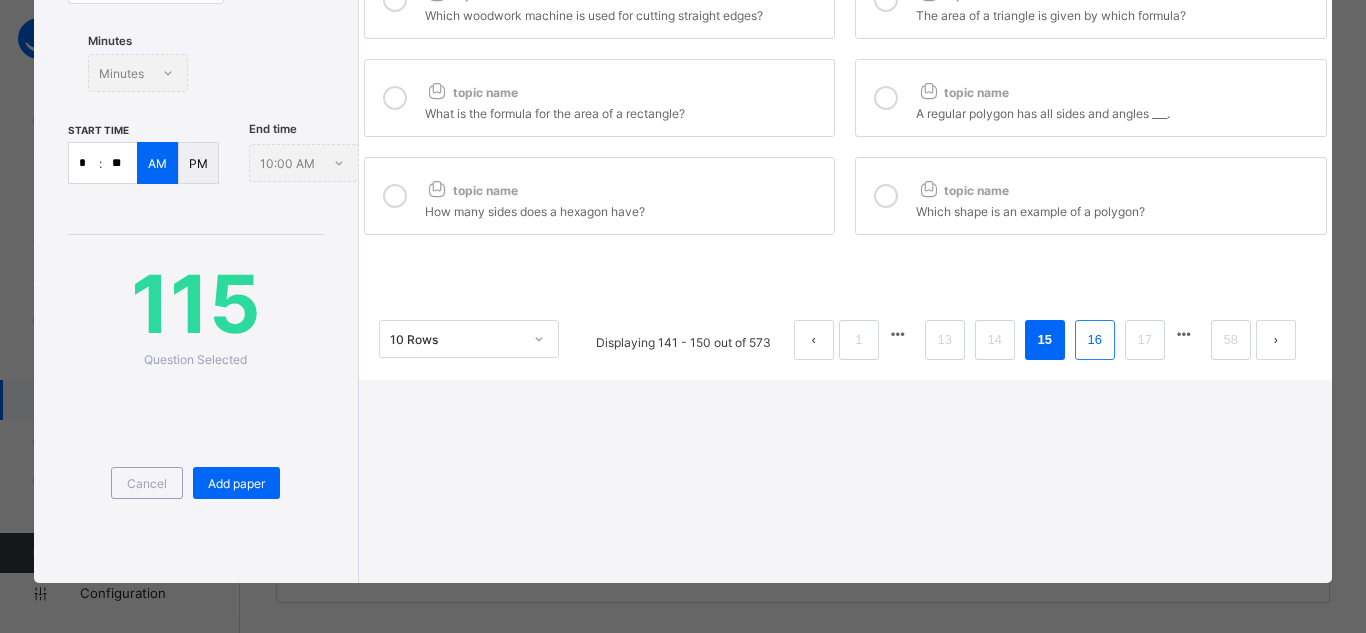 click on "16" at bounding box center (1095, 340) 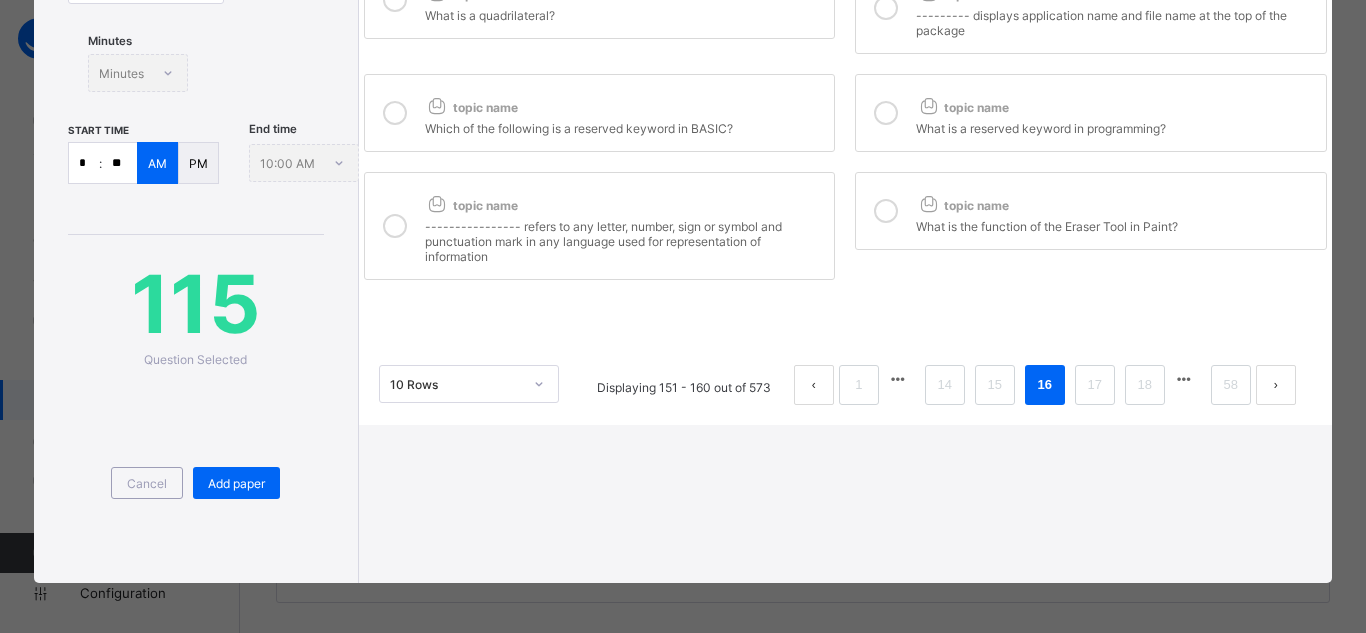 click at bounding box center [395, 113] 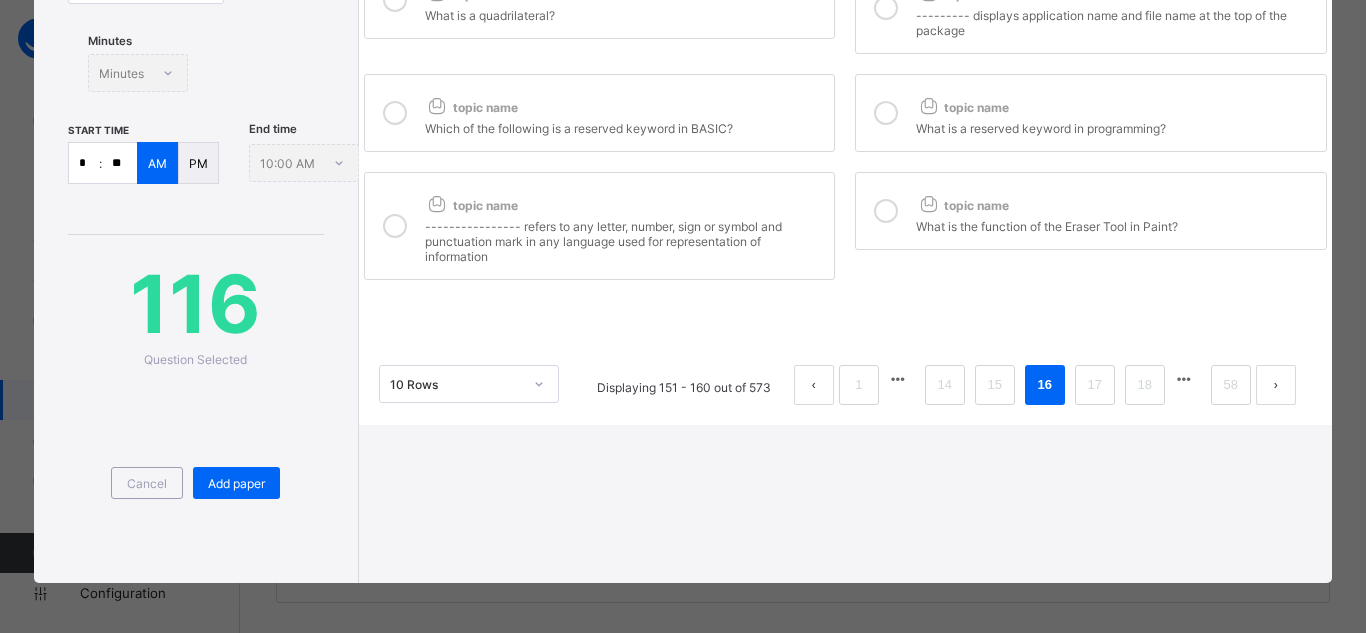 click at bounding box center [886, 8] 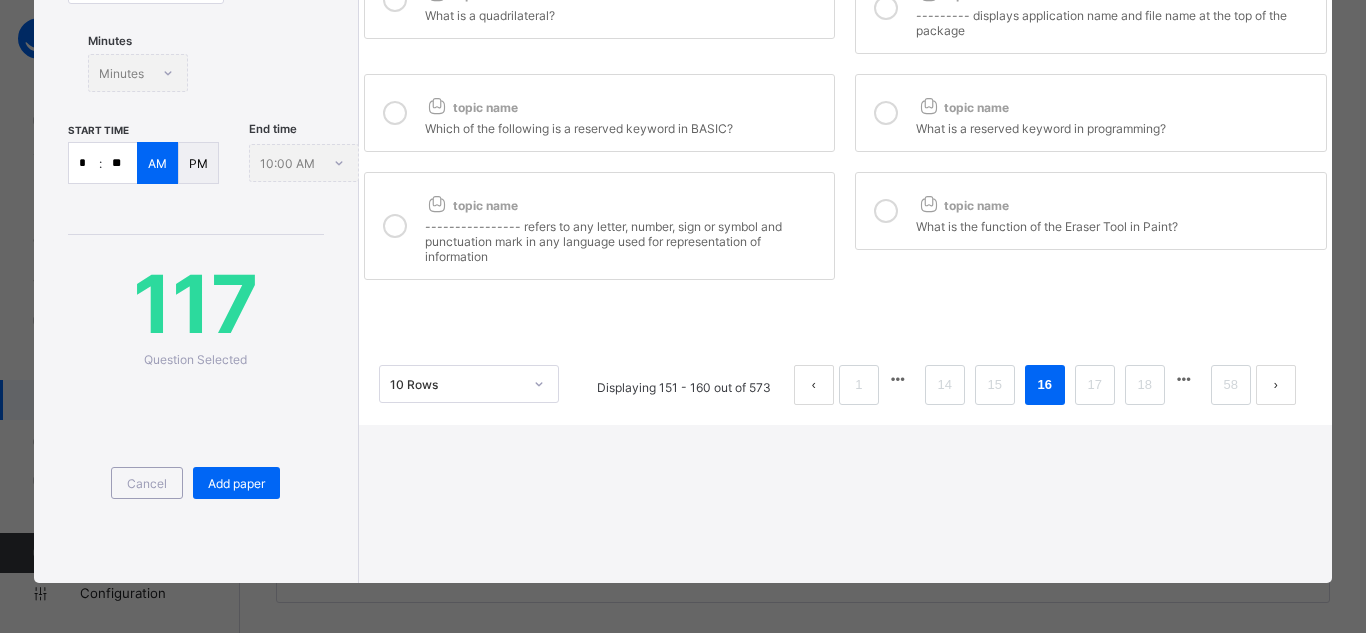 scroll, scrollTop: 0, scrollLeft: 0, axis: both 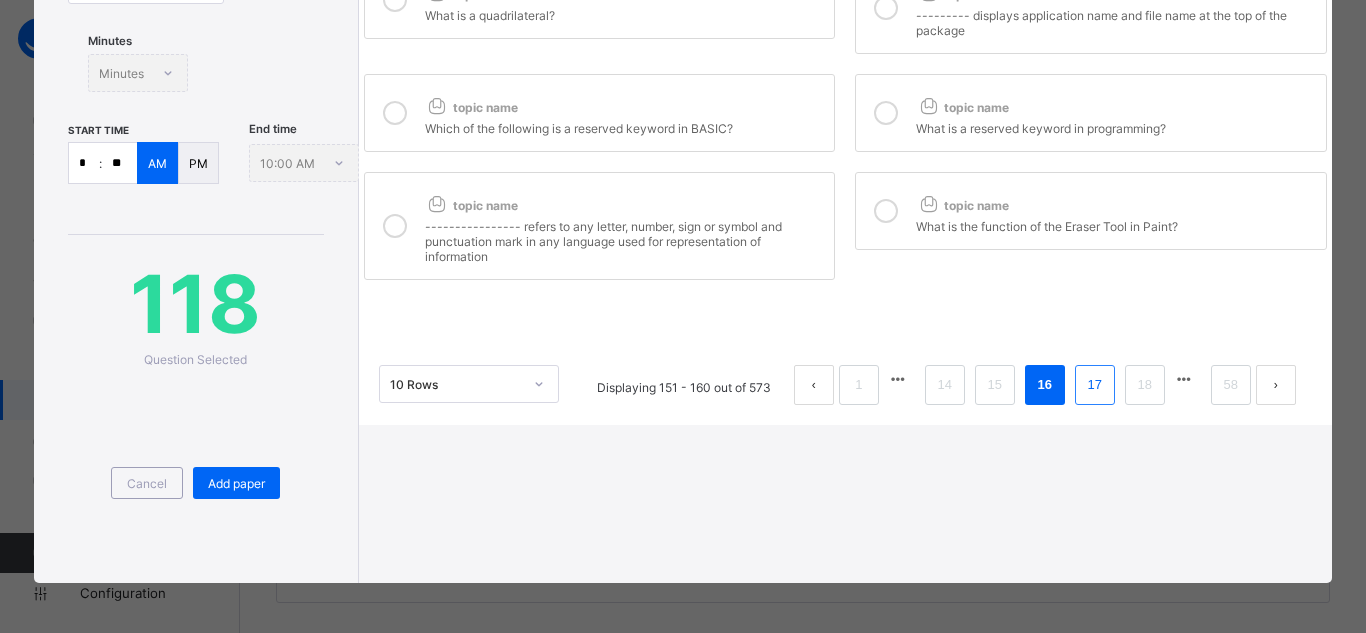 click on "17" at bounding box center [1095, 385] 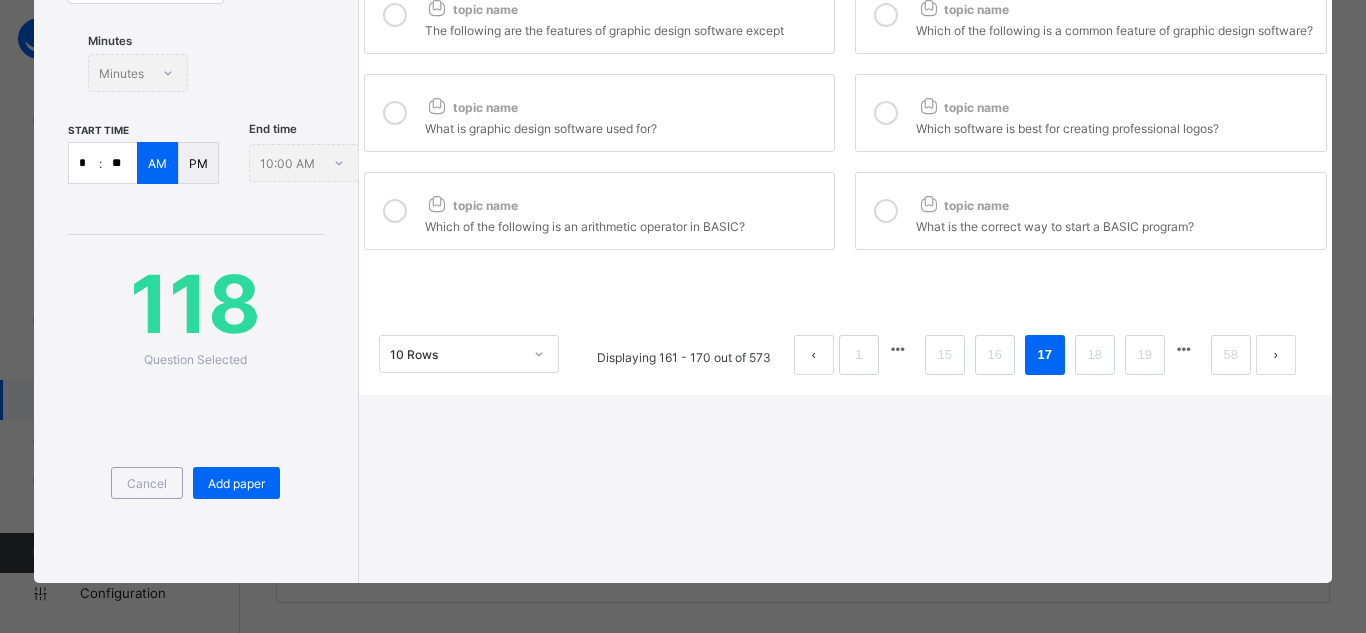click at bounding box center (395, 113) 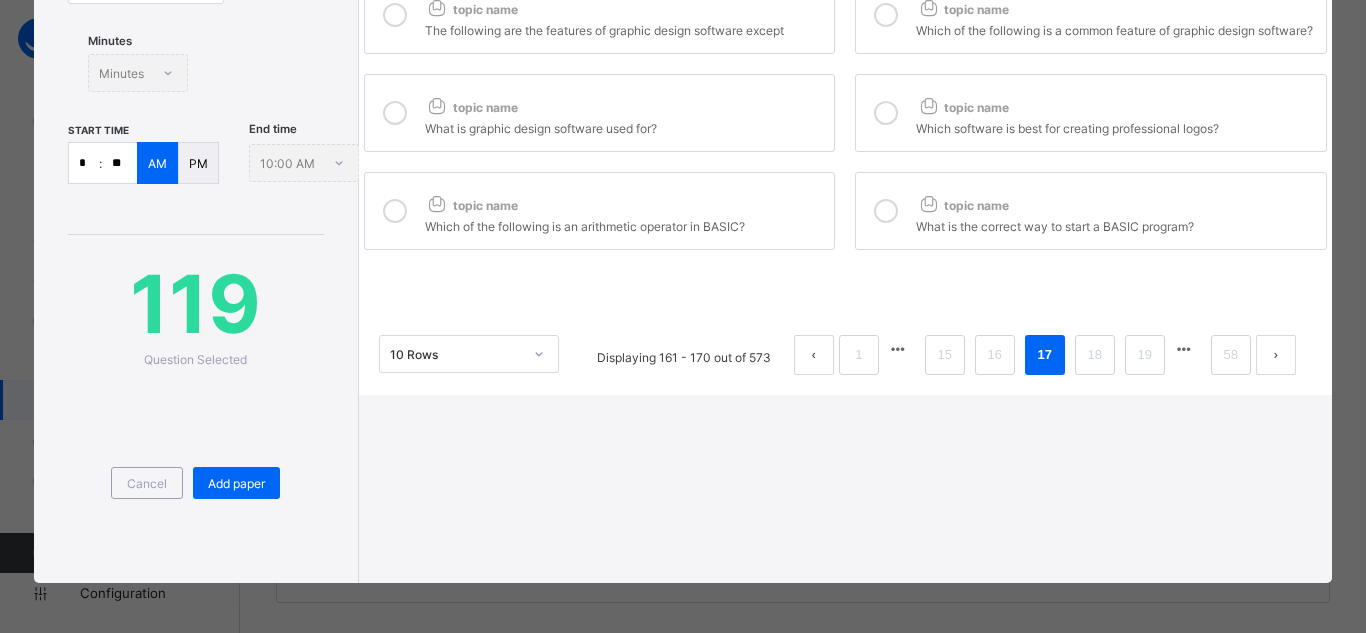scroll, scrollTop: 0, scrollLeft: 0, axis: both 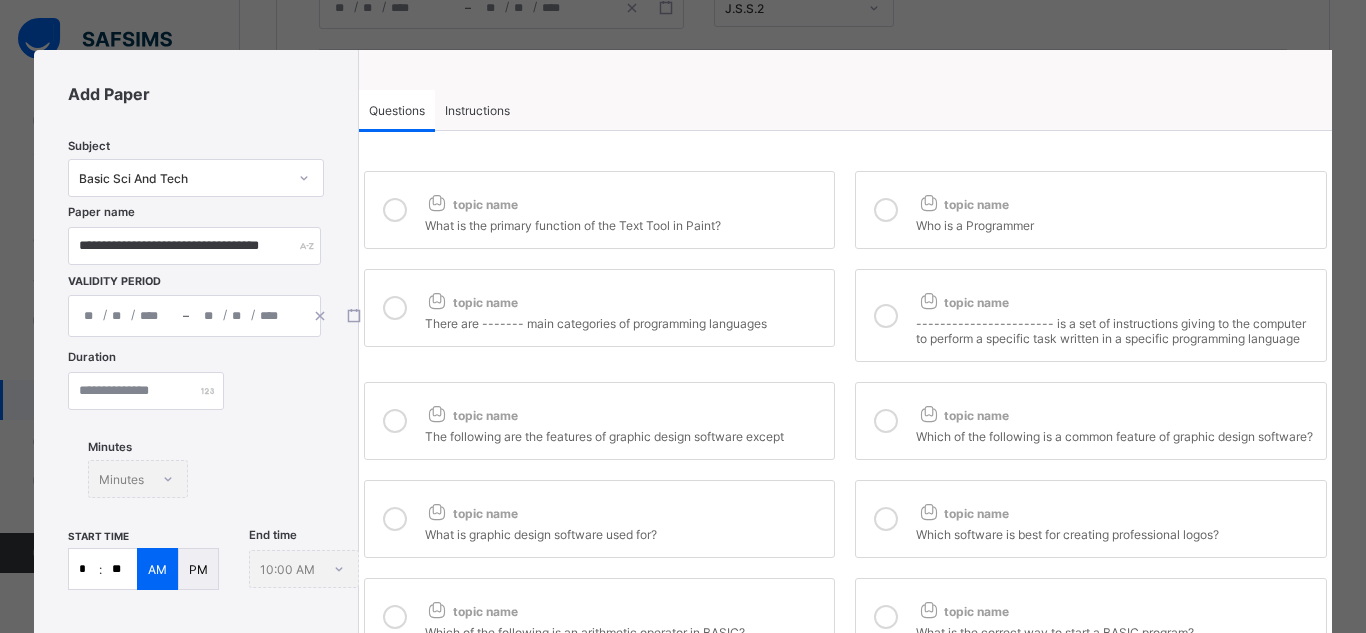 click at bounding box center [886, 316] 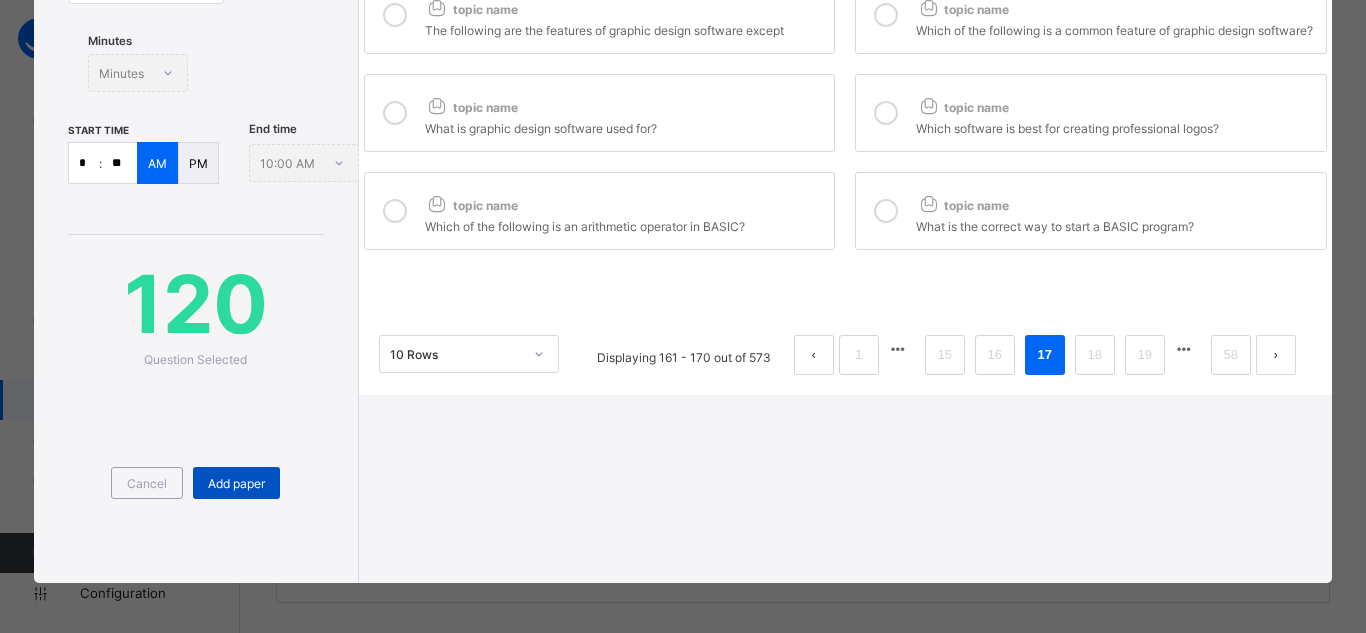 click on "Add paper" at bounding box center [236, 483] 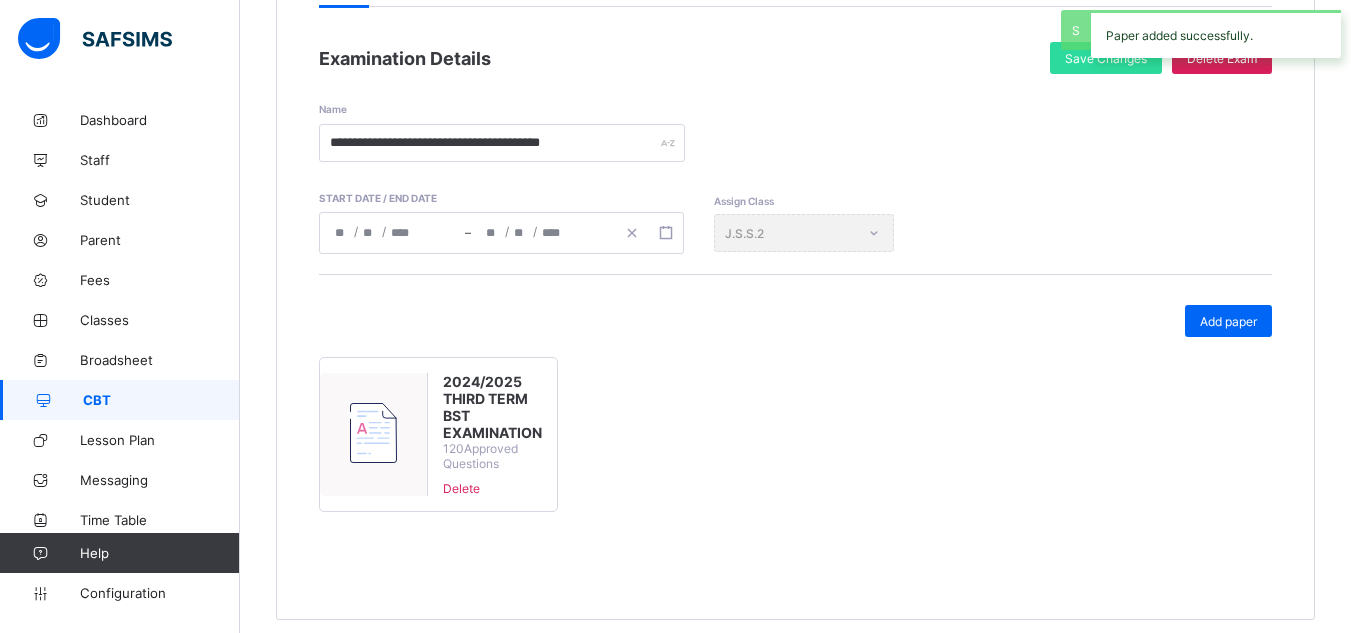 scroll, scrollTop: 289, scrollLeft: 0, axis: vertical 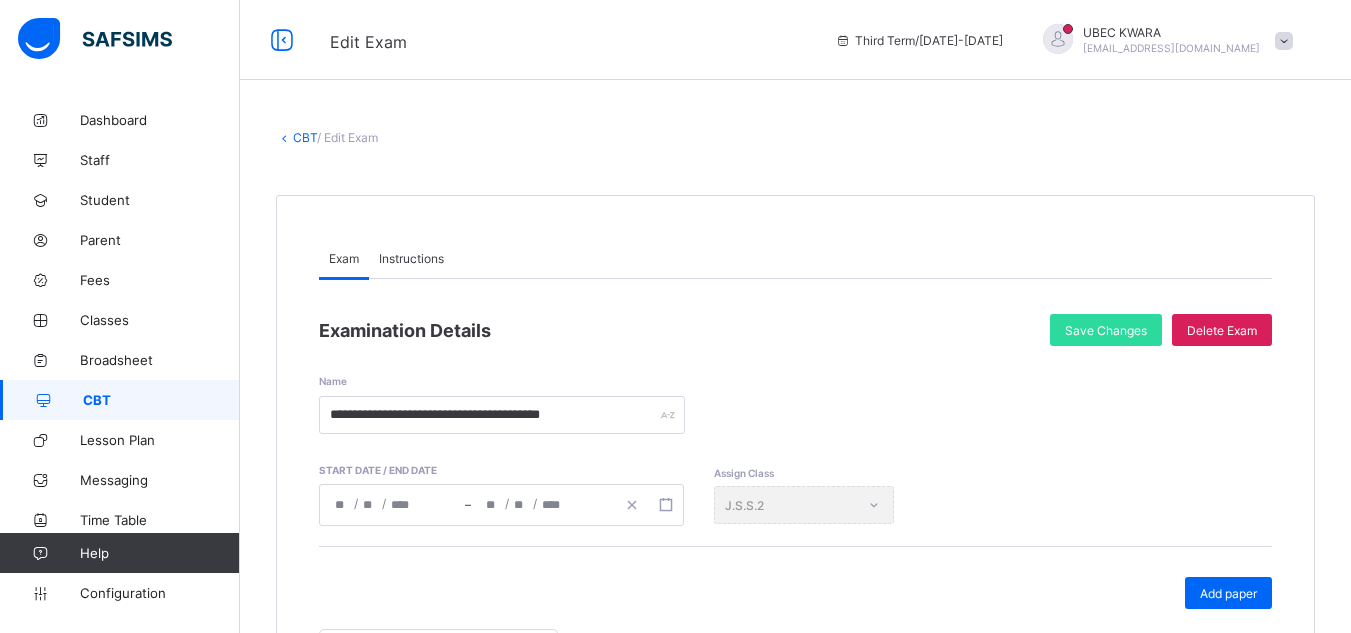 click on "Instructions" at bounding box center (411, 258) 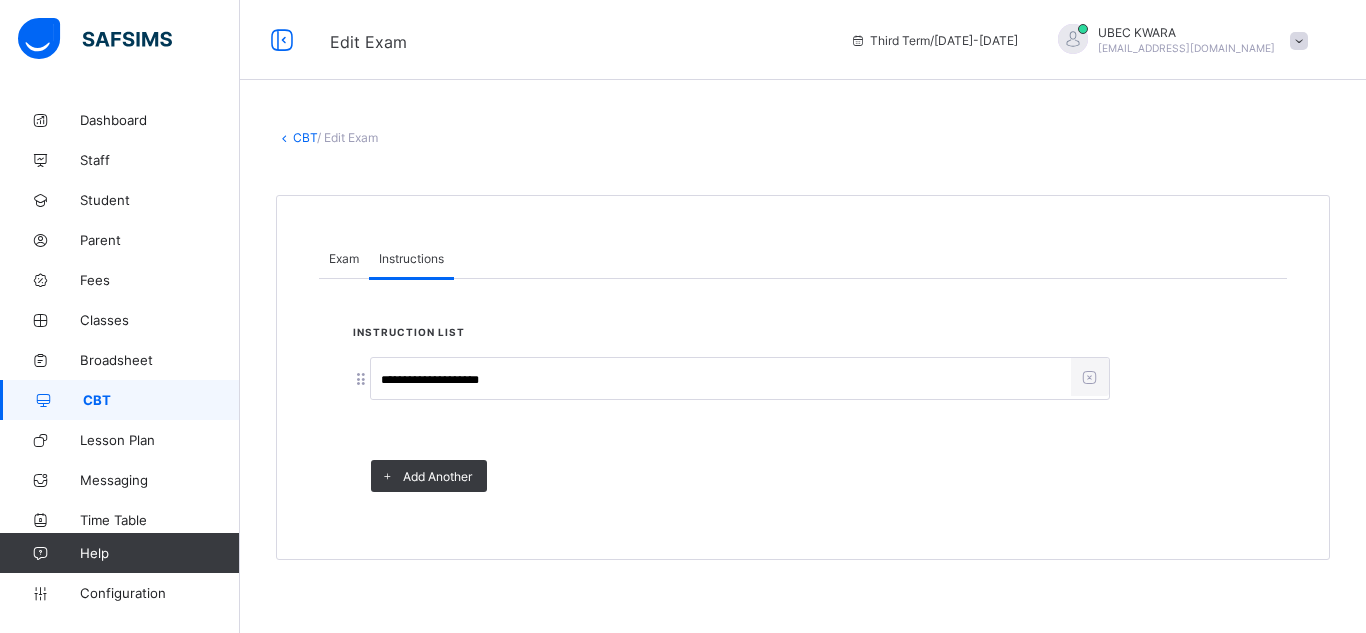 click on "Exam" at bounding box center [344, 258] 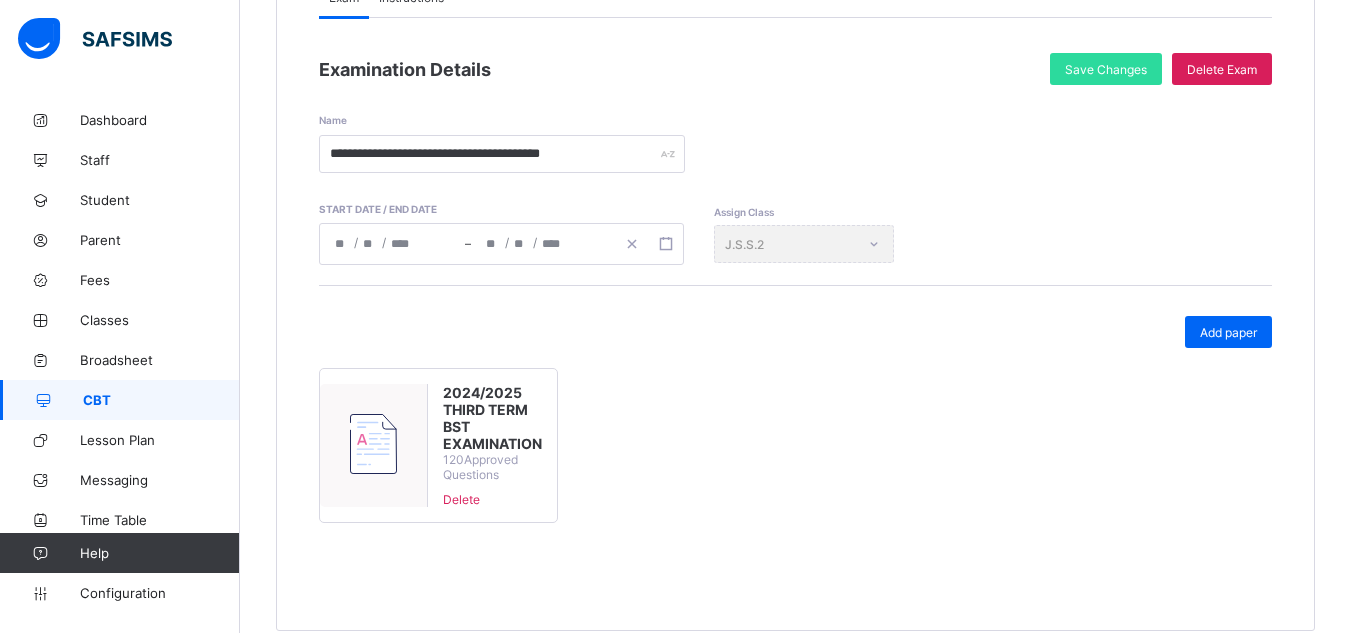 scroll, scrollTop: 289, scrollLeft: 0, axis: vertical 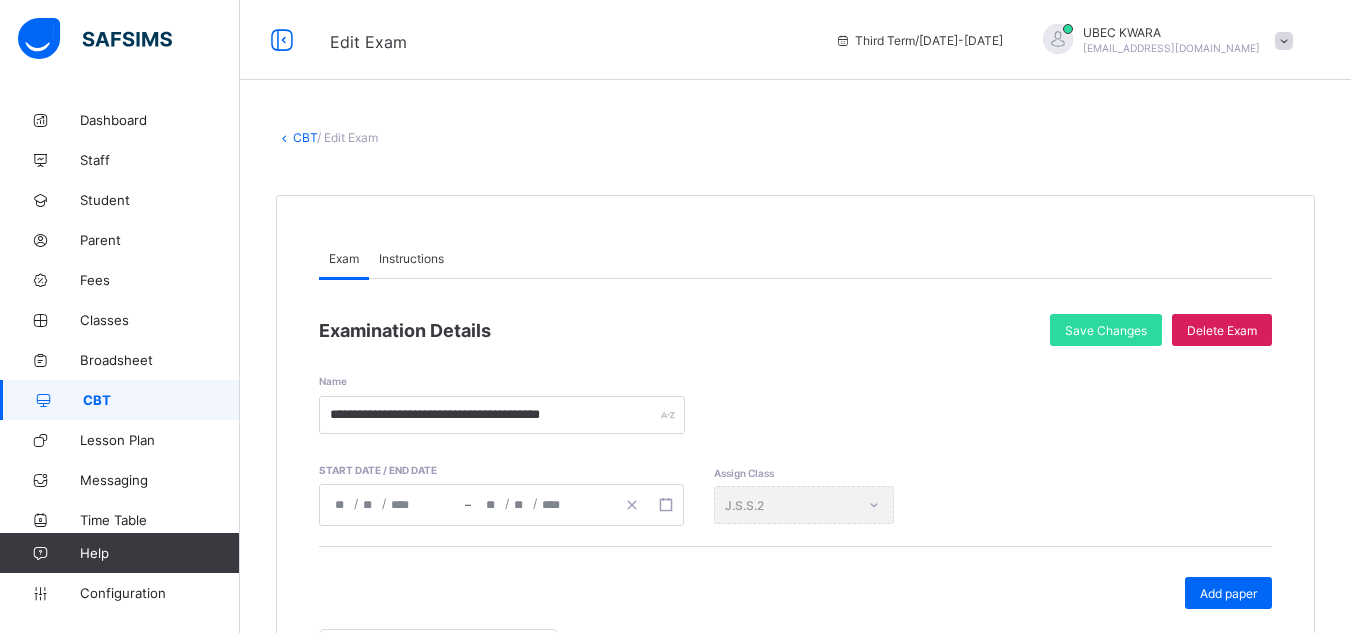 click on "Instructions" at bounding box center [411, 258] 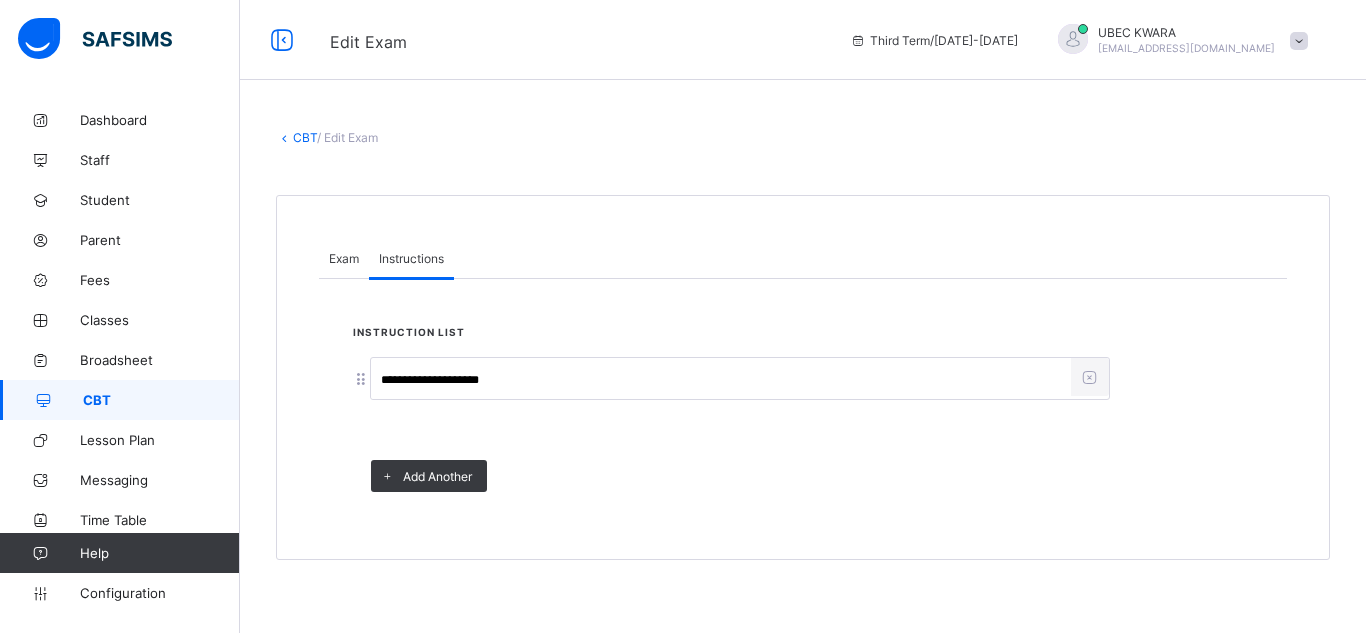 click on "Exam" at bounding box center [344, 258] 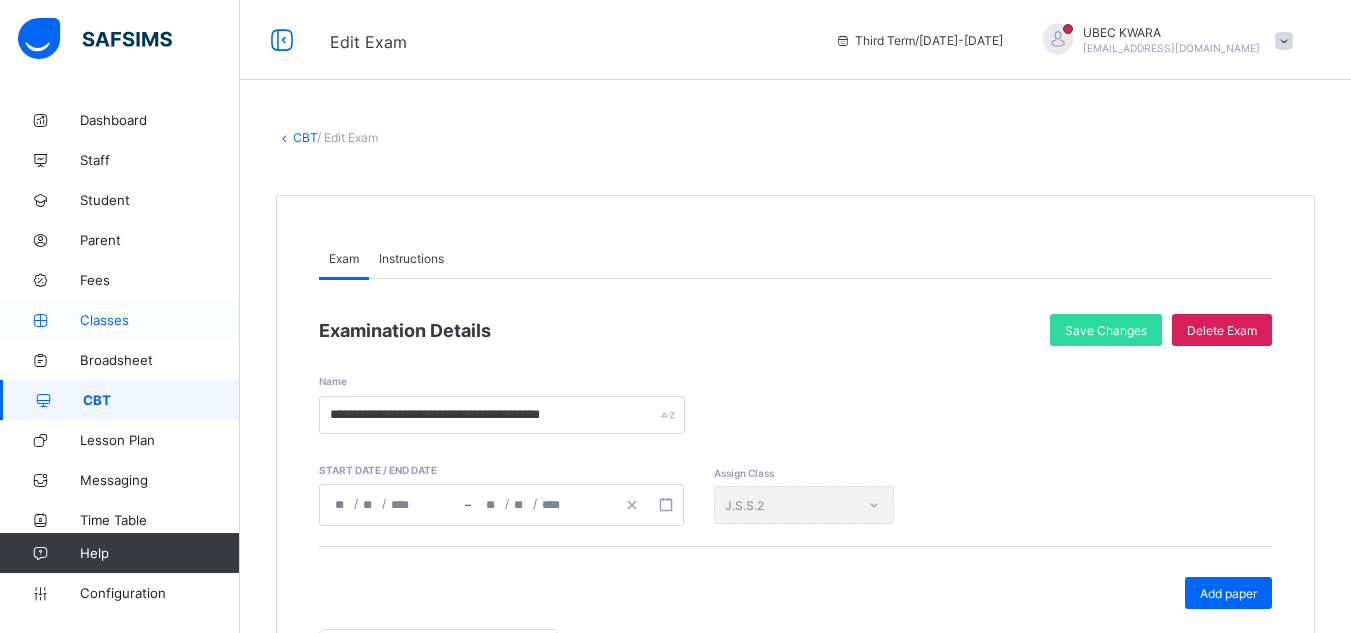 click on "Classes" at bounding box center (160, 320) 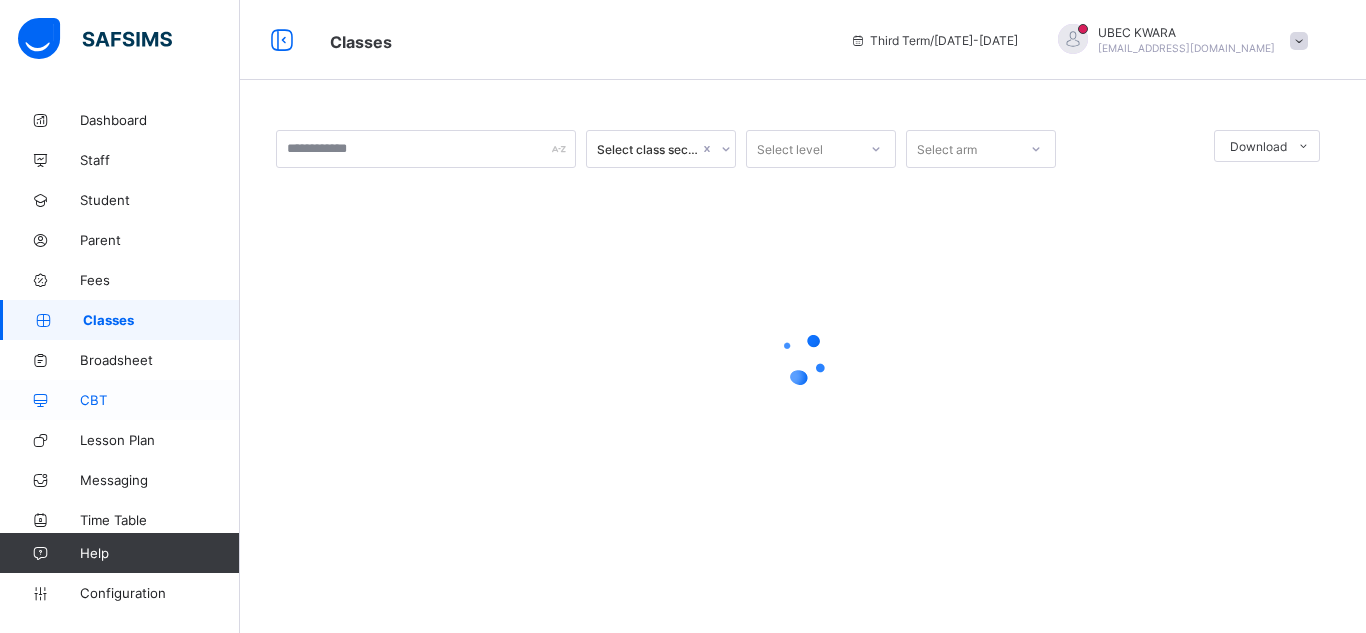 click on "CBT" at bounding box center [160, 400] 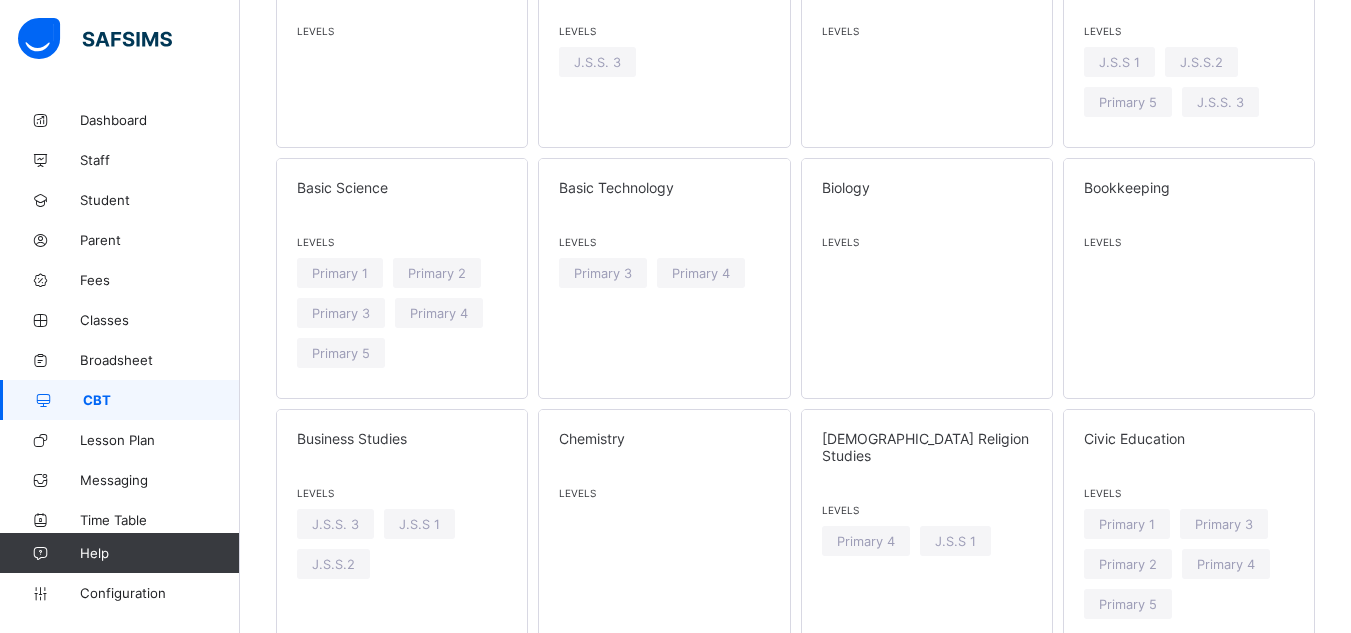 scroll, scrollTop: 1160, scrollLeft: 0, axis: vertical 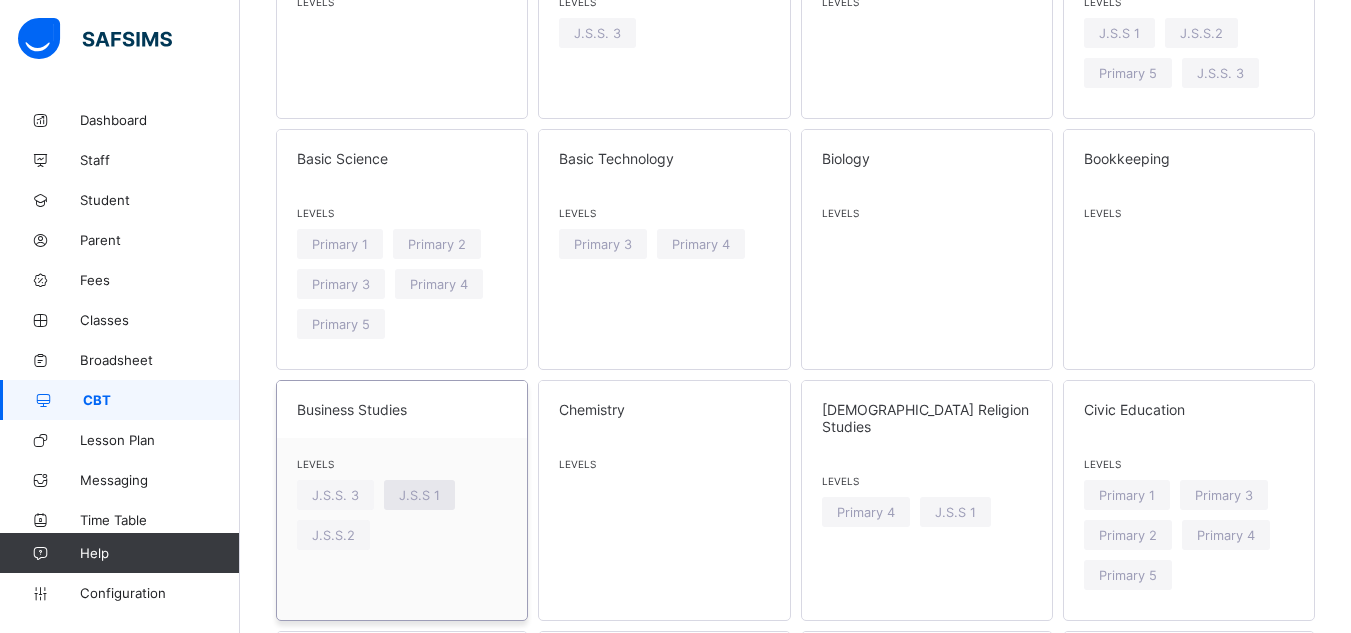 click on "J.S.S 1" at bounding box center (419, 495) 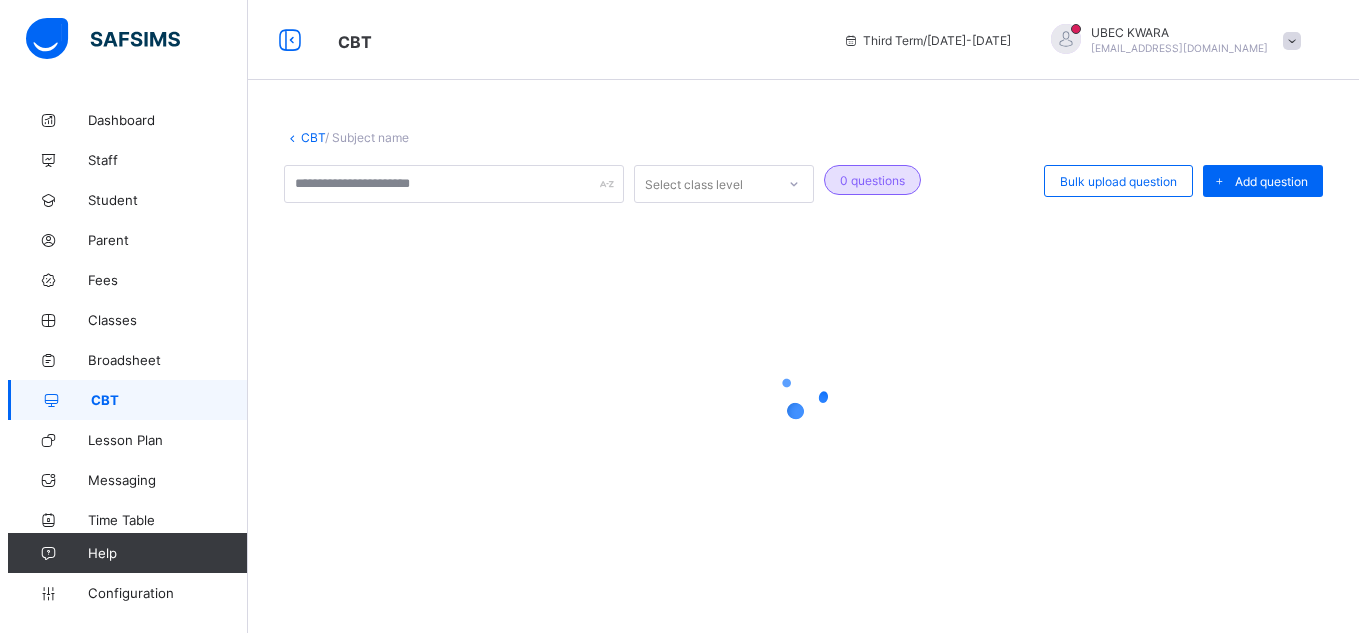 scroll, scrollTop: 0, scrollLeft: 0, axis: both 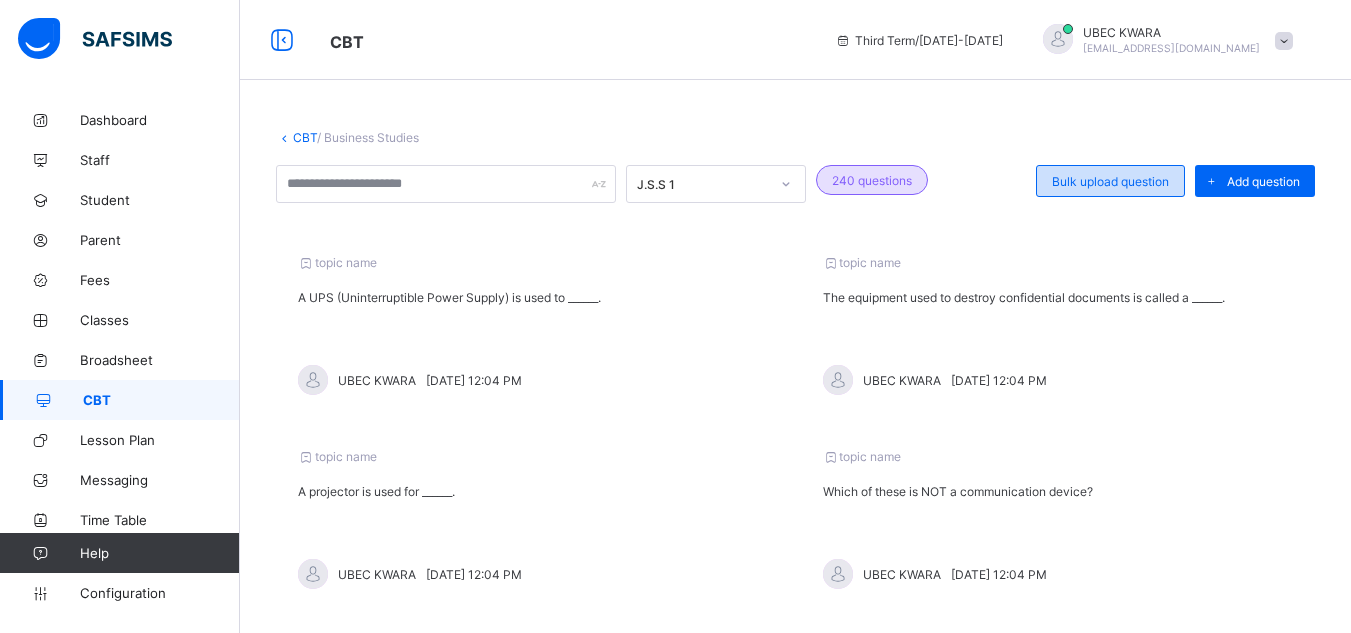 click on "Bulk upload question" at bounding box center [1110, 181] 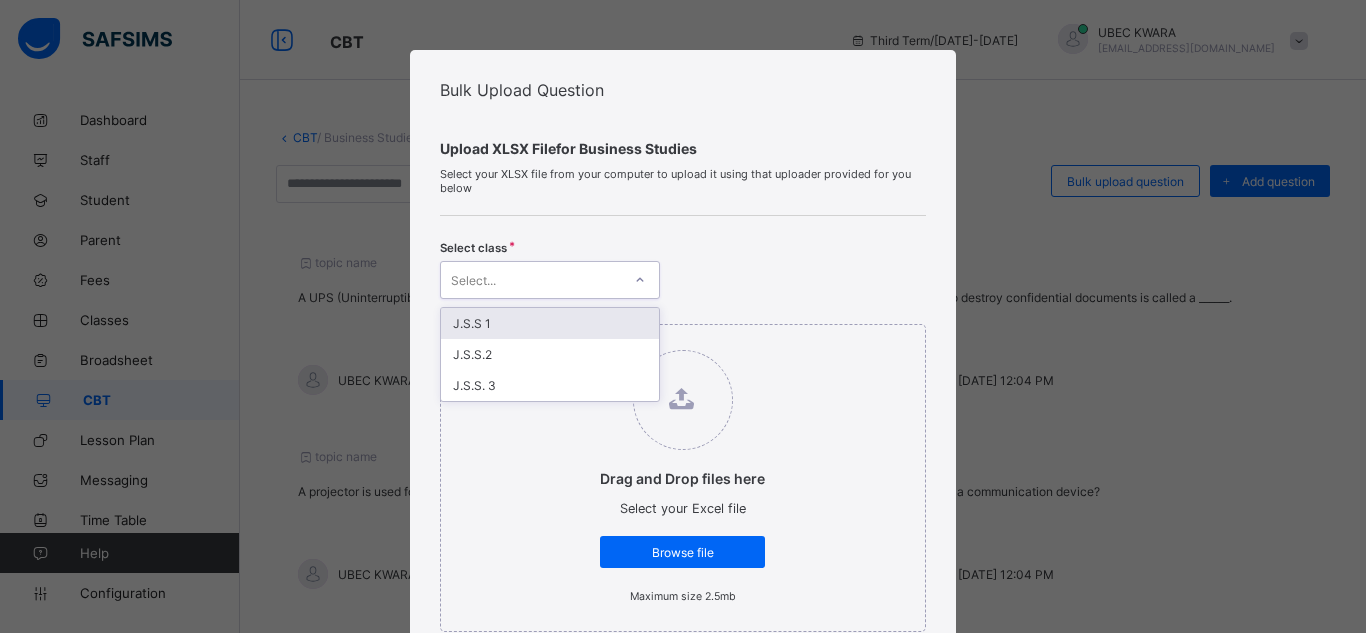click 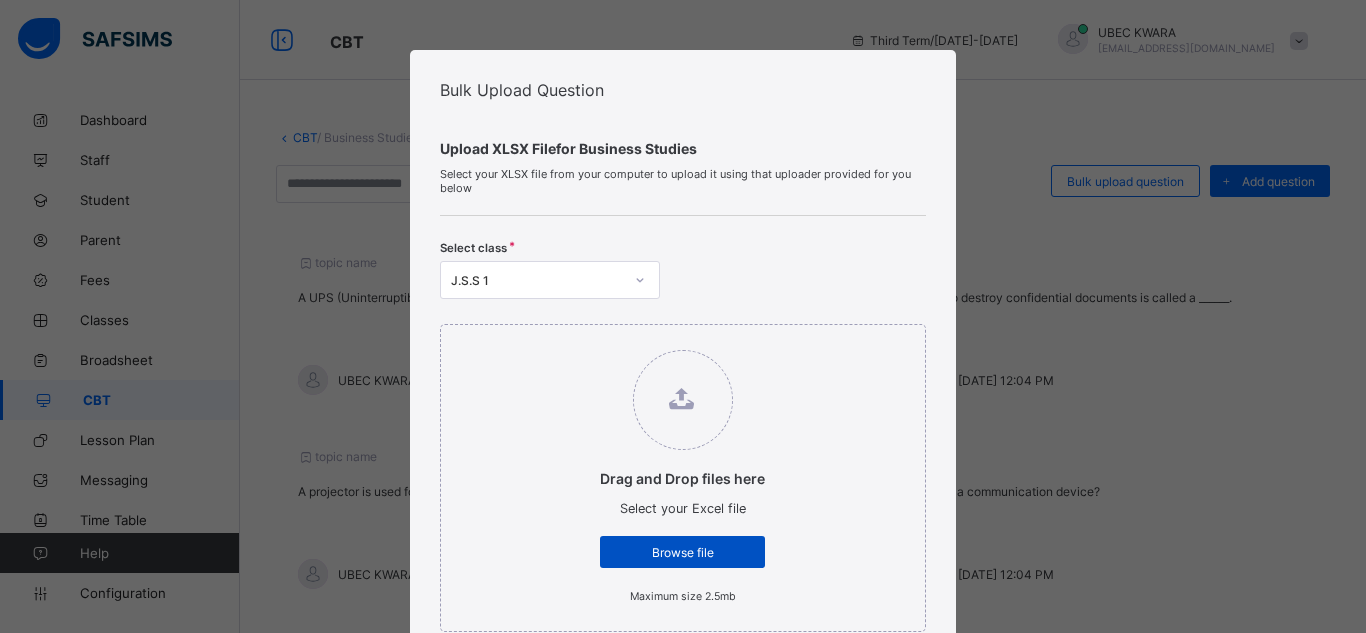 click on "Browse file" at bounding box center (682, 552) 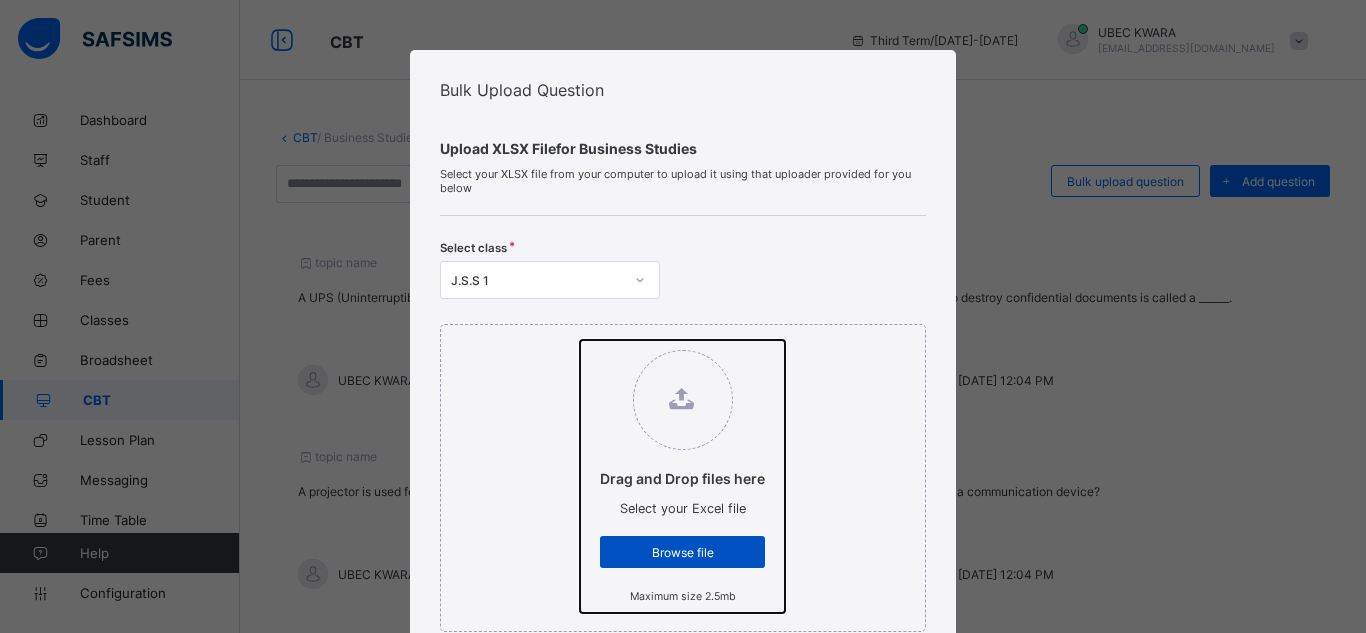click on "Drag and Drop files here Select your Excel file Browse file Maximum size 2.5mb" at bounding box center (580, 340) 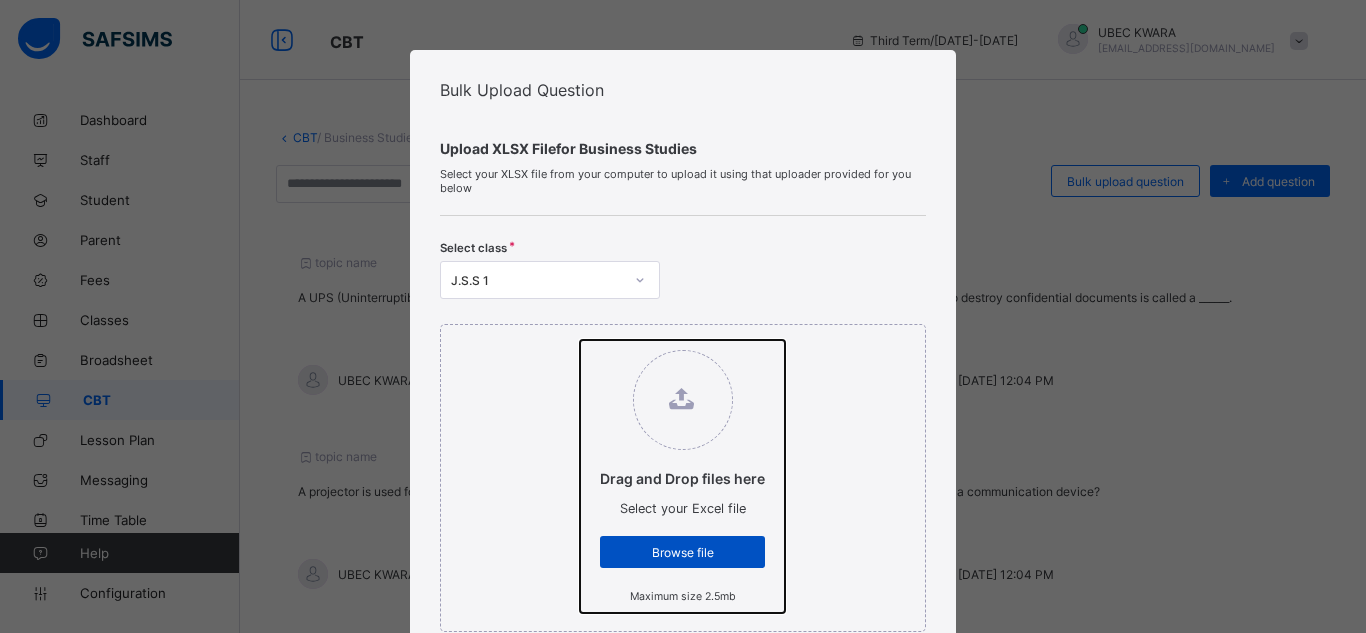 type on "**********" 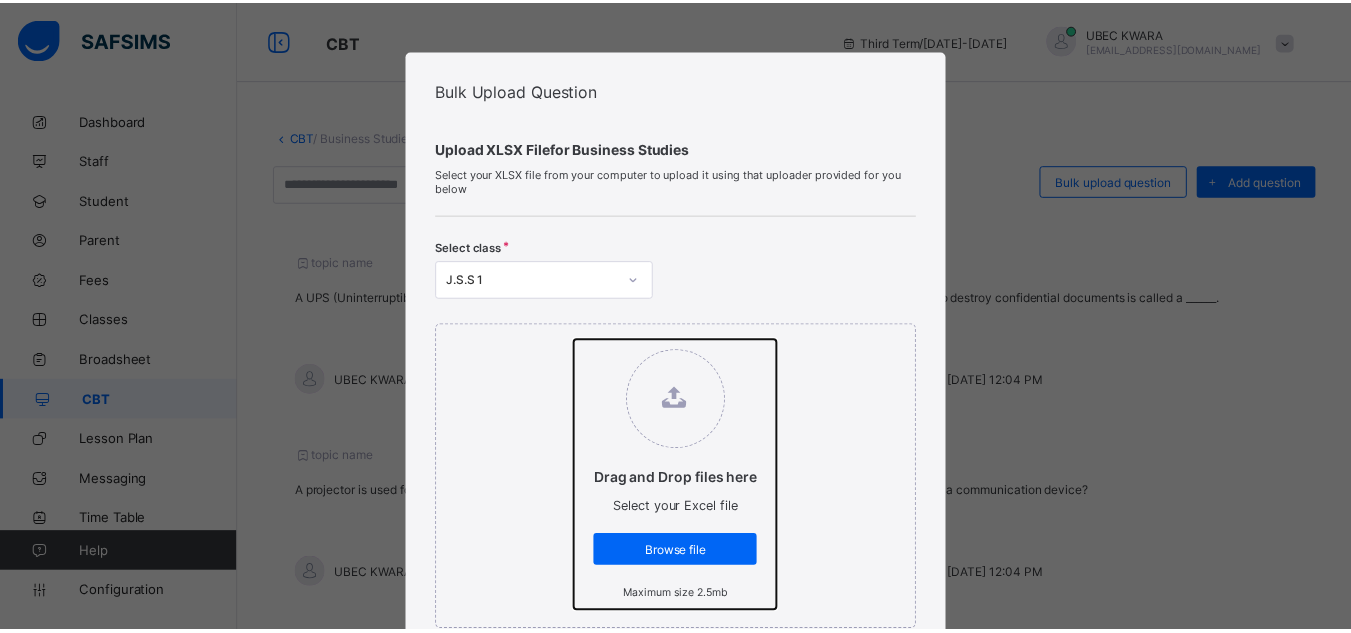 scroll, scrollTop: 554, scrollLeft: 0, axis: vertical 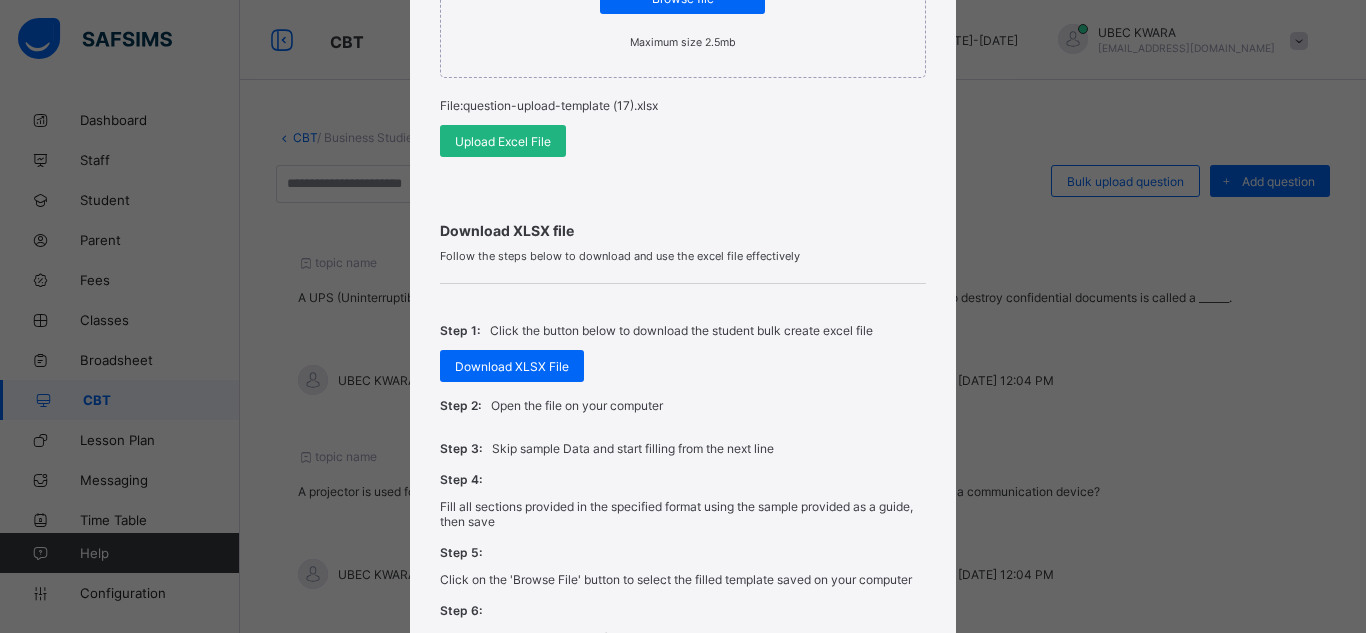 click on "Upload Excel File" at bounding box center [503, 141] 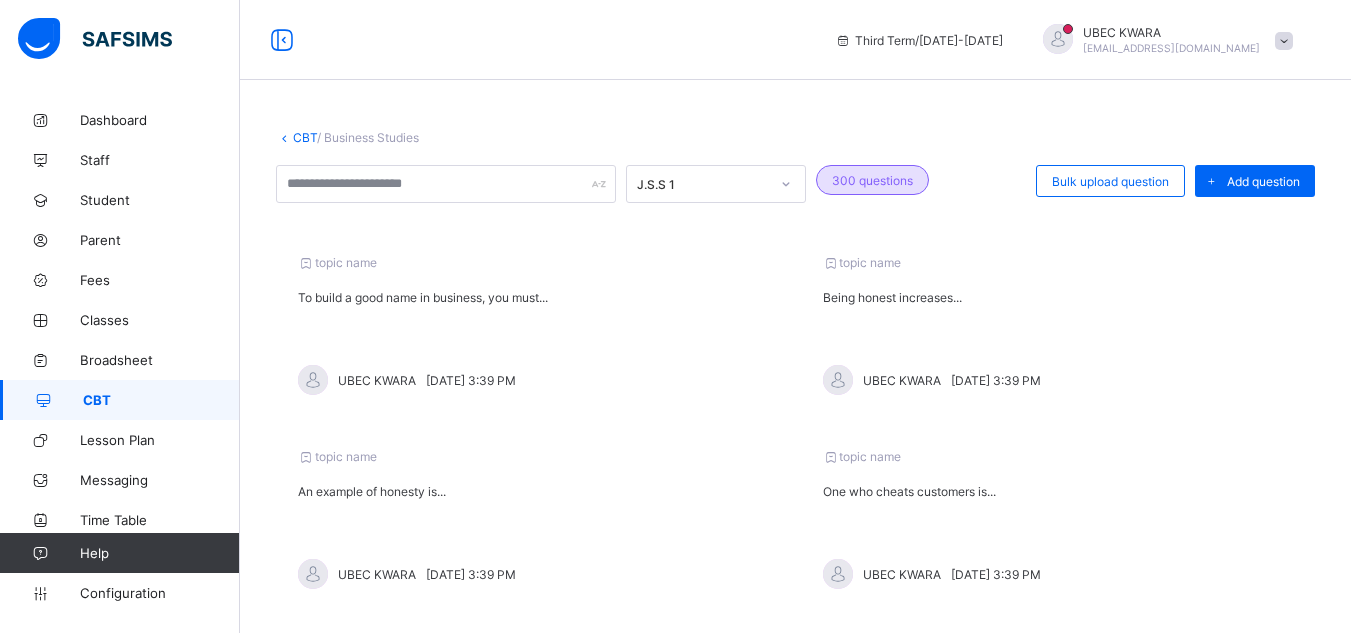 scroll, scrollTop: 0, scrollLeft: 0, axis: both 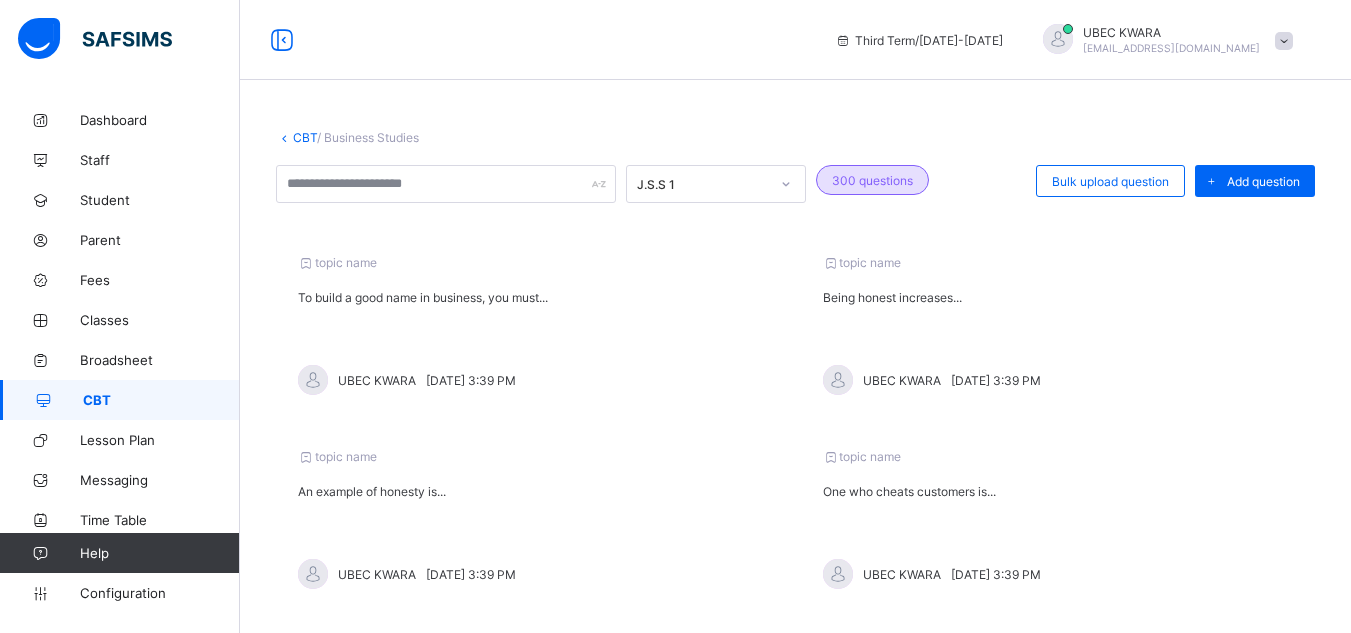 click on "topic name To build a good name in business, you must... UBEC  KWARA [DATE] 3:39 PM" at bounding box center (533, 325) 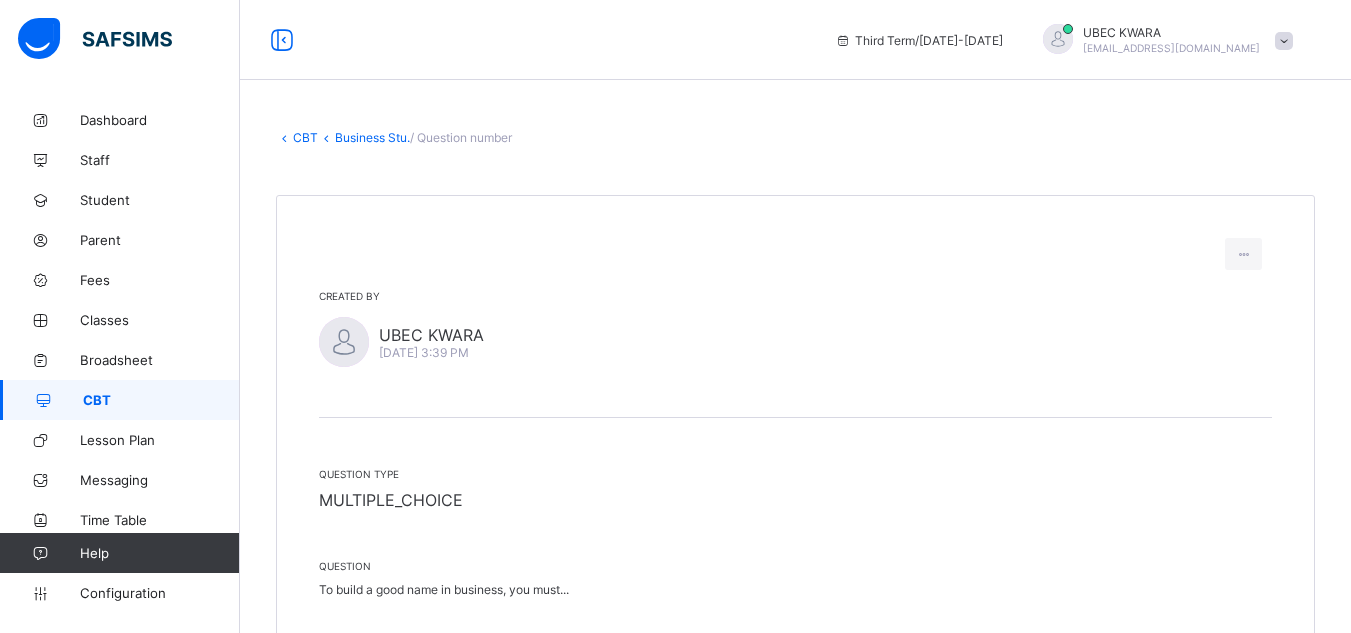 click on "CBT" at bounding box center (305, 137) 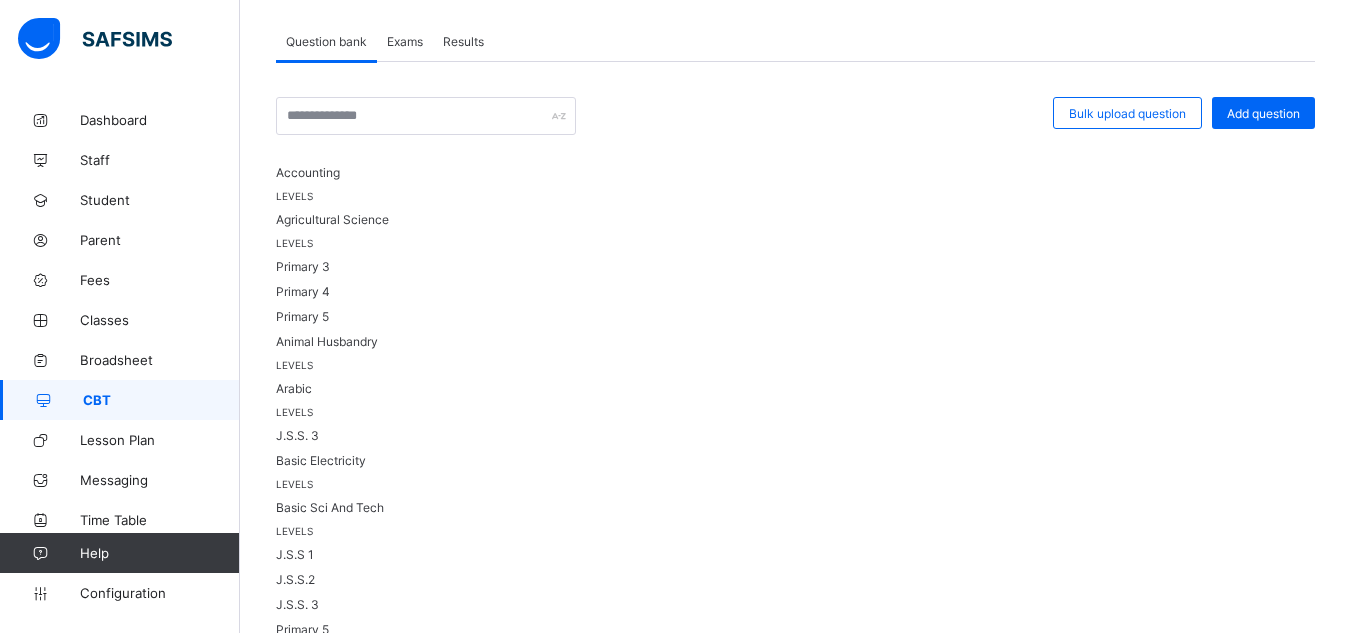 scroll, scrollTop: 120, scrollLeft: 0, axis: vertical 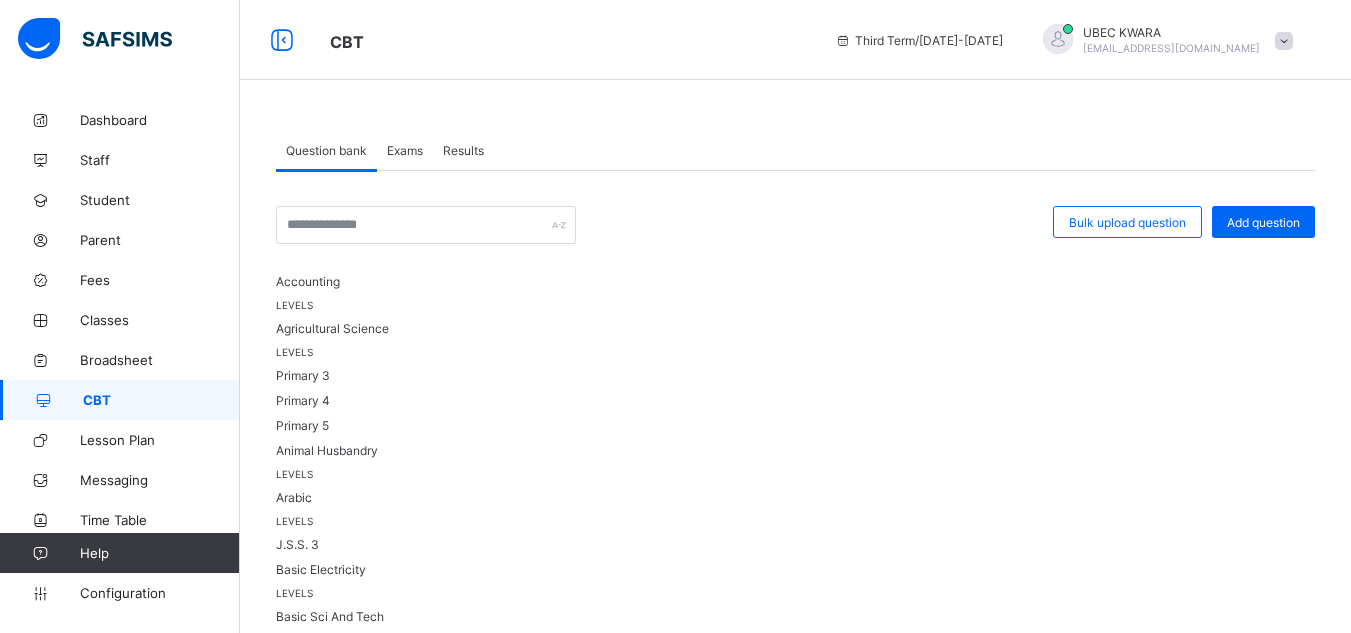 click on "Exams" at bounding box center [405, 150] 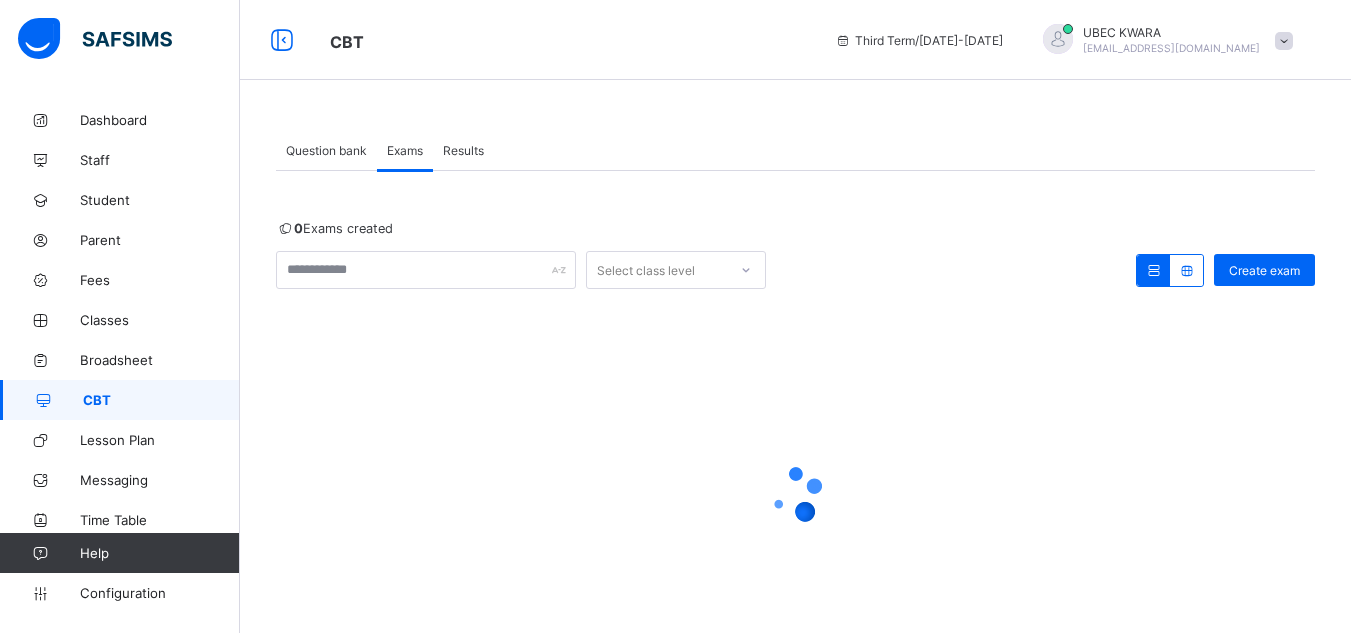 click on "Question bank" at bounding box center [326, 150] 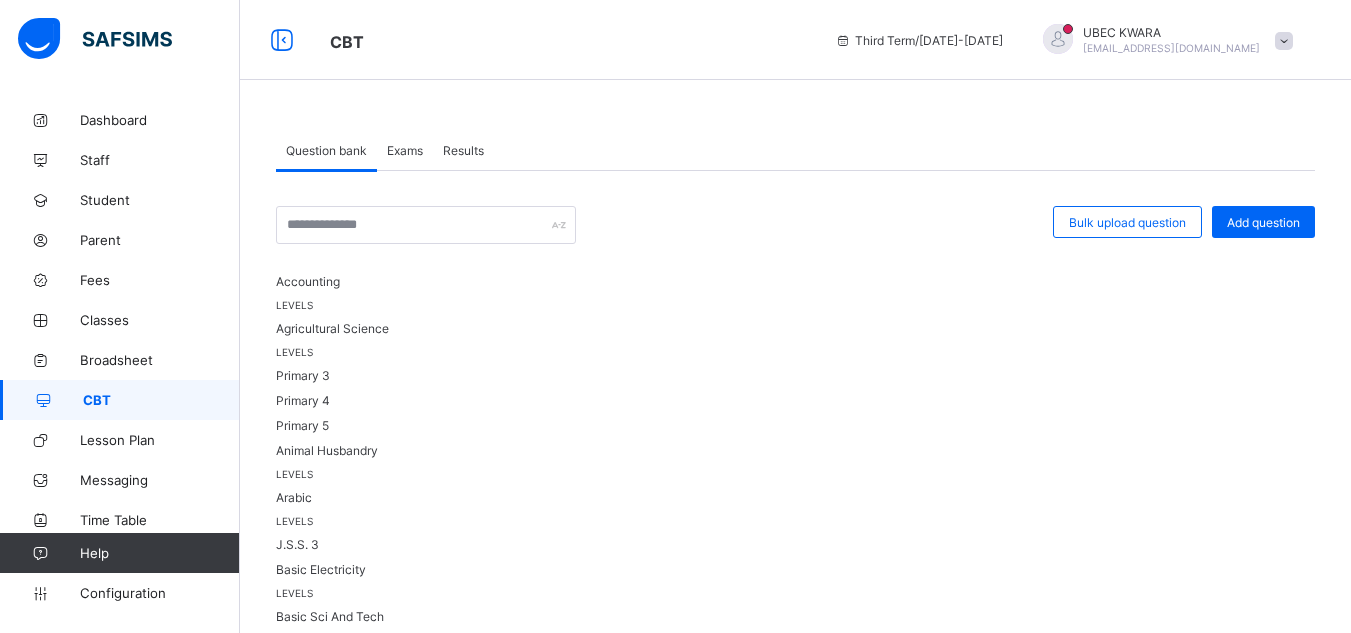 click on "Exams" at bounding box center [405, 150] 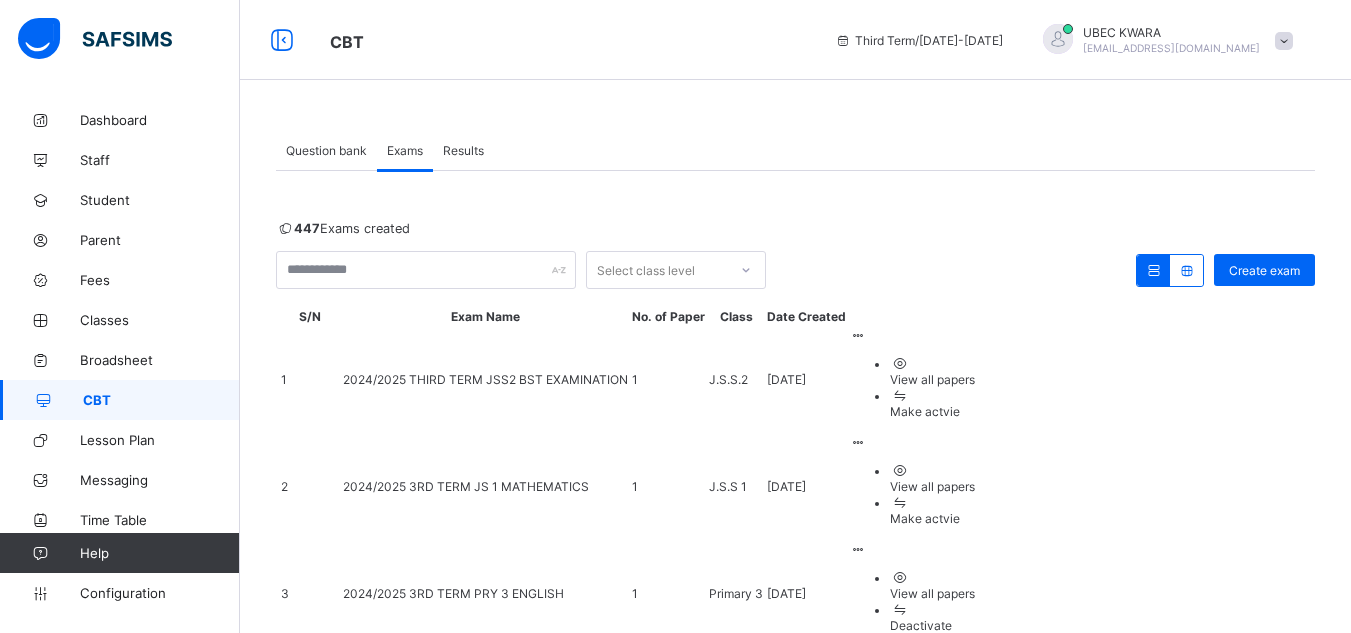click on "Question bank" at bounding box center [326, 150] 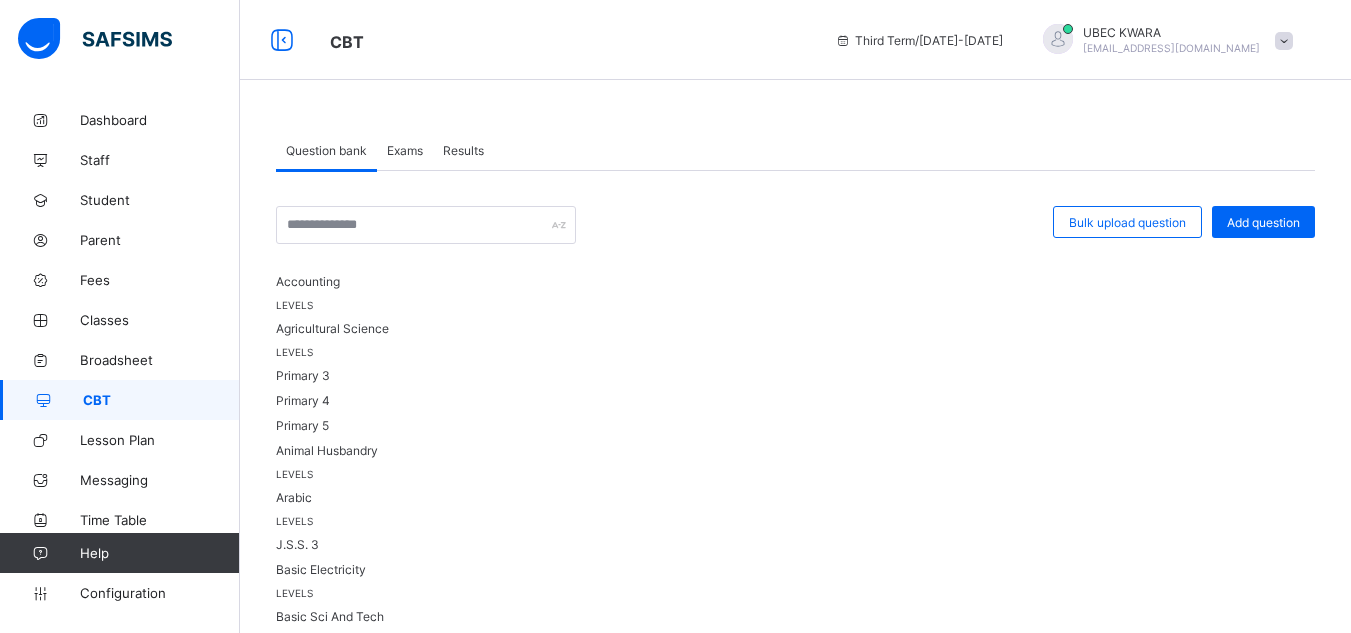 click on "Exams" at bounding box center (405, 150) 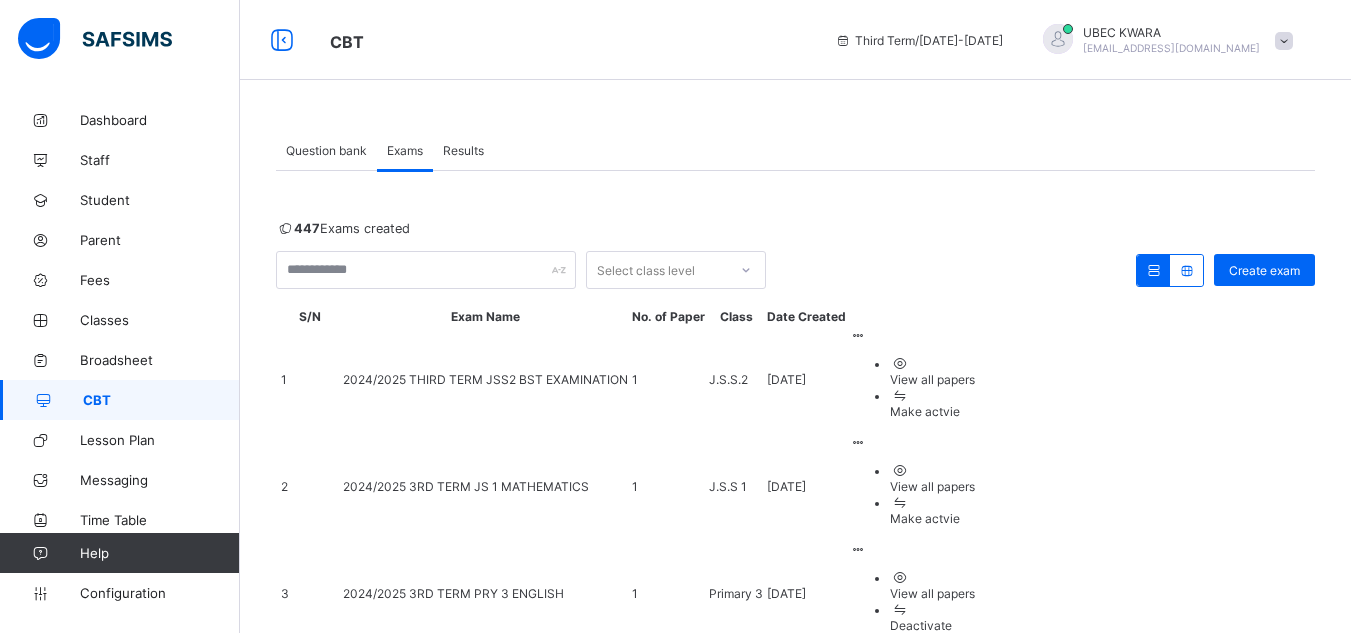 click on "Question bank" at bounding box center [326, 150] 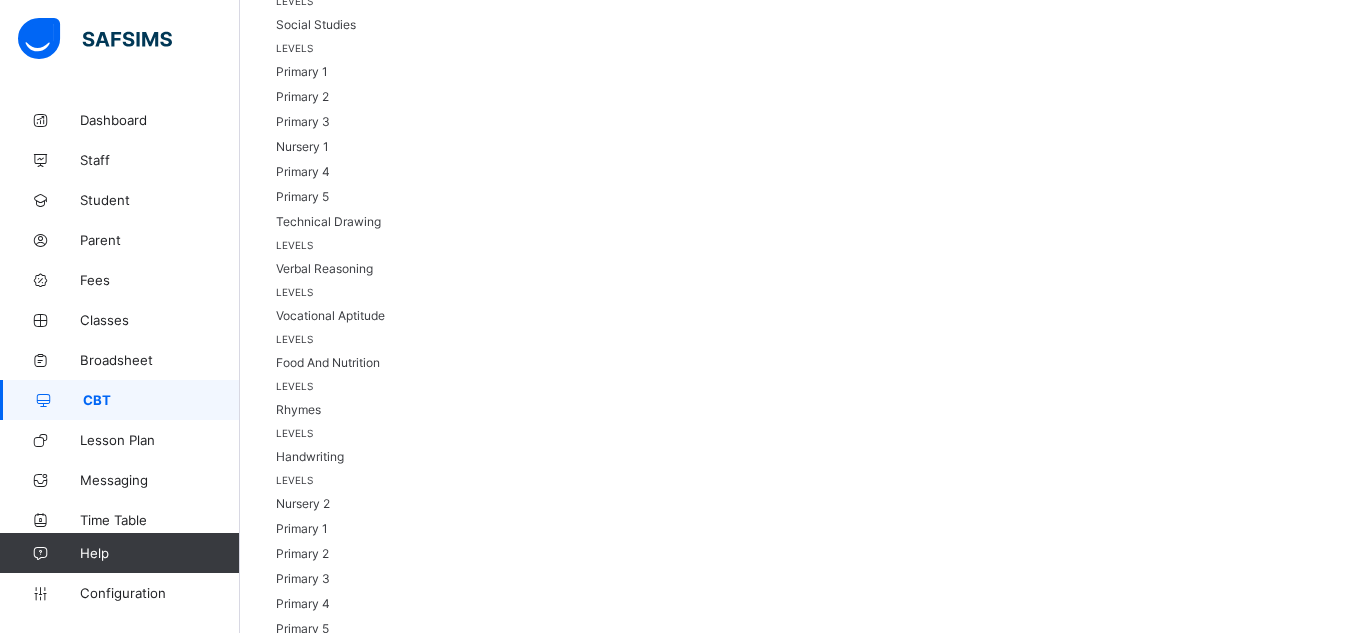 scroll, scrollTop: 3586, scrollLeft: 0, axis: vertical 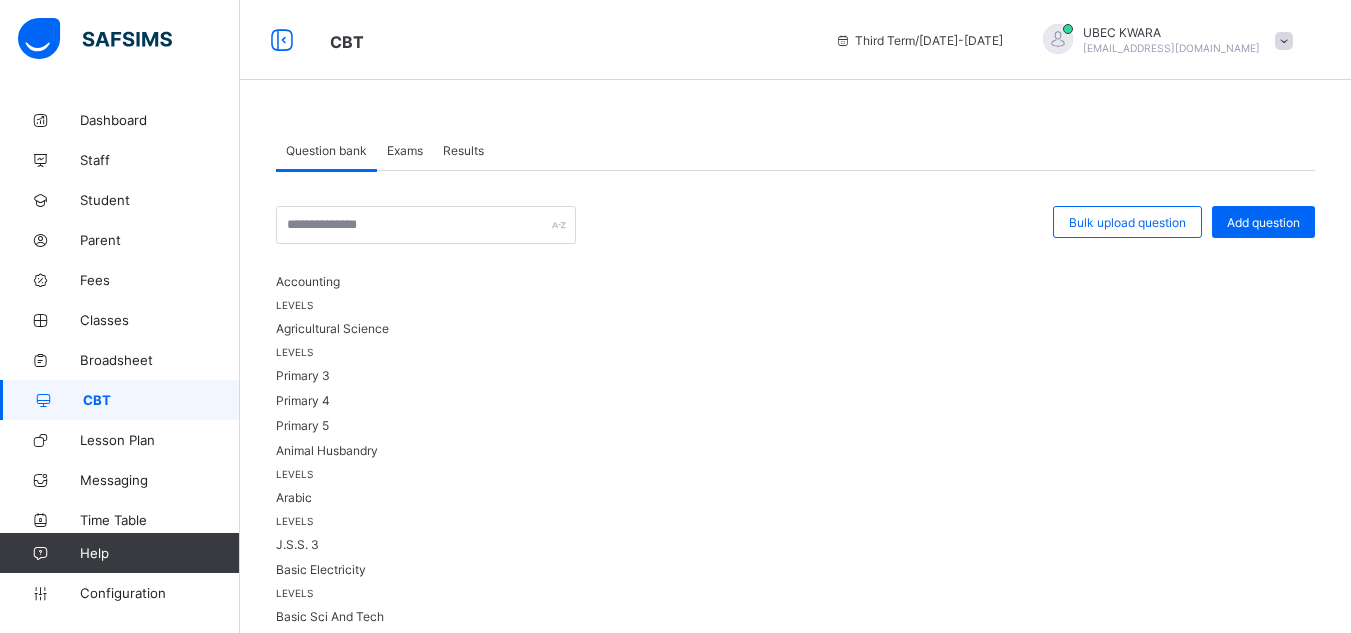 click on "Exams" at bounding box center (405, 150) 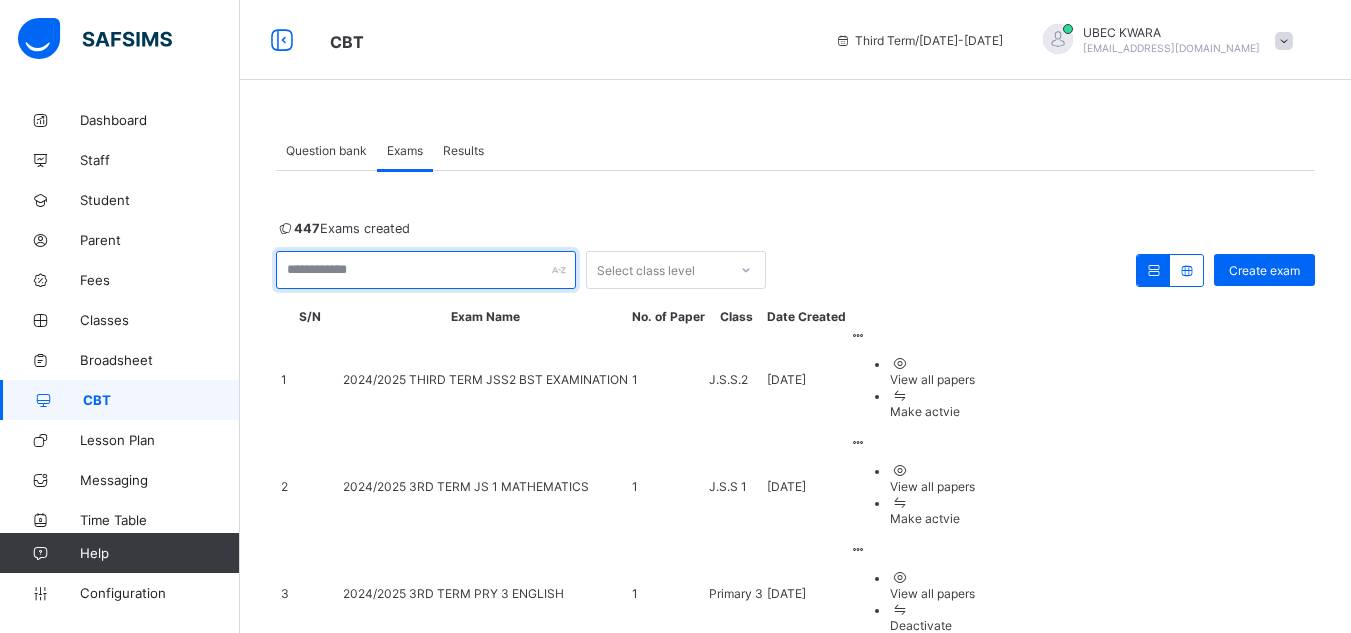 click at bounding box center (426, 270) 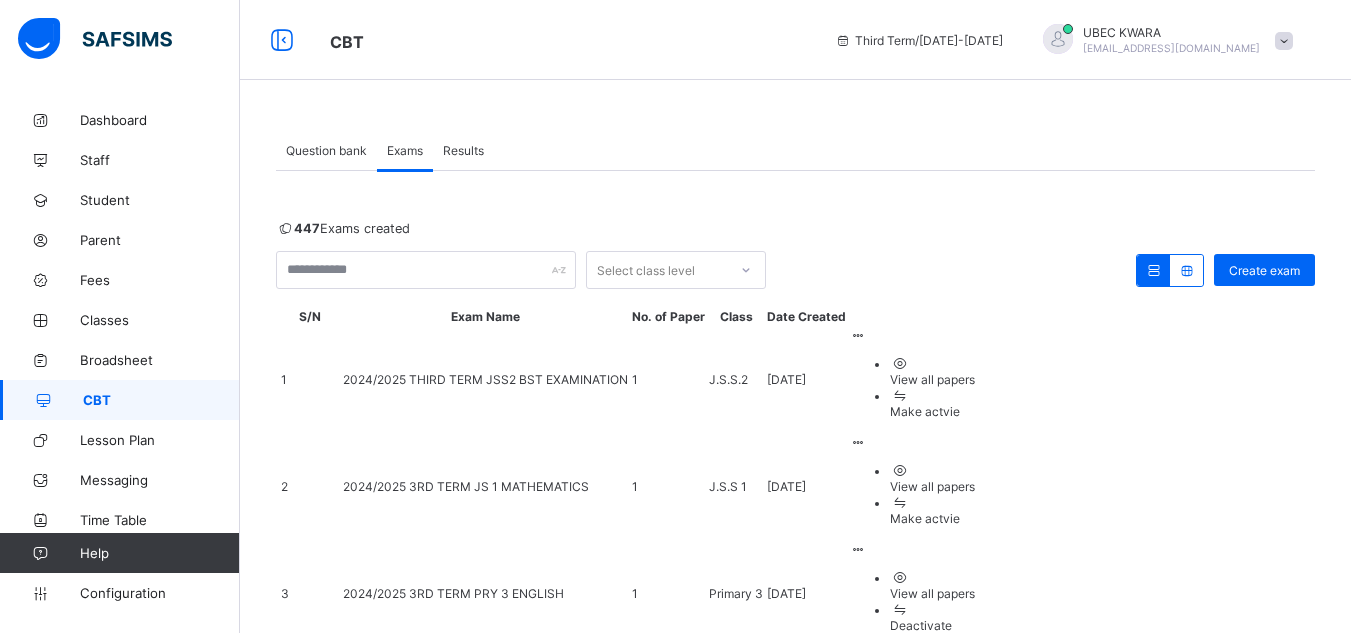 click on "Results" at bounding box center [463, 150] 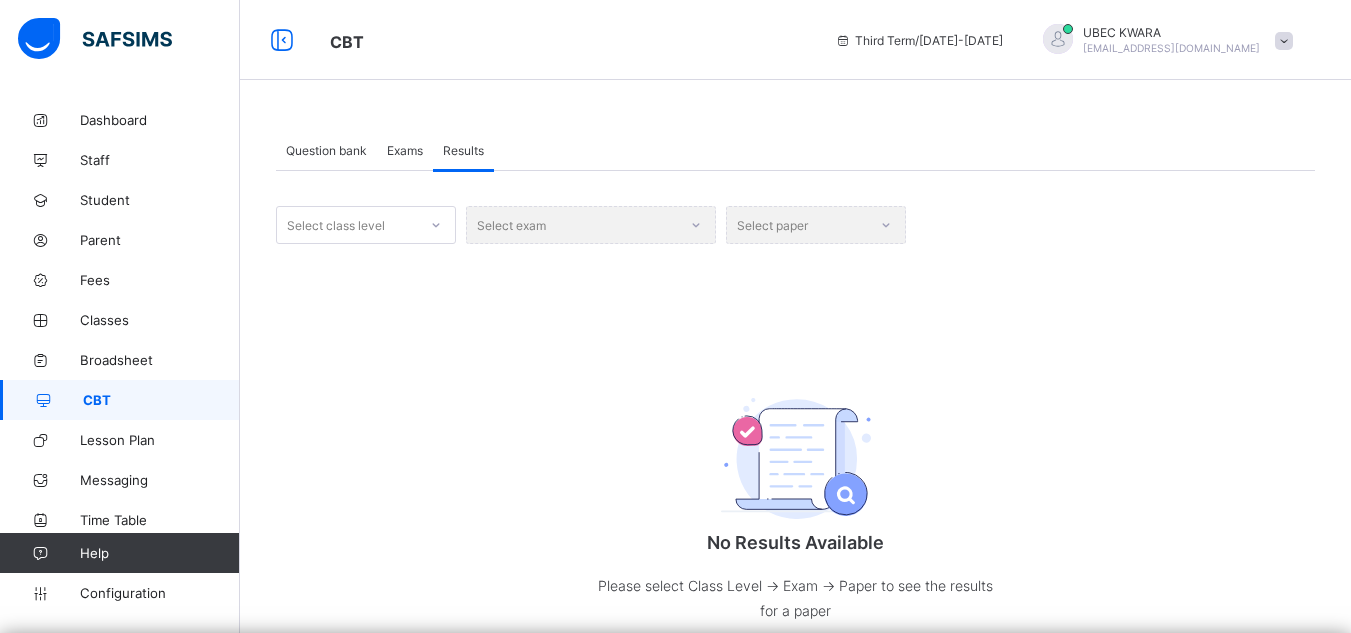 click on "Results" at bounding box center [463, 150] 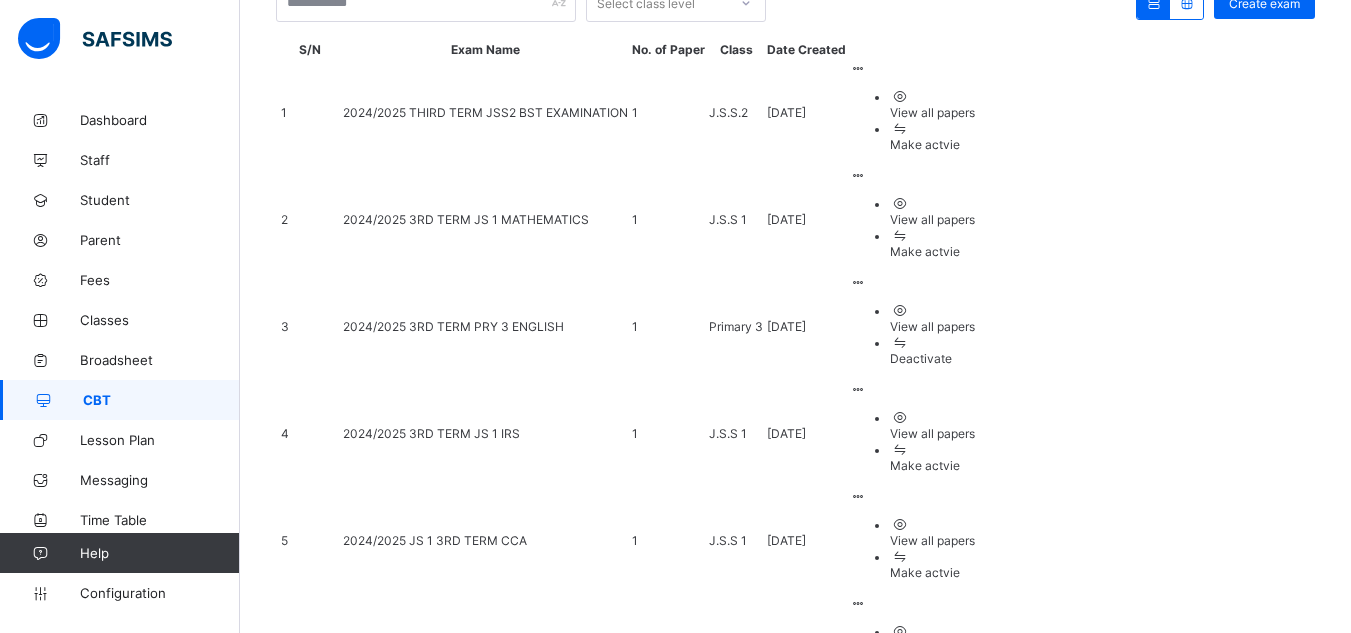 scroll, scrollTop: 0, scrollLeft: 0, axis: both 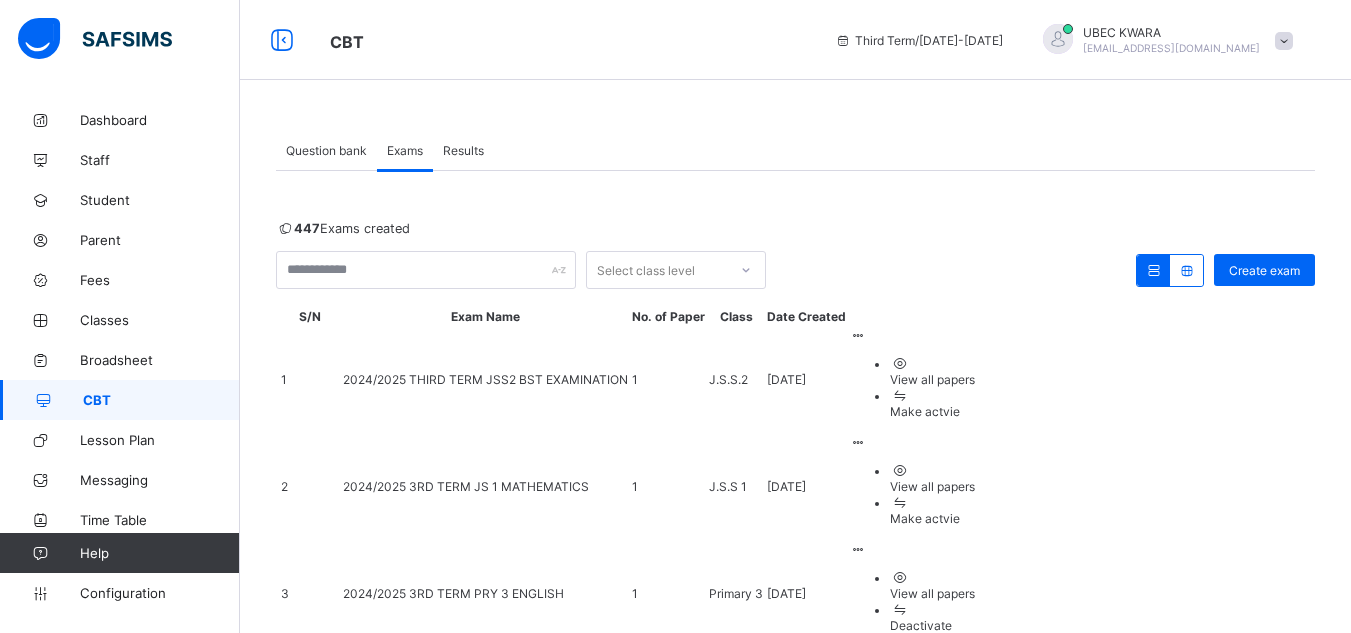 click on "Question bank" at bounding box center (326, 150) 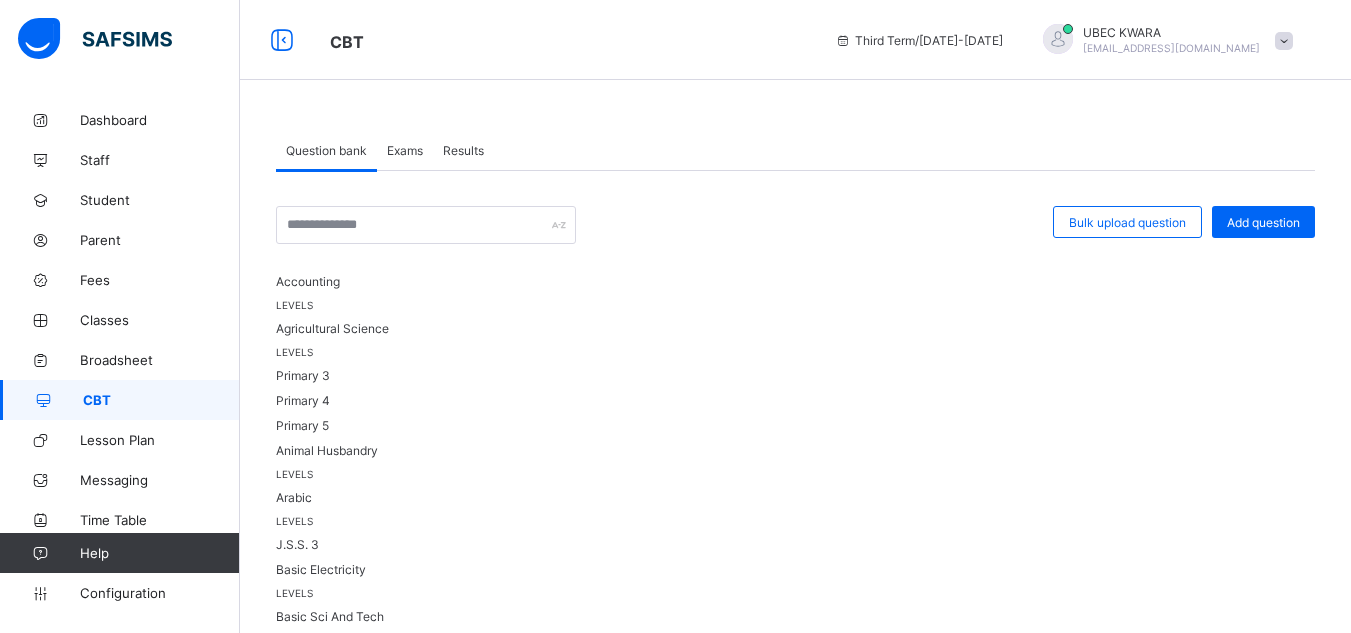 click on "Exams" at bounding box center (405, 150) 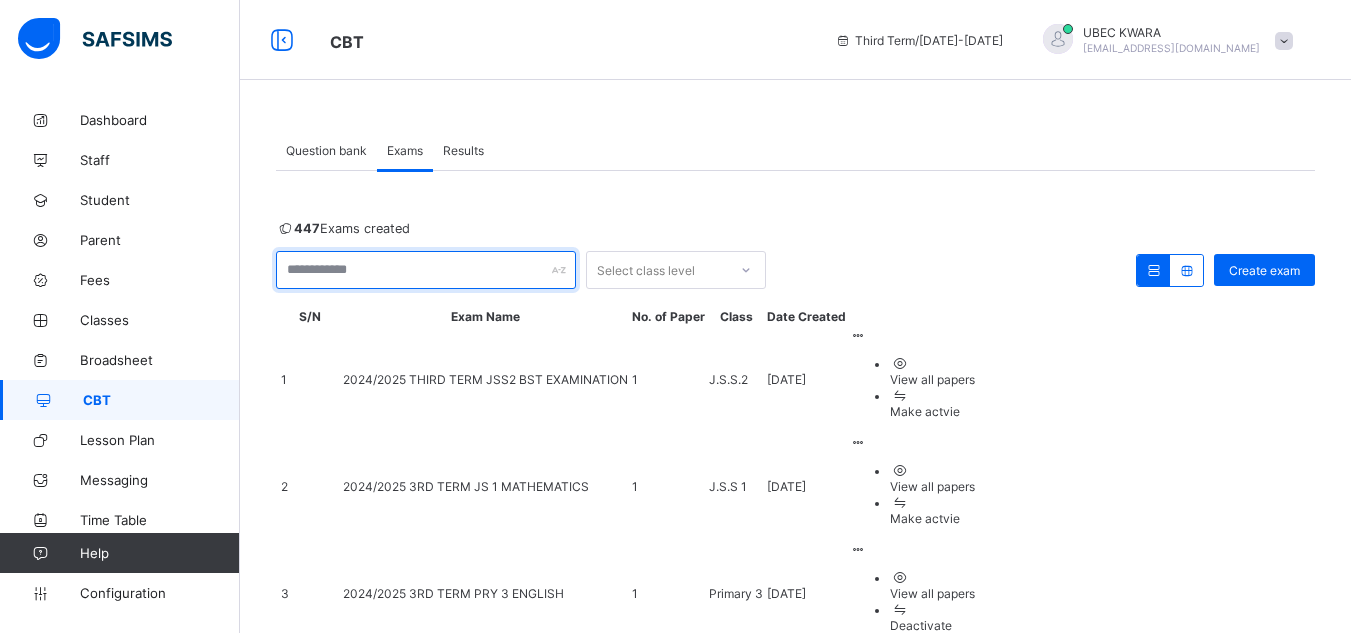 click at bounding box center [426, 270] 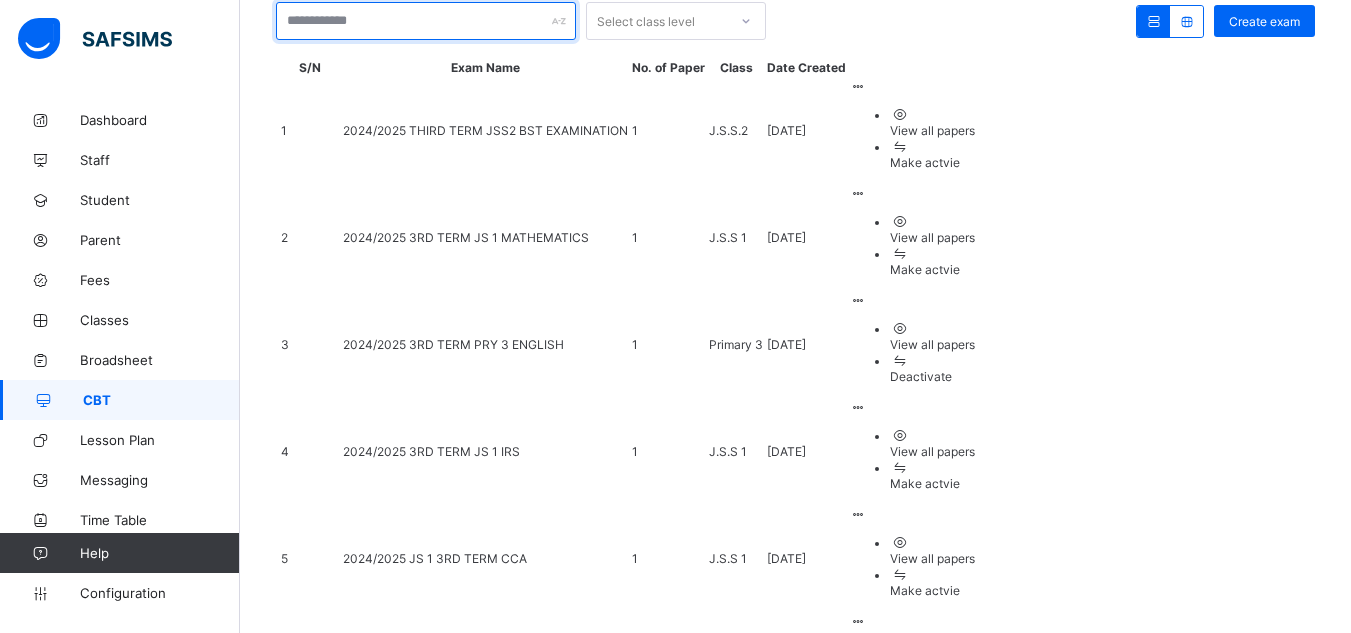 scroll, scrollTop: 268, scrollLeft: 0, axis: vertical 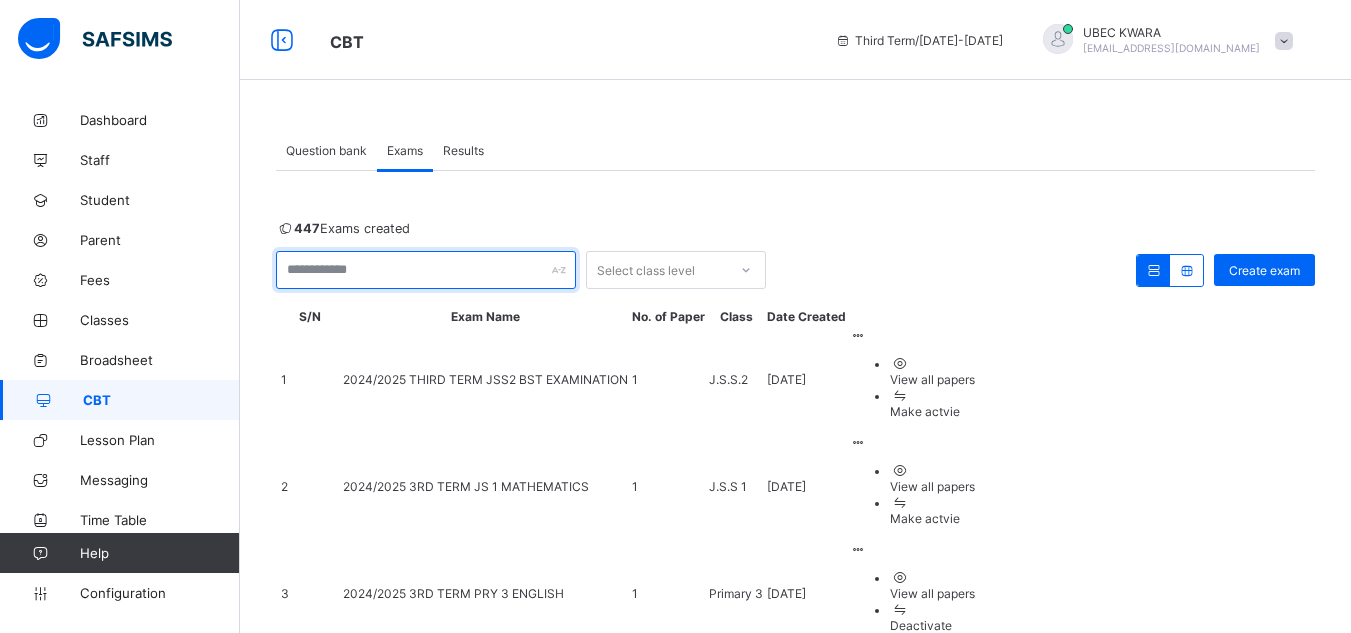 click at bounding box center [426, 270] 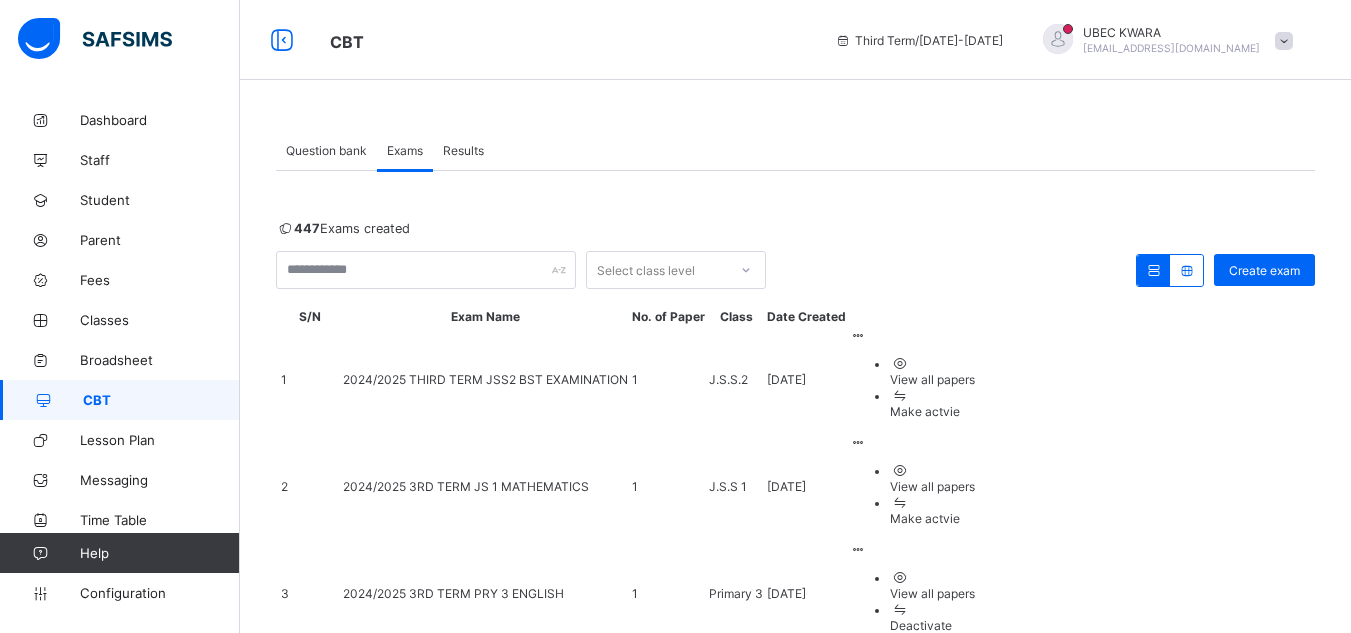 click on "Question bank" at bounding box center (326, 150) 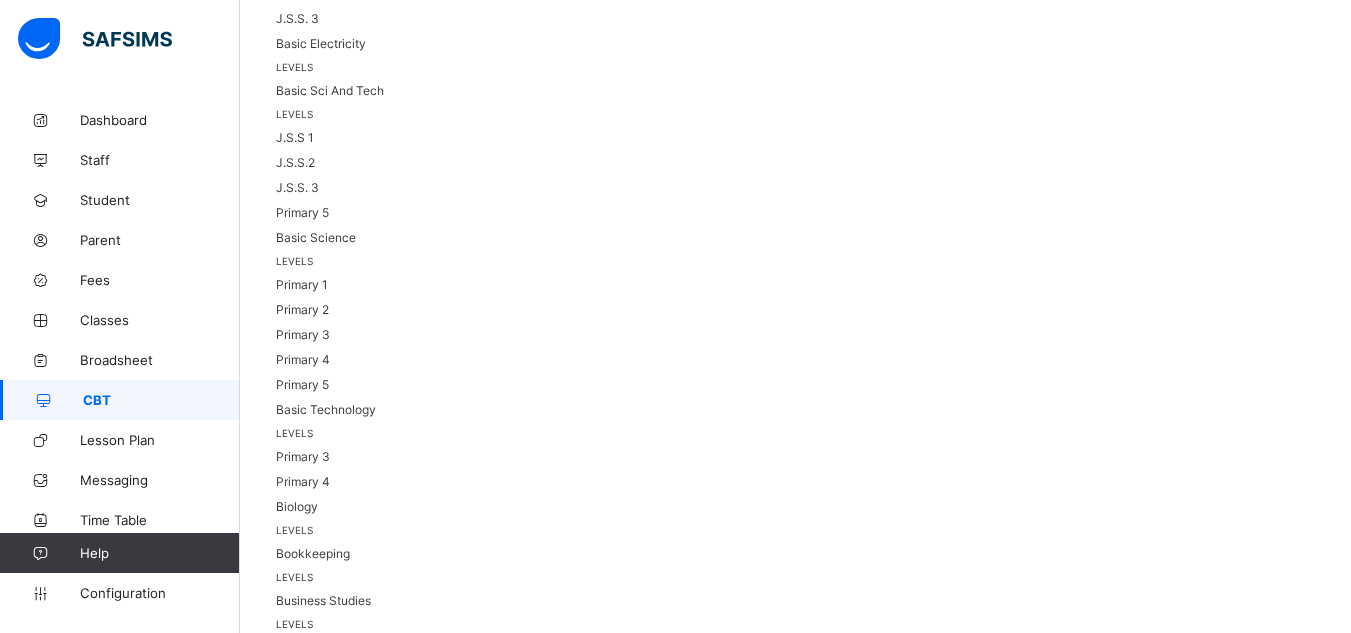 scroll, scrollTop: 506, scrollLeft: 0, axis: vertical 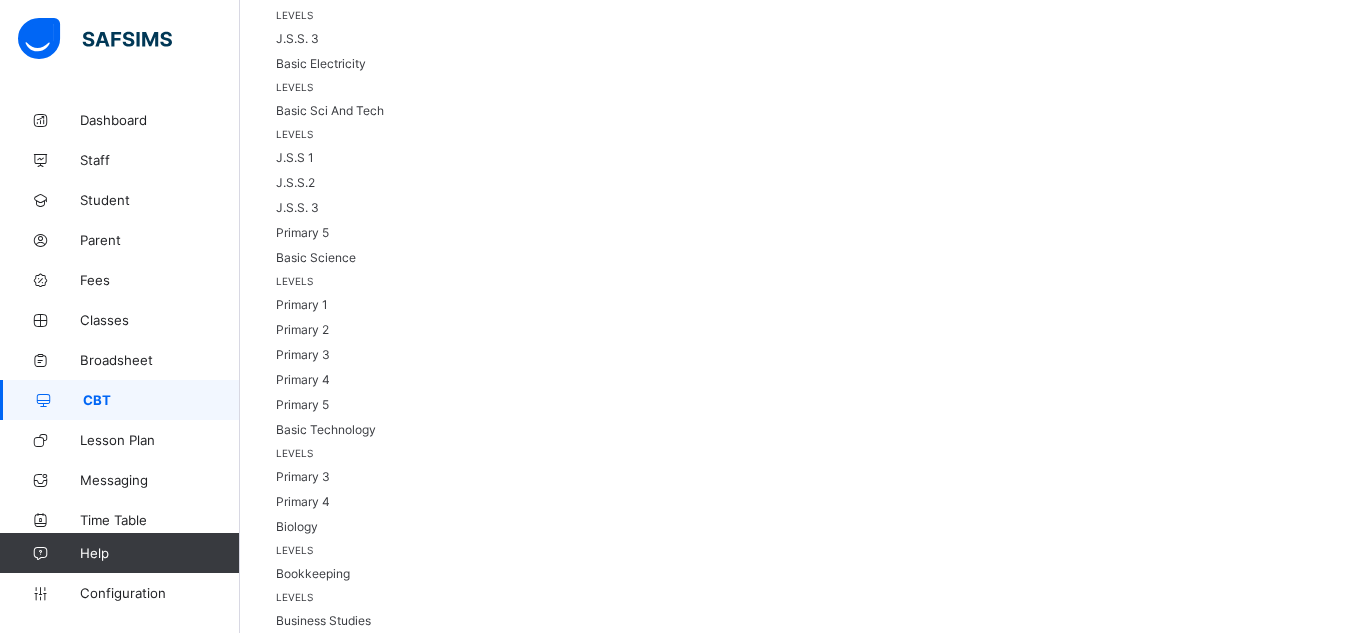 click on "J.S.S.2" at bounding box center (295, 692) 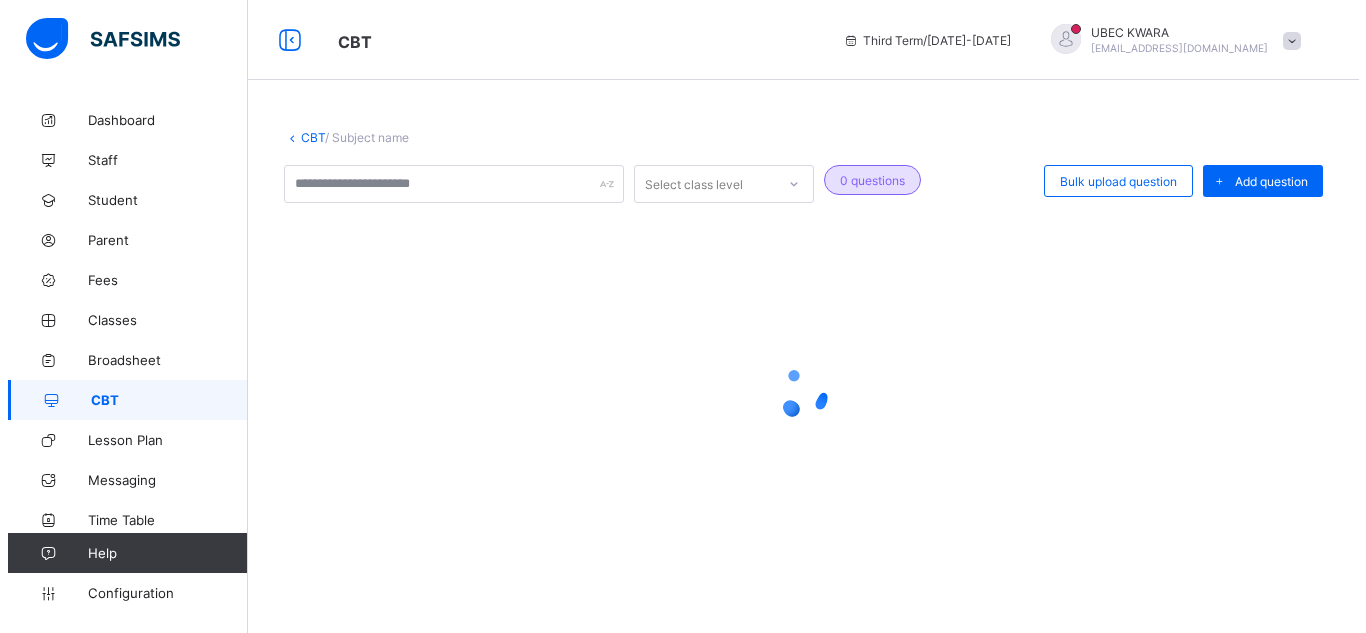 scroll, scrollTop: 0, scrollLeft: 0, axis: both 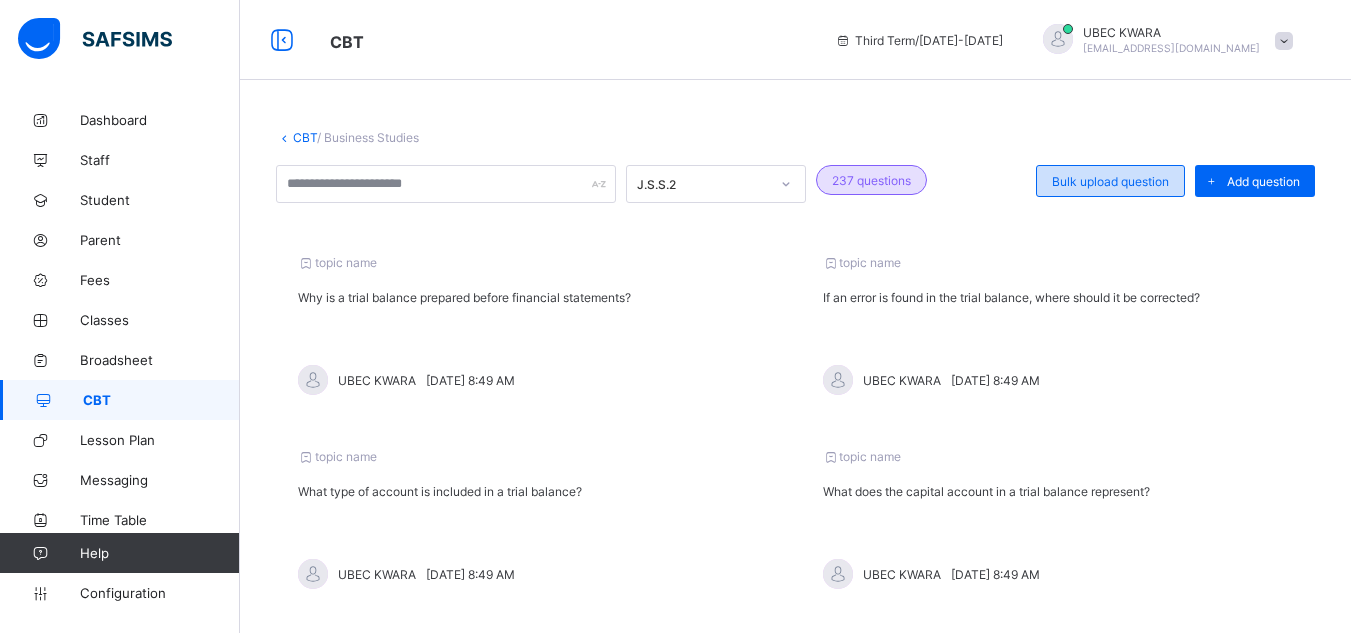 click on "Bulk upload question" at bounding box center [1110, 181] 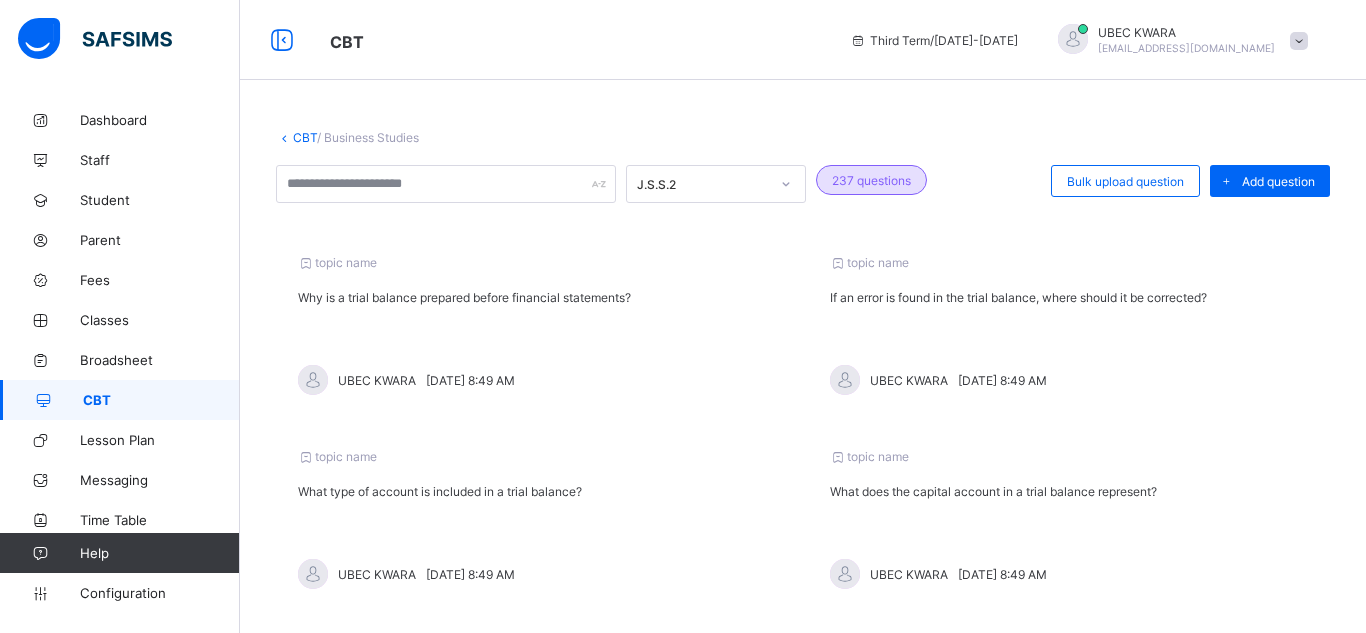 click on "Select..." at bounding box center [651, 1603] 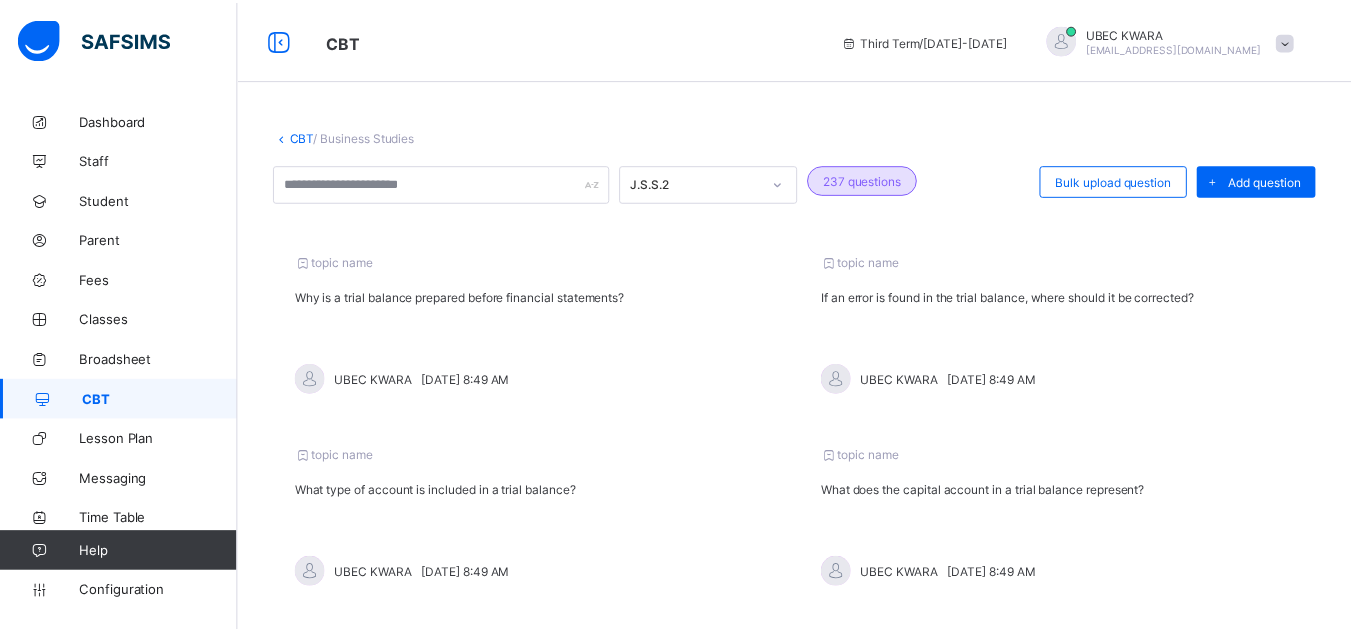 scroll, scrollTop: 0, scrollLeft: 0, axis: both 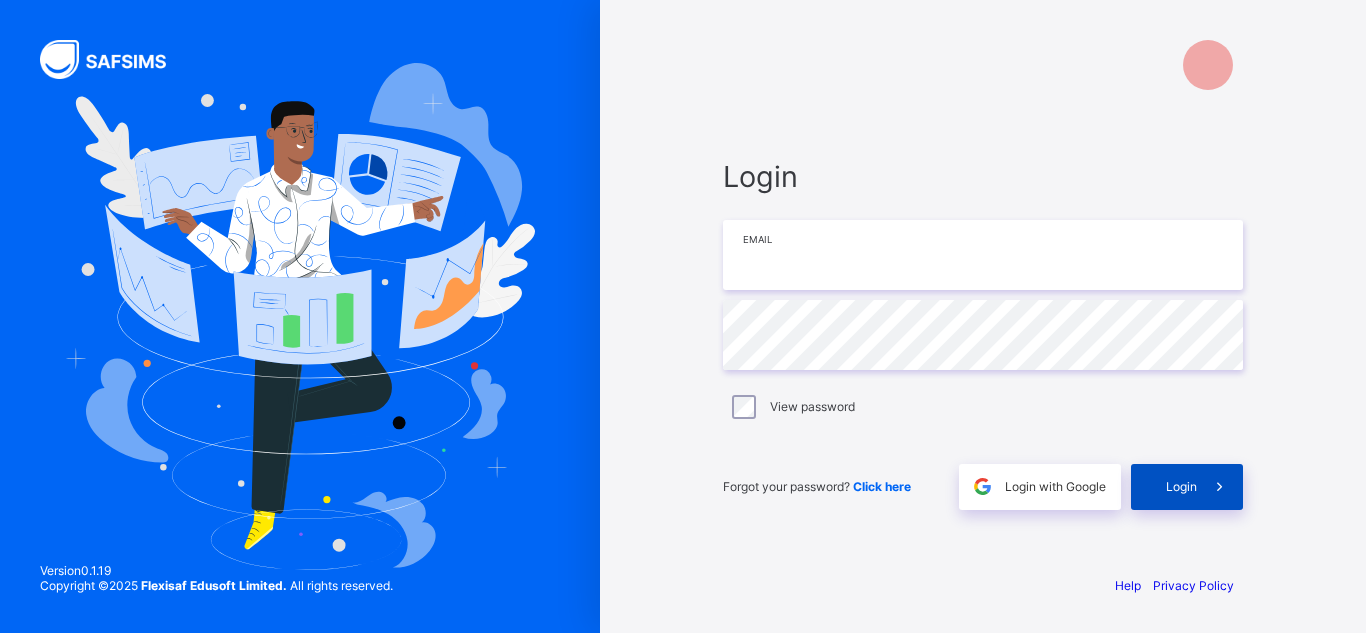 type on "**********" 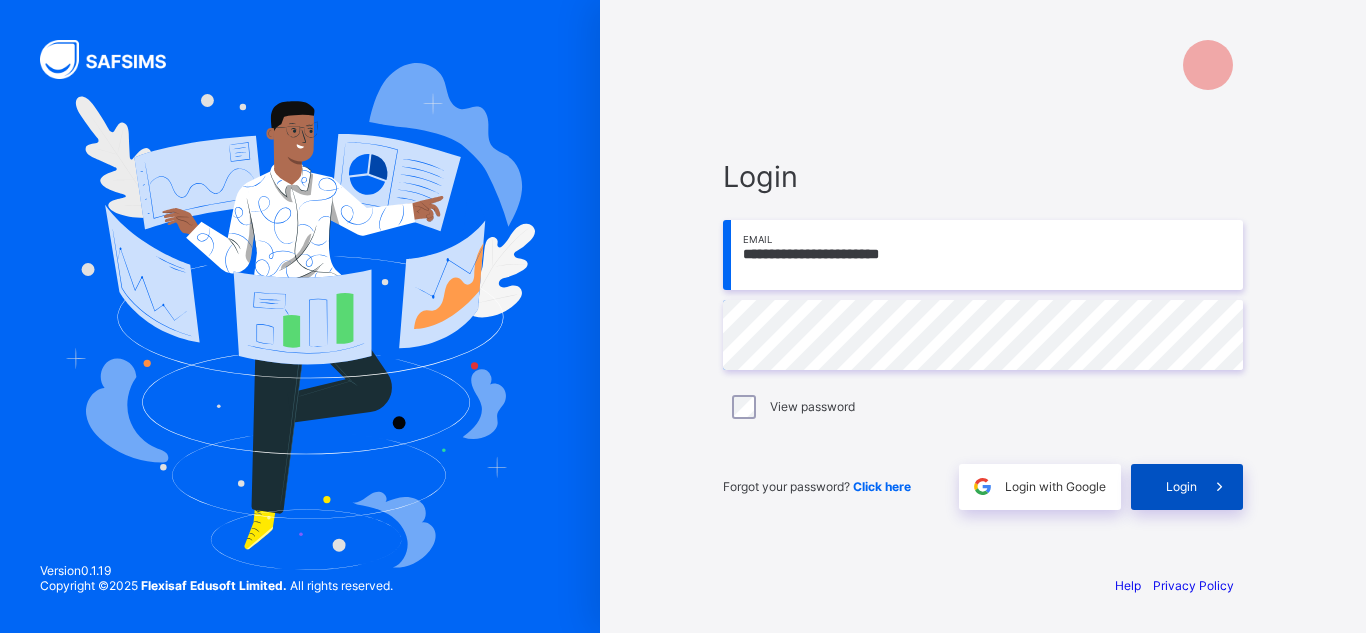 click on "Login" at bounding box center (1181, 486) 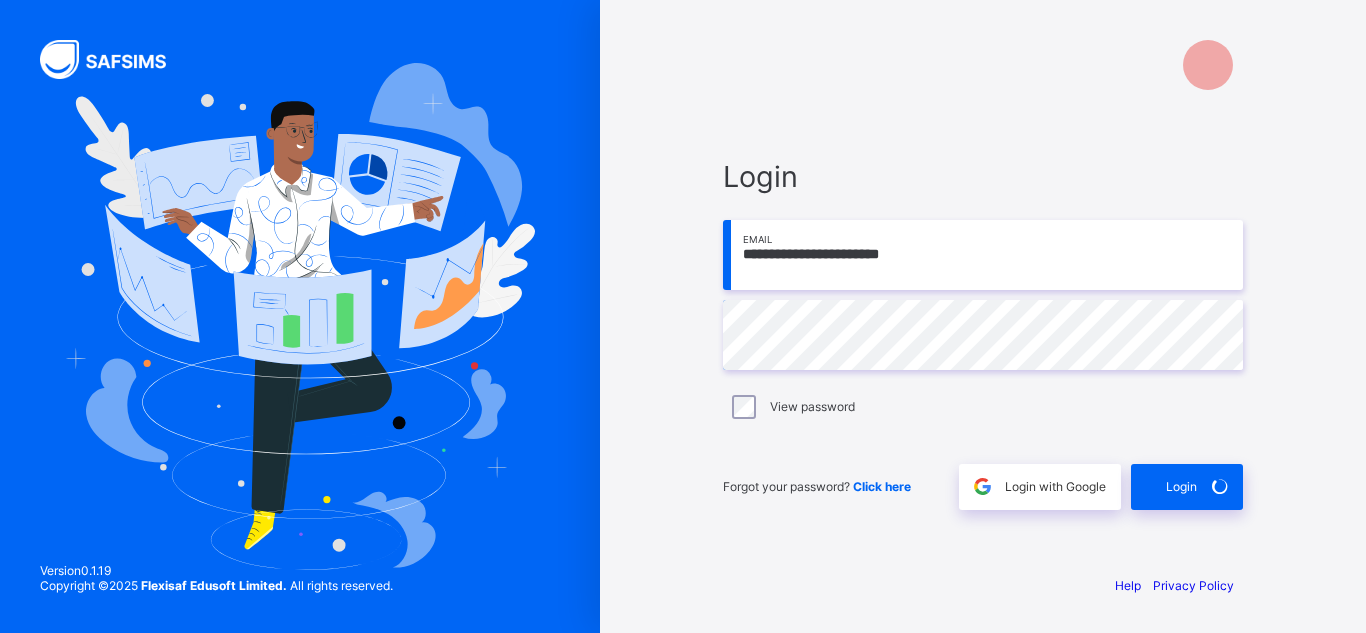 click on "**********" at bounding box center [983, 334] 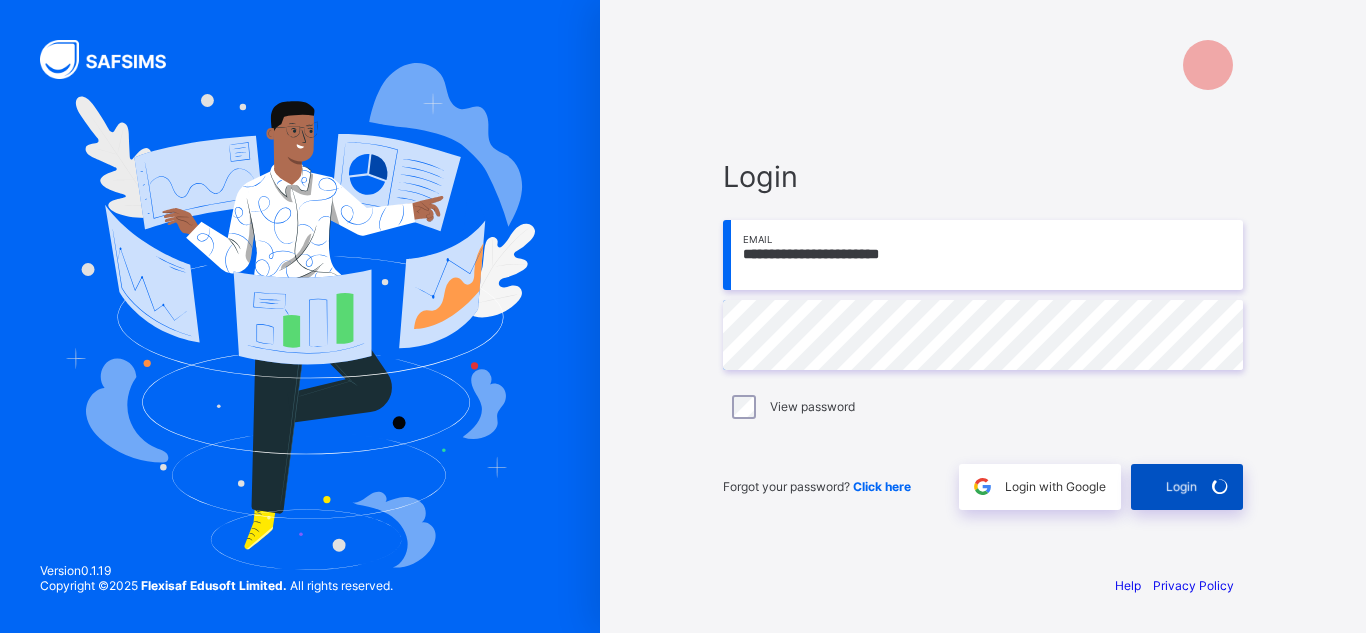click on "Login" at bounding box center [1187, 487] 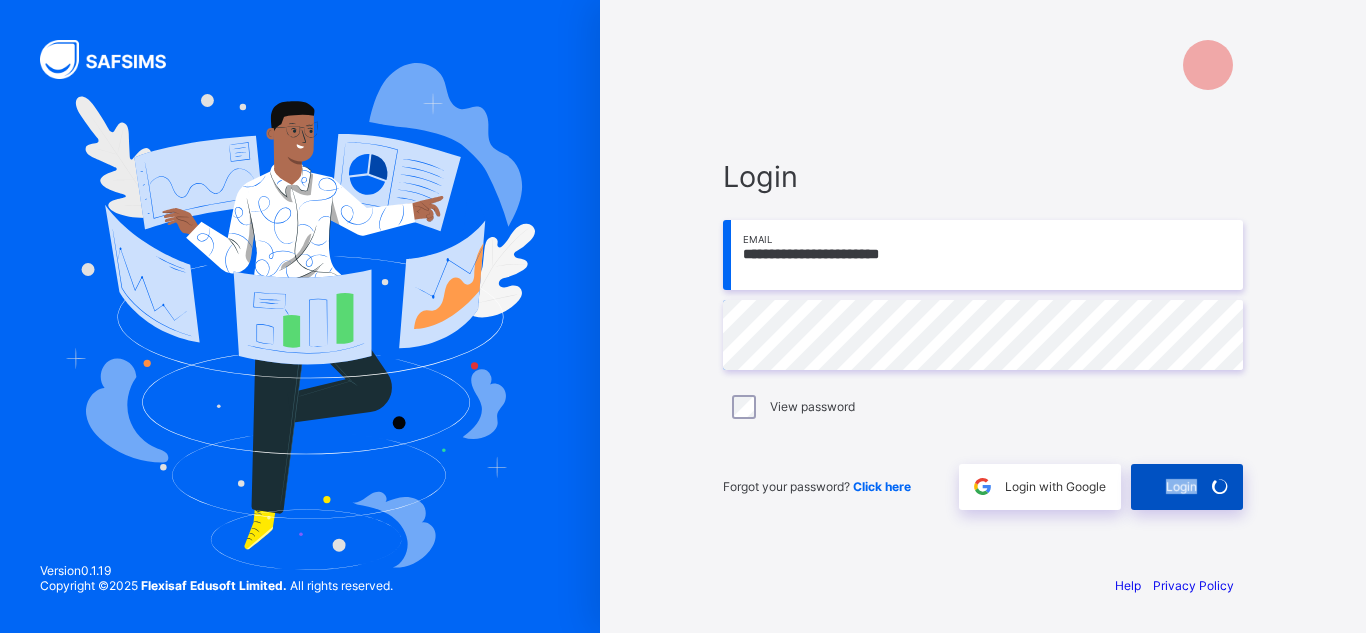 click on "Login" at bounding box center (1187, 487) 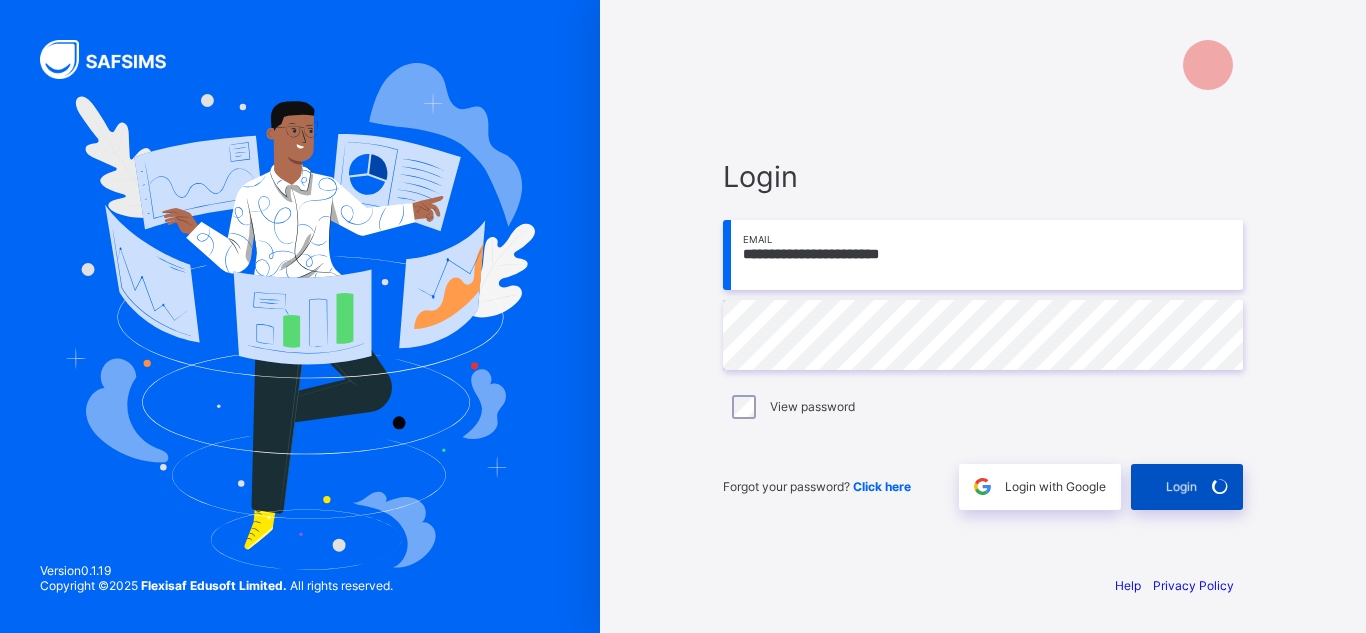 click at bounding box center [1220, 487] 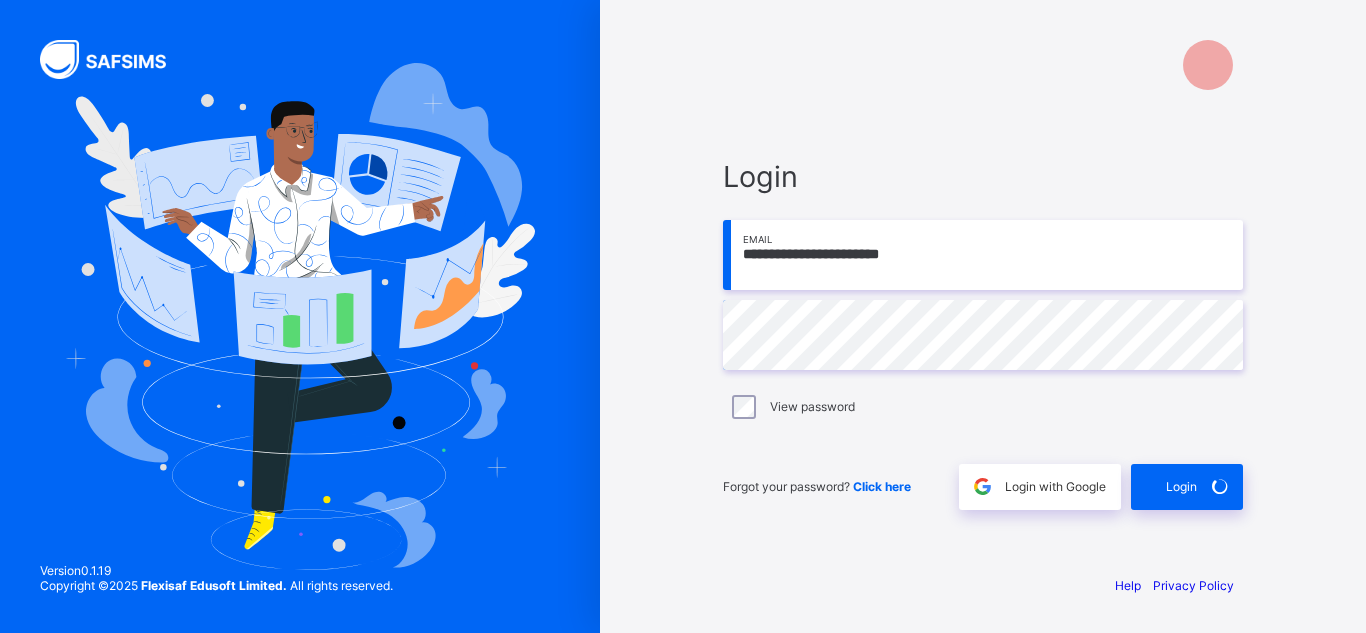 click at bounding box center (983, 65) 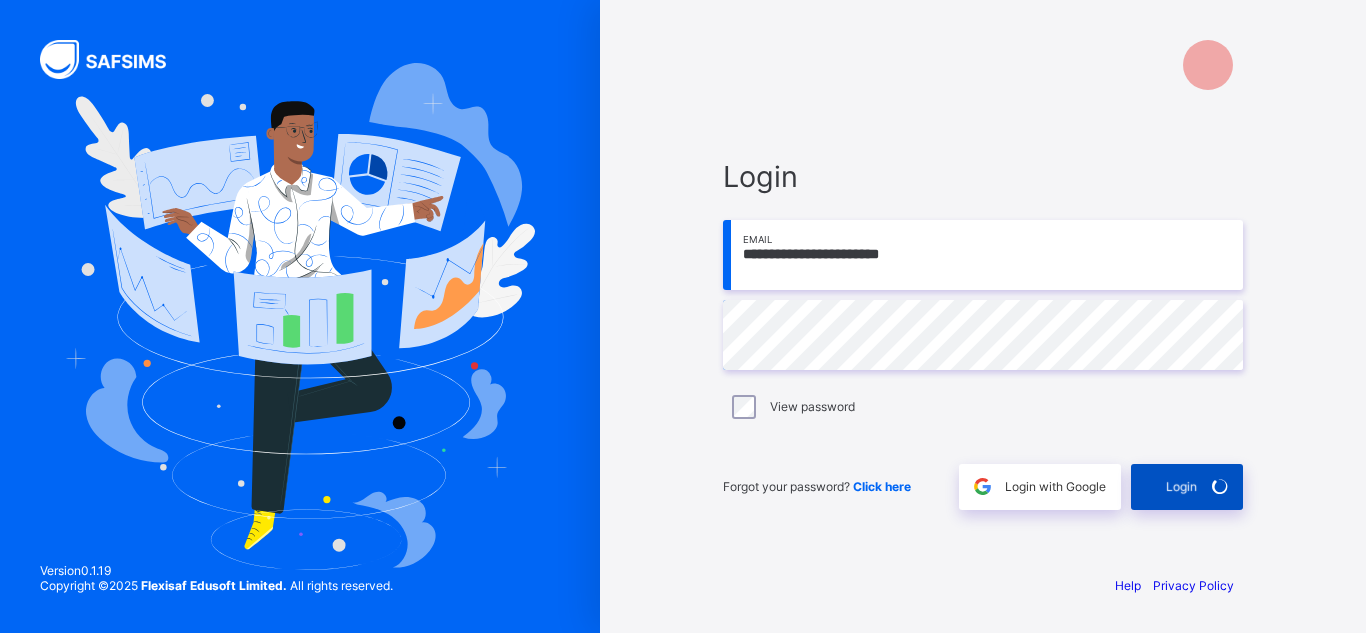 click on "Login" at bounding box center [1181, 486] 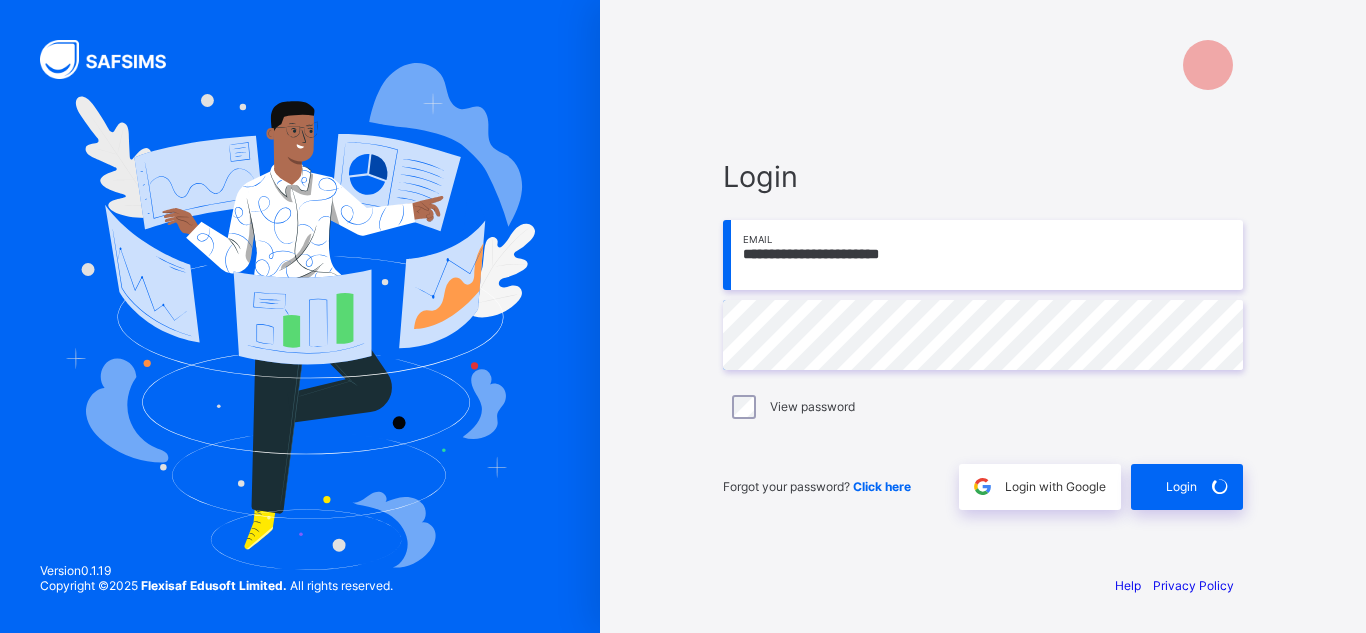 click at bounding box center (983, 65) 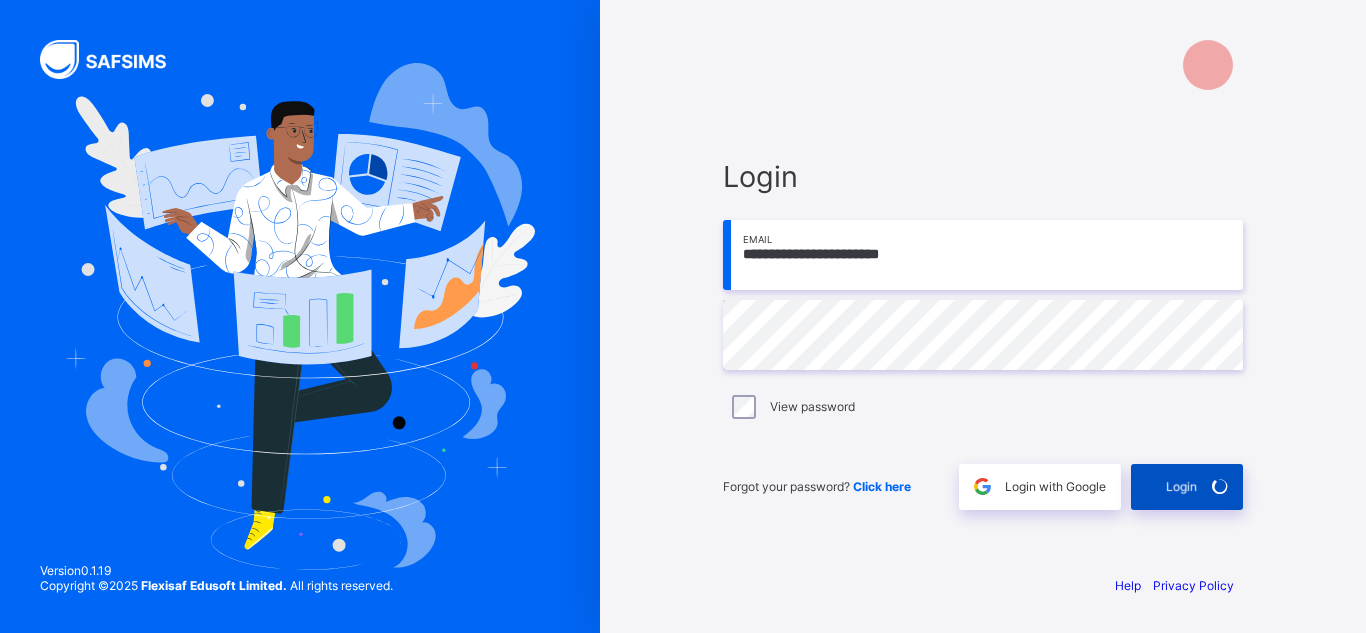 click on "Login" at bounding box center (1187, 487) 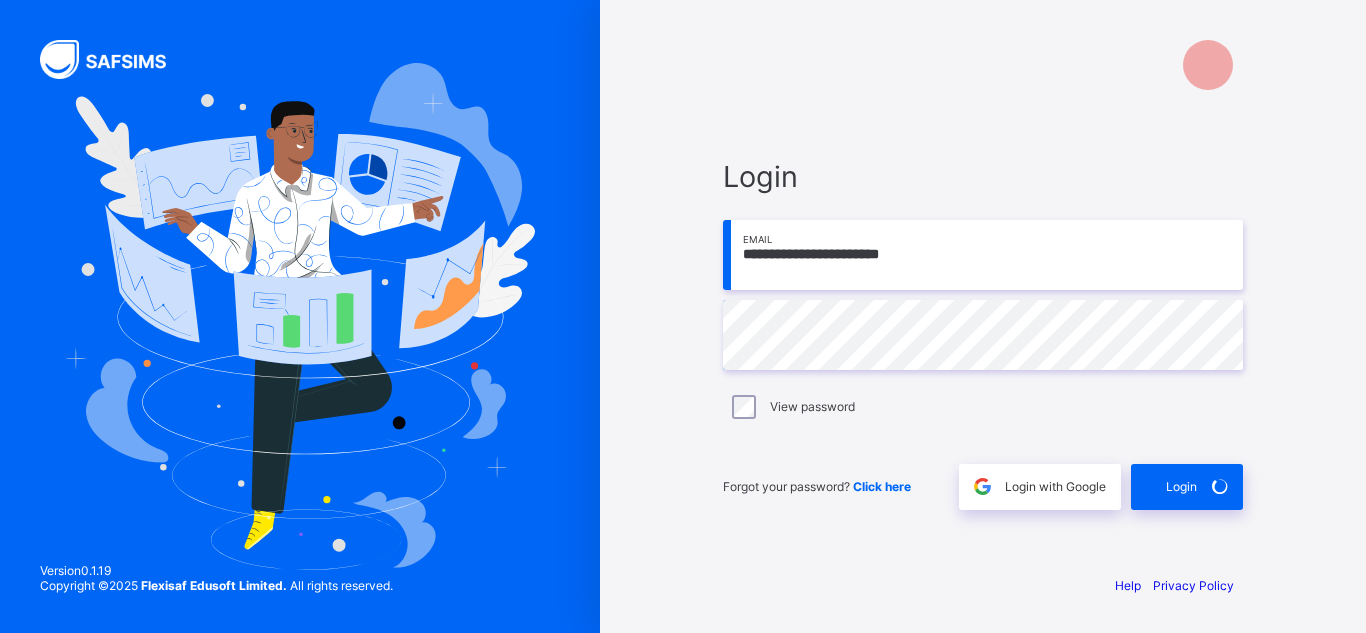 click on "**********" at bounding box center (983, 316) 